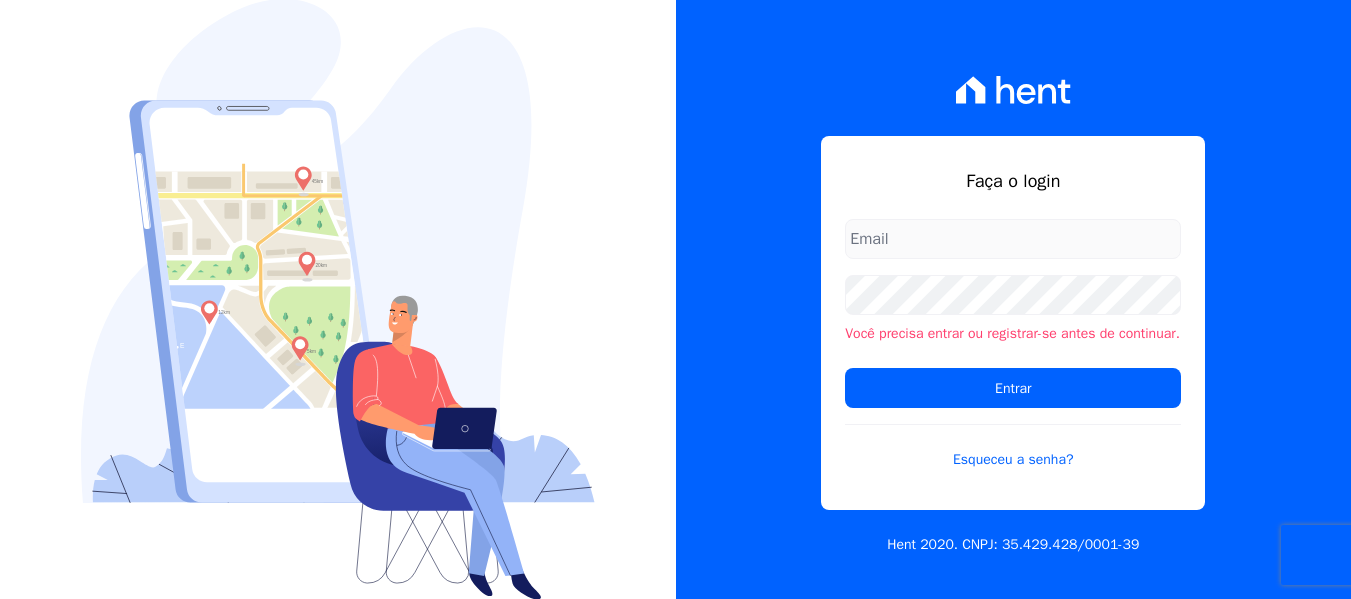 scroll, scrollTop: 0, scrollLeft: 0, axis: both 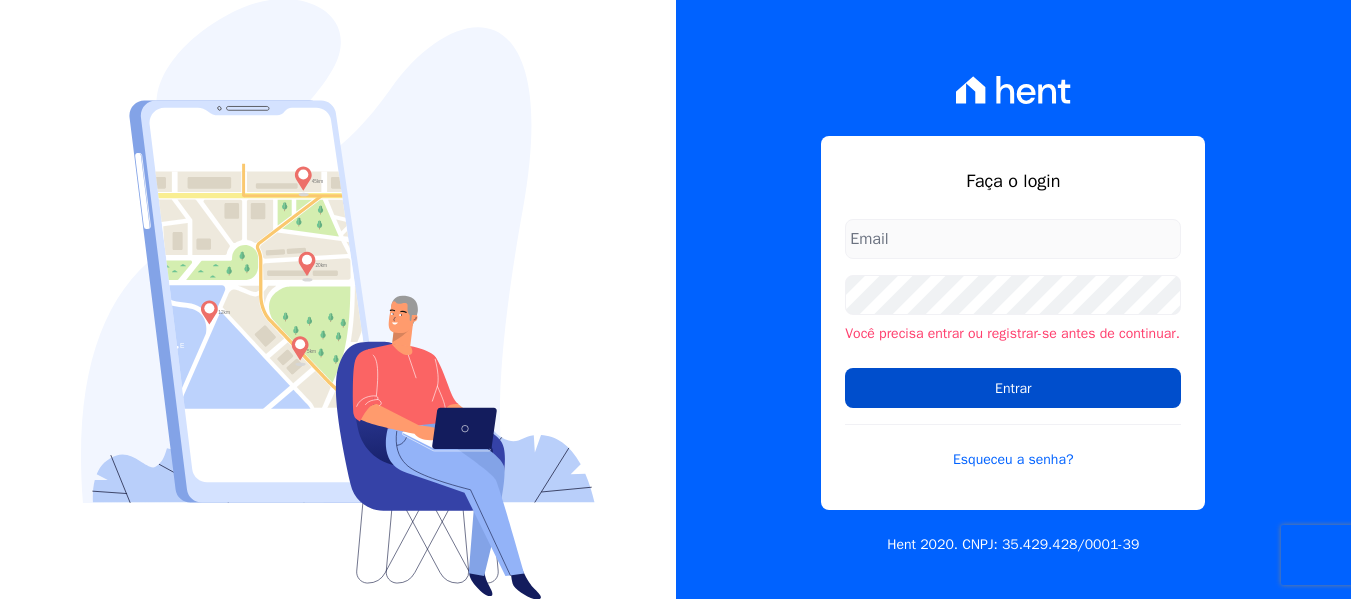type on "andrevieira@agileurbanismo.com" 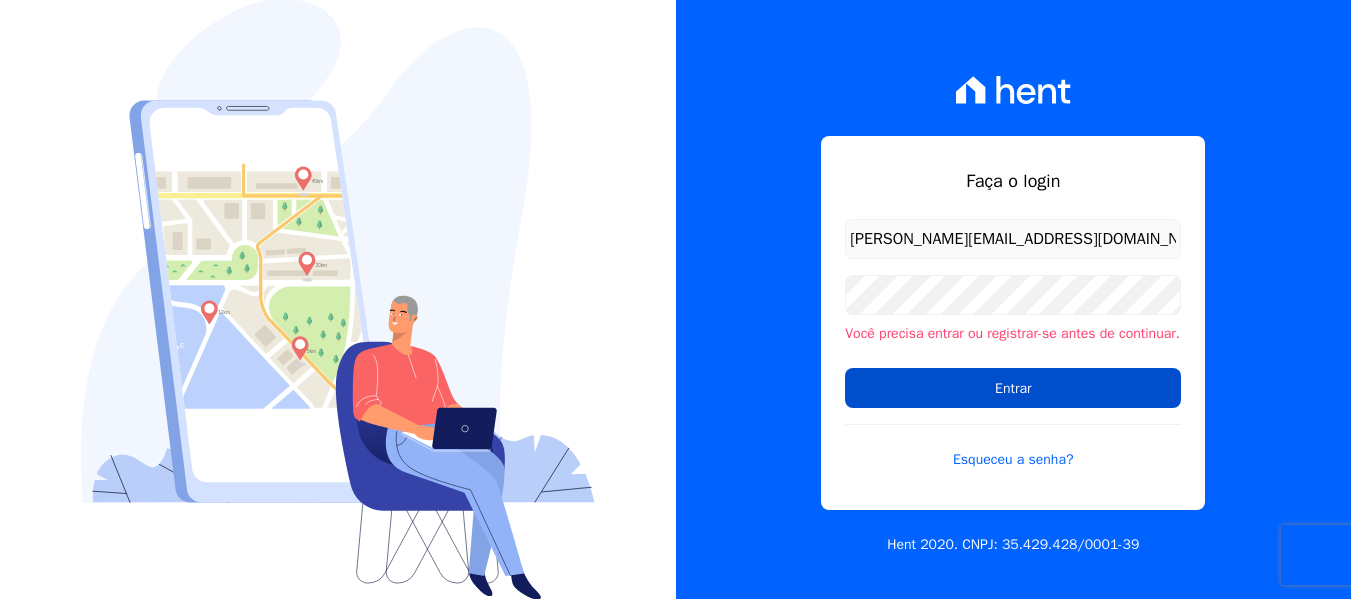 click on "Entrar" at bounding box center (1013, 388) 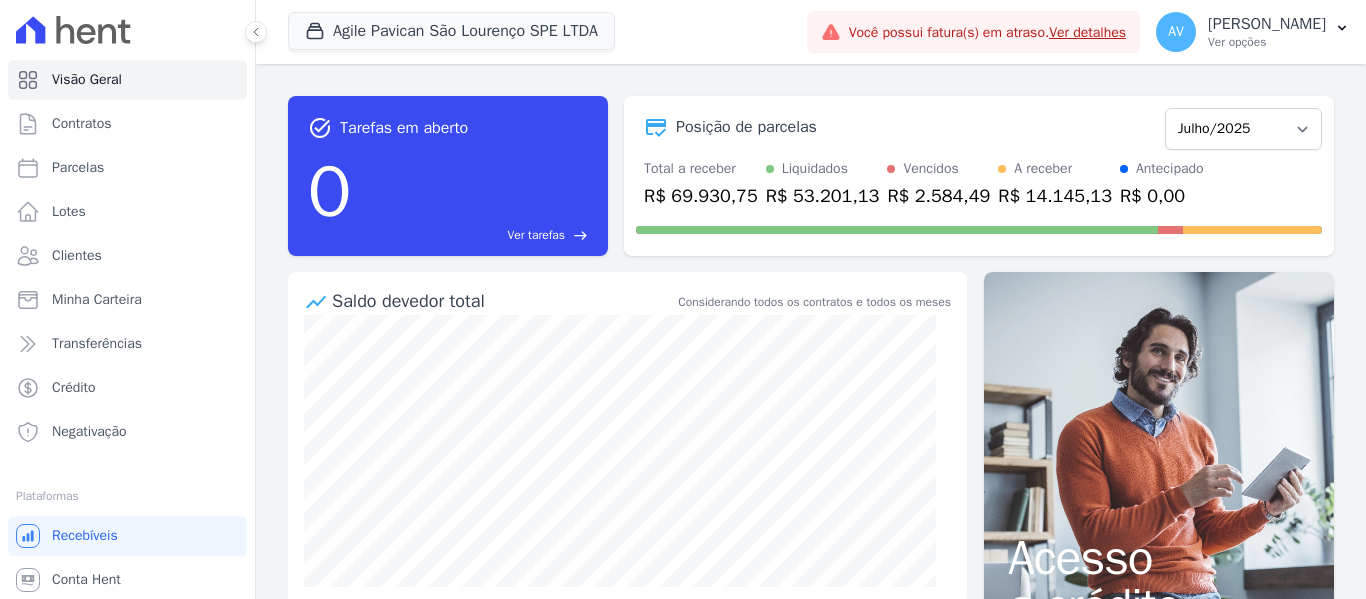scroll, scrollTop: 0, scrollLeft: 0, axis: both 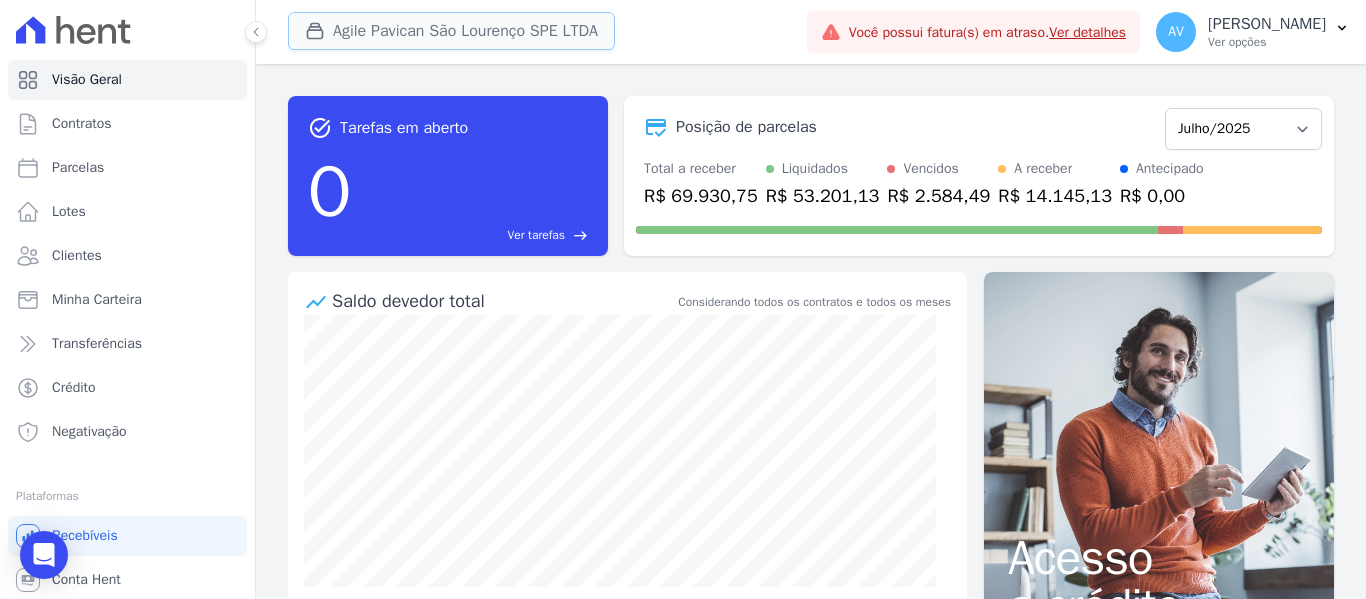 click on "Agile Pavican São Lourenço SPE LTDA" at bounding box center (451, 31) 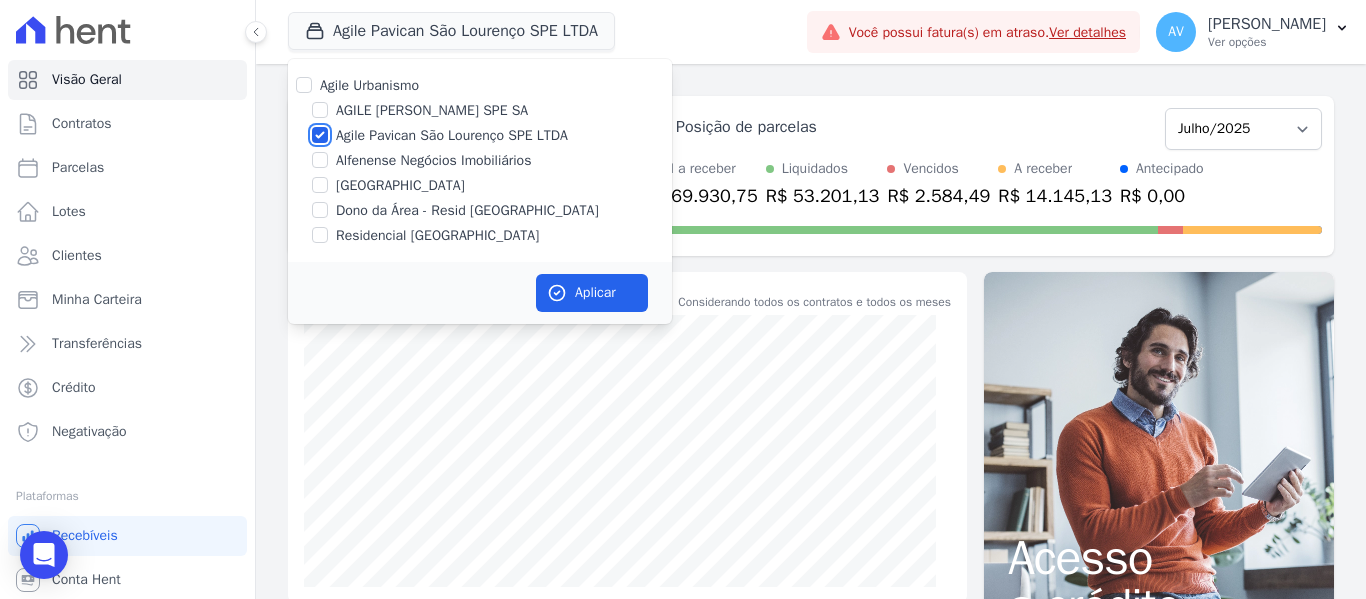 click on "Agile Pavican São Lourenço SPE LTDA" at bounding box center (320, 135) 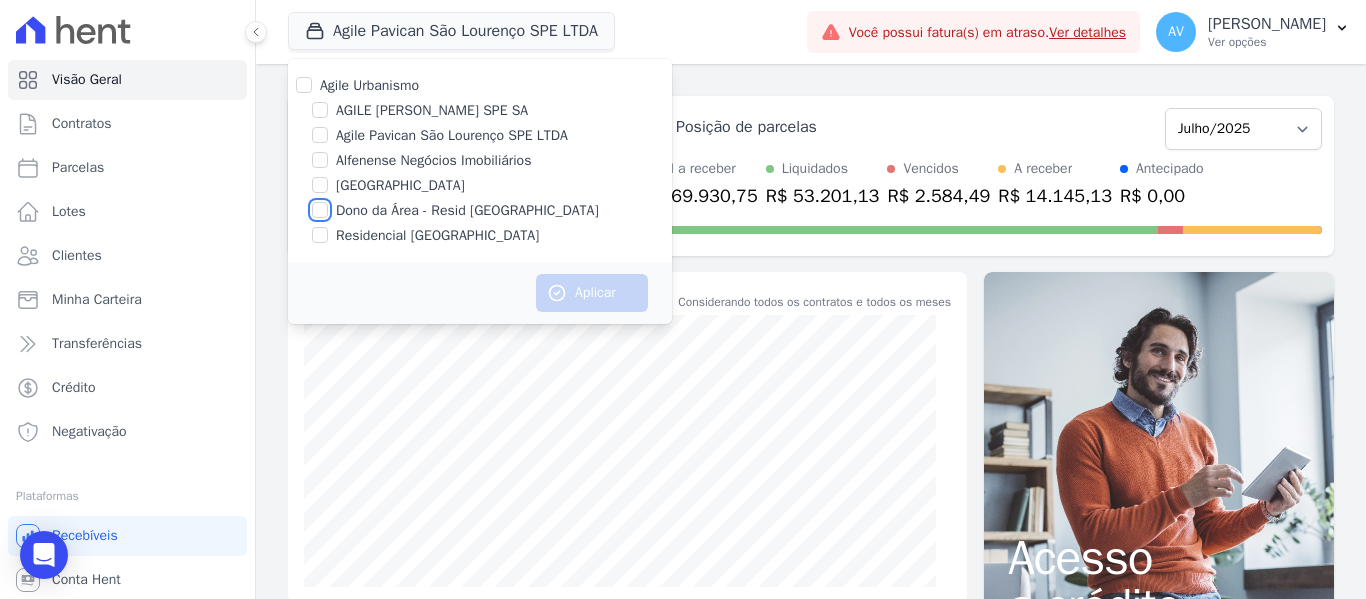 click on "Dono da Área - Resid [GEOGRAPHIC_DATA]" at bounding box center (320, 210) 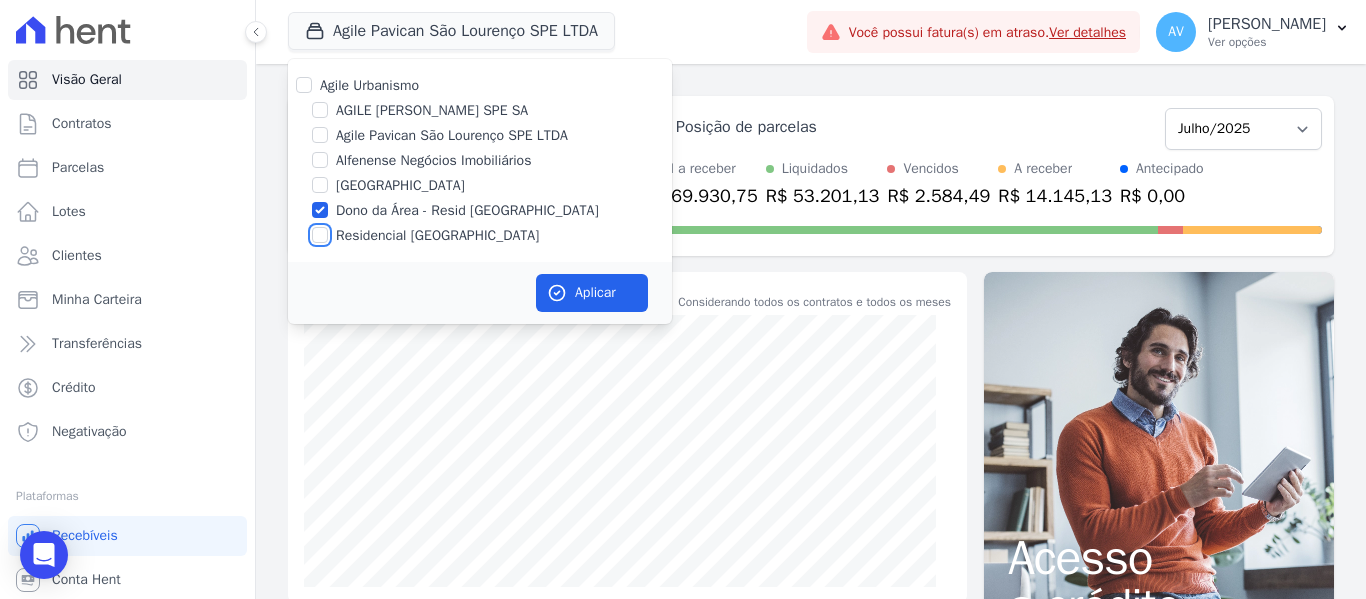 click on "Residencial [GEOGRAPHIC_DATA]" at bounding box center [320, 235] 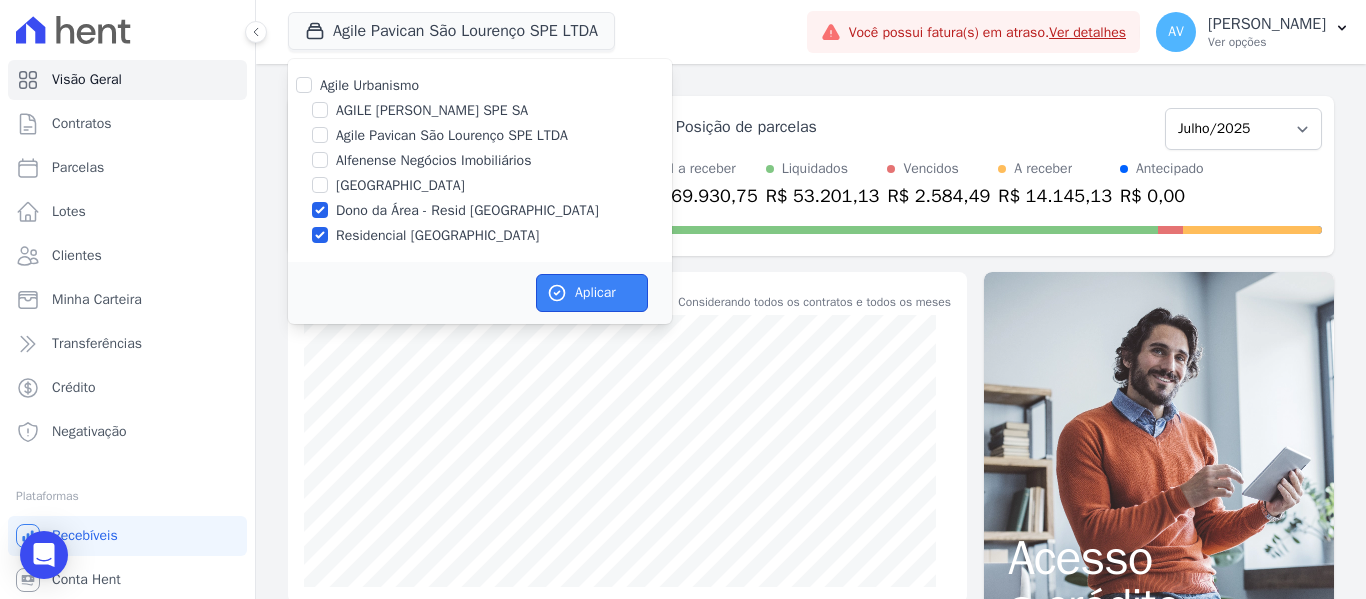 click on "Aplicar" at bounding box center [592, 293] 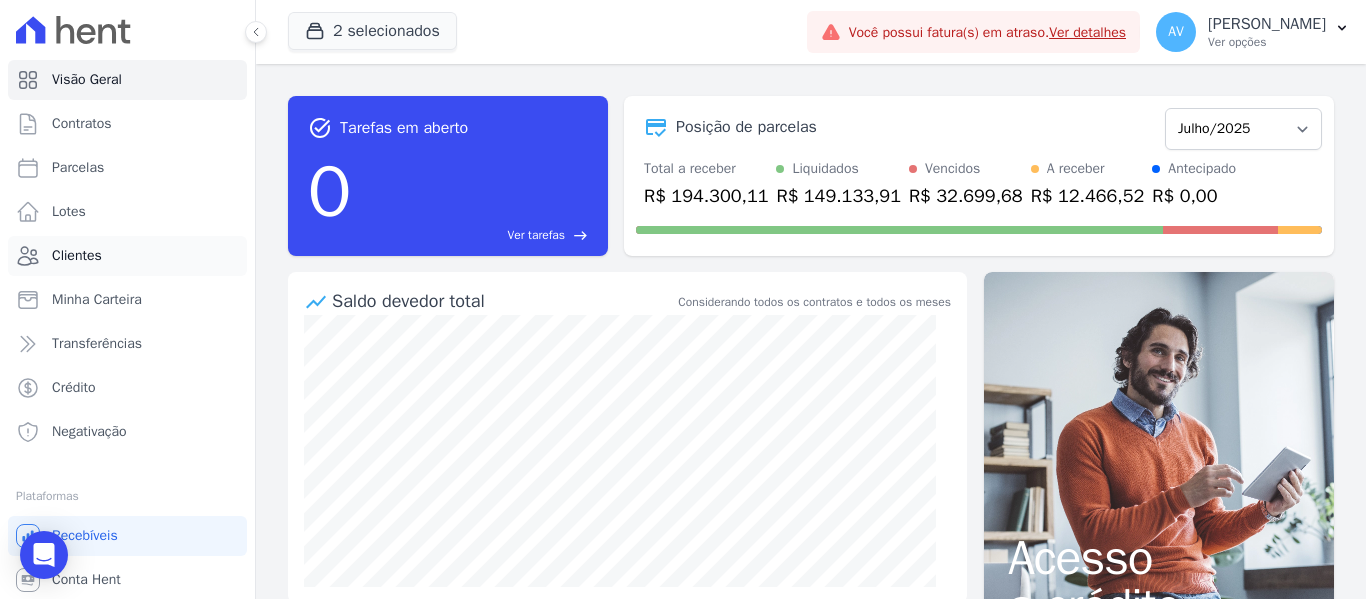 click on "Clientes" at bounding box center [127, 256] 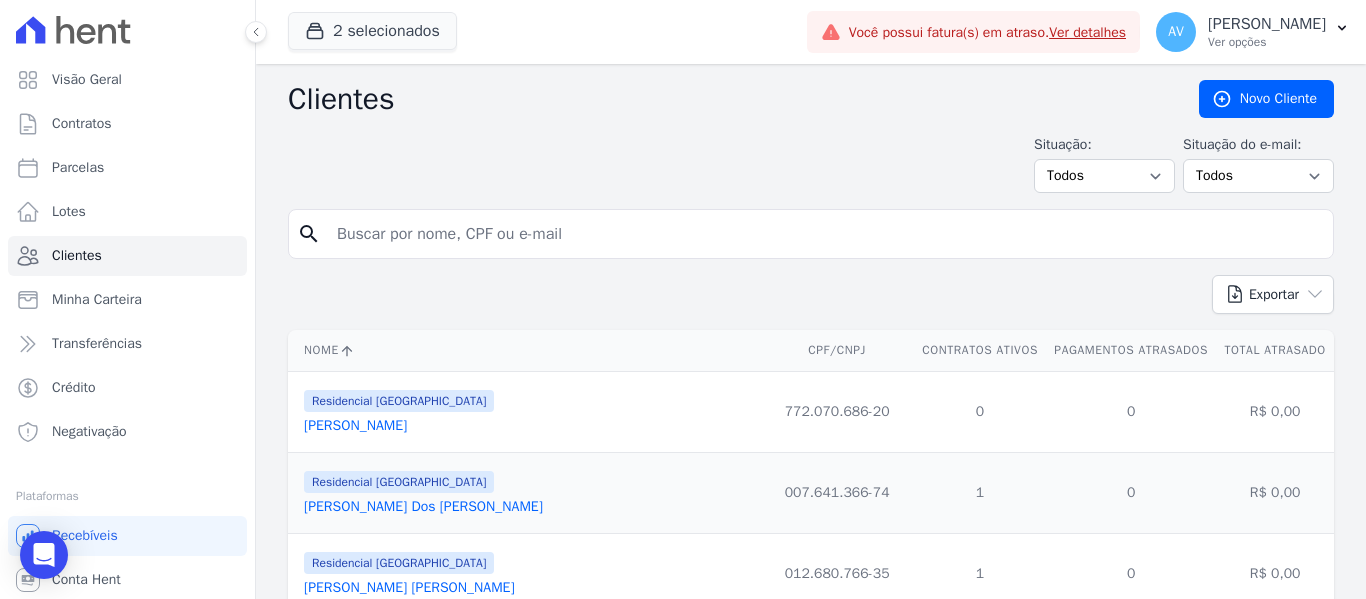 click at bounding box center [825, 234] 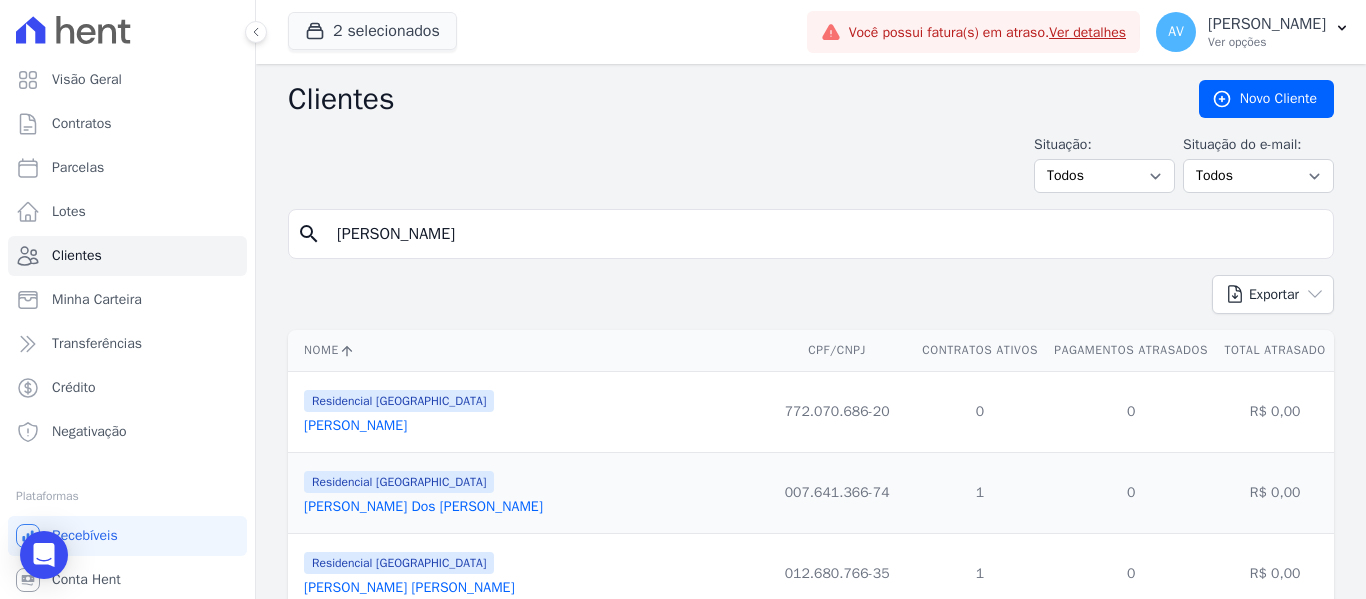 type on "[PERSON_NAME]" 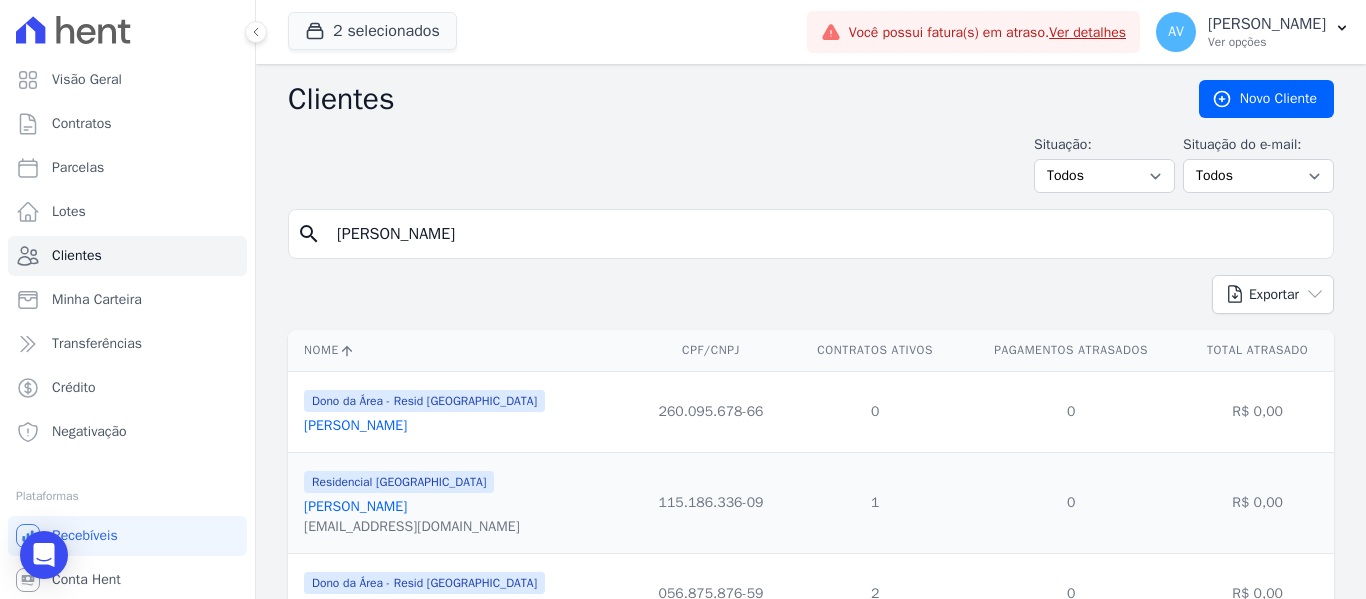 scroll, scrollTop: 98, scrollLeft: 0, axis: vertical 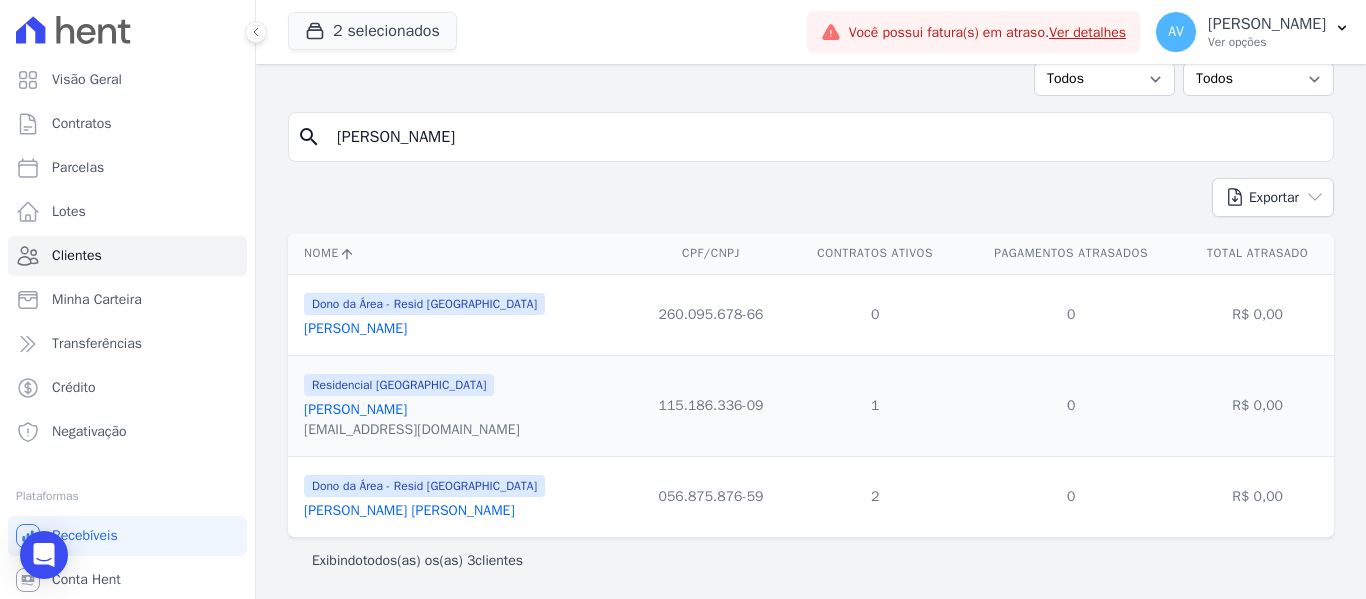 click on "[PERSON_NAME]" at bounding box center [355, 409] 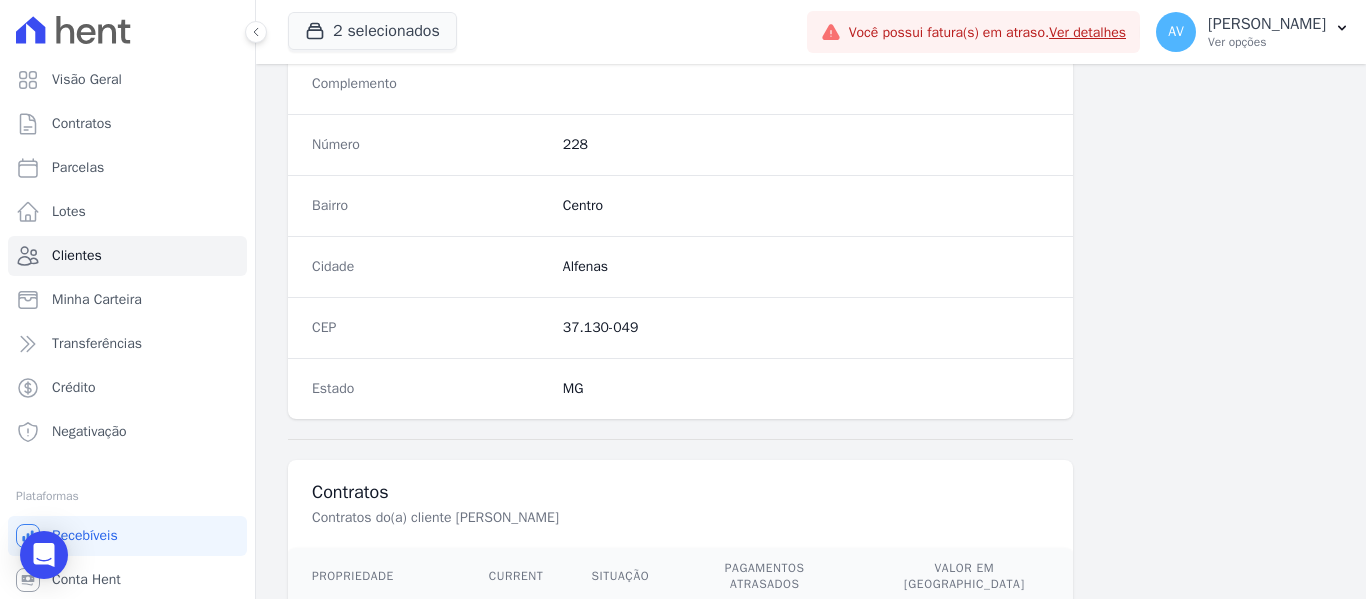 scroll, scrollTop: 1272, scrollLeft: 0, axis: vertical 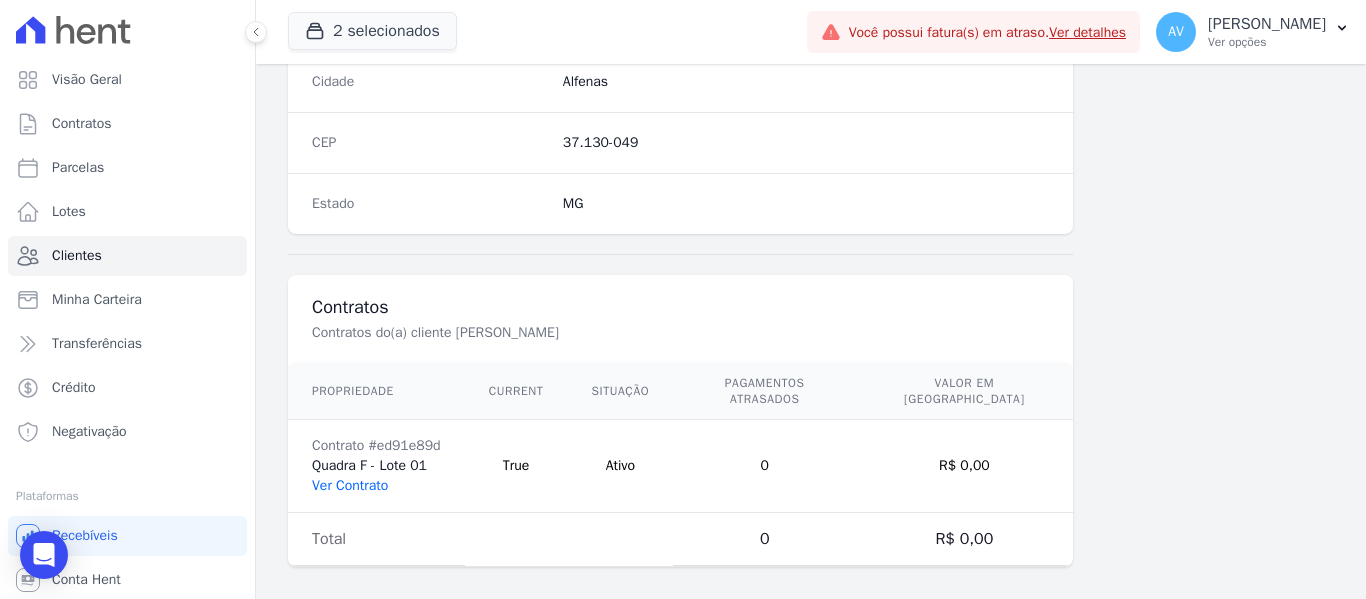click on "Ver Contrato" at bounding box center [350, 485] 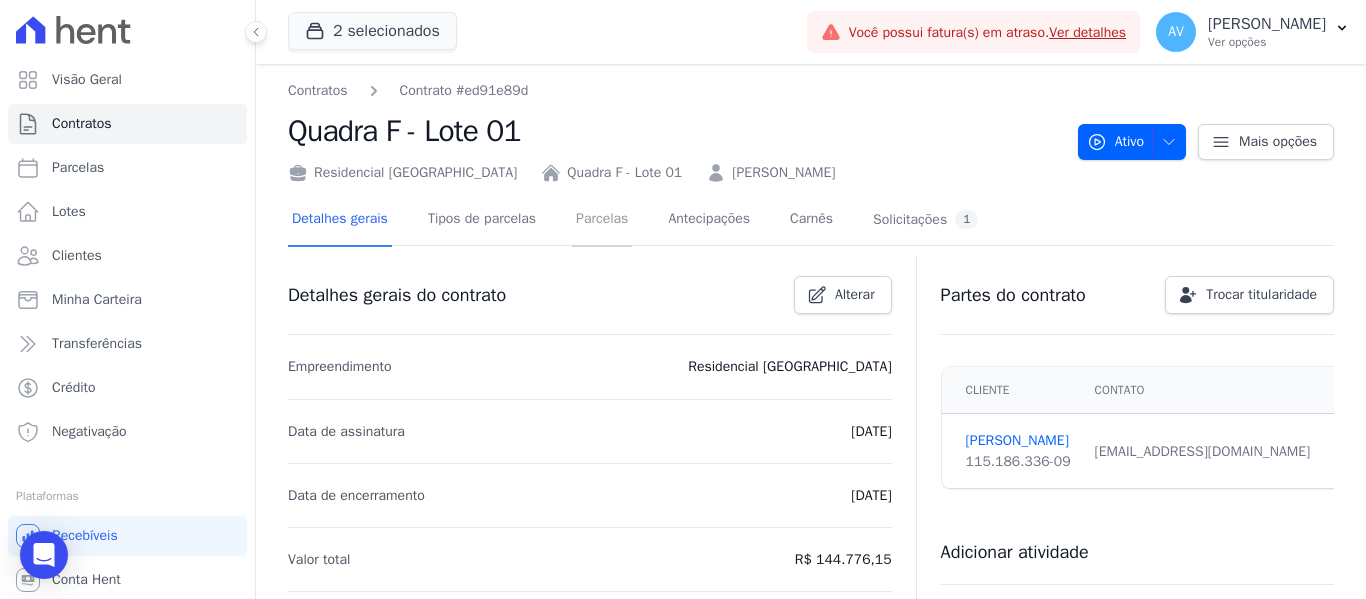 click on "Parcelas" at bounding box center (602, 220) 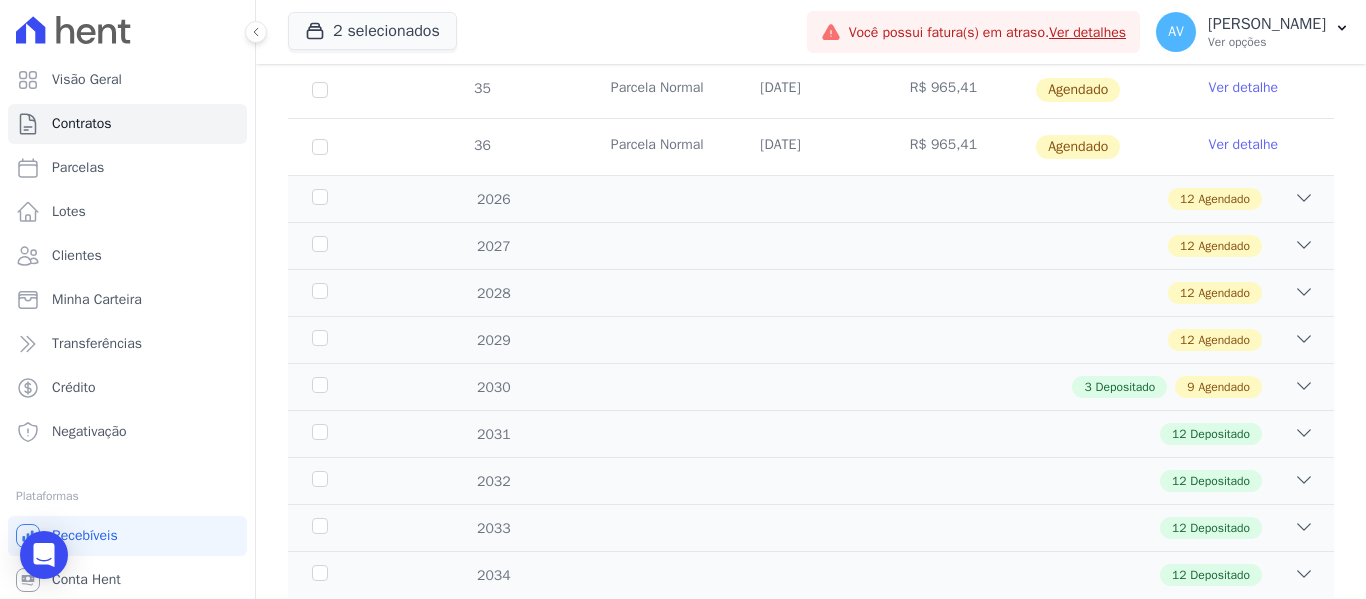 scroll, scrollTop: 1130, scrollLeft: 0, axis: vertical 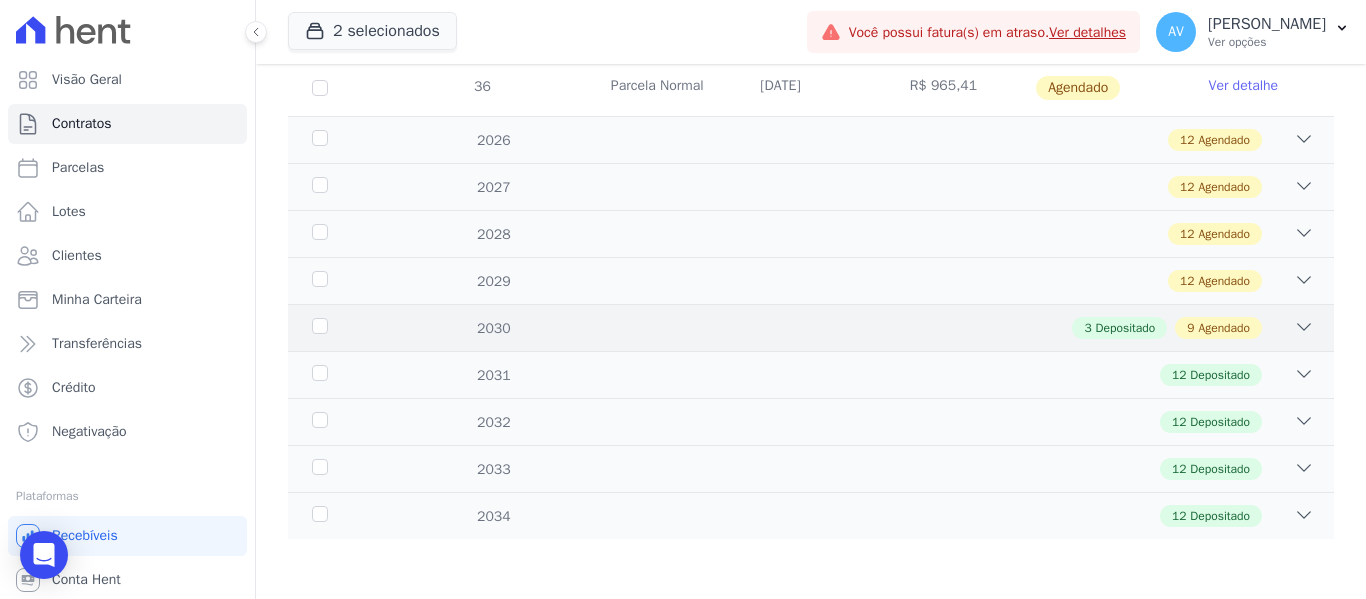 click 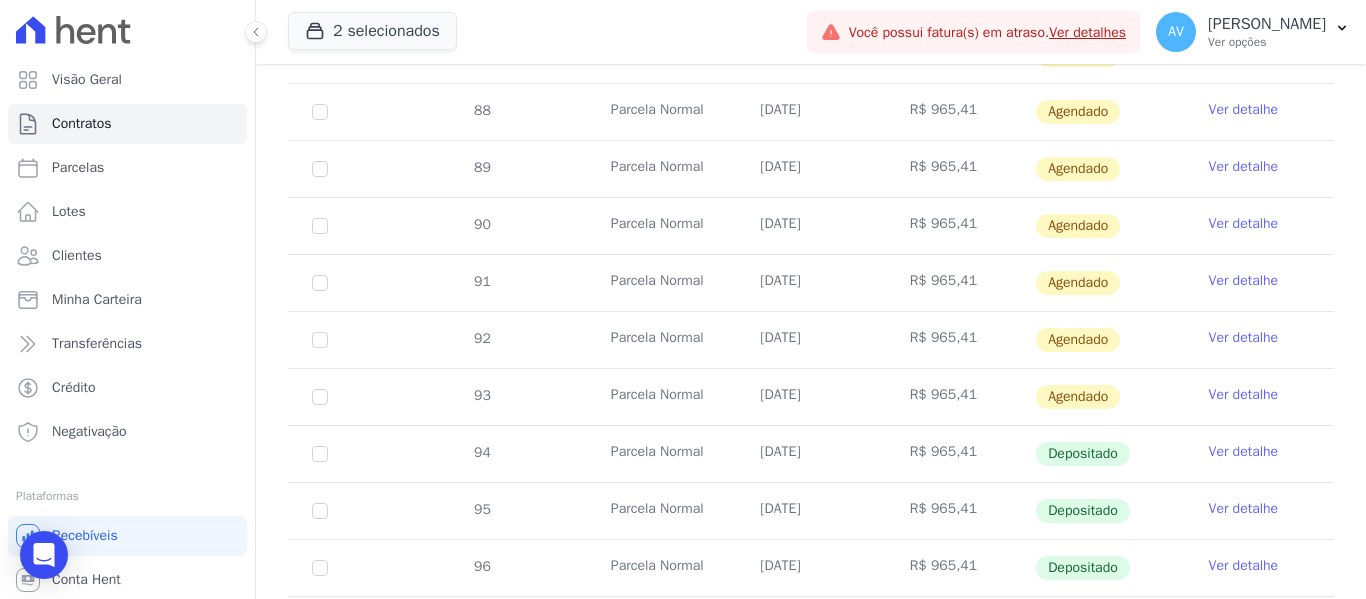 scroll, scrollTop: 1630, scrollLeft: 0, axis: vertical 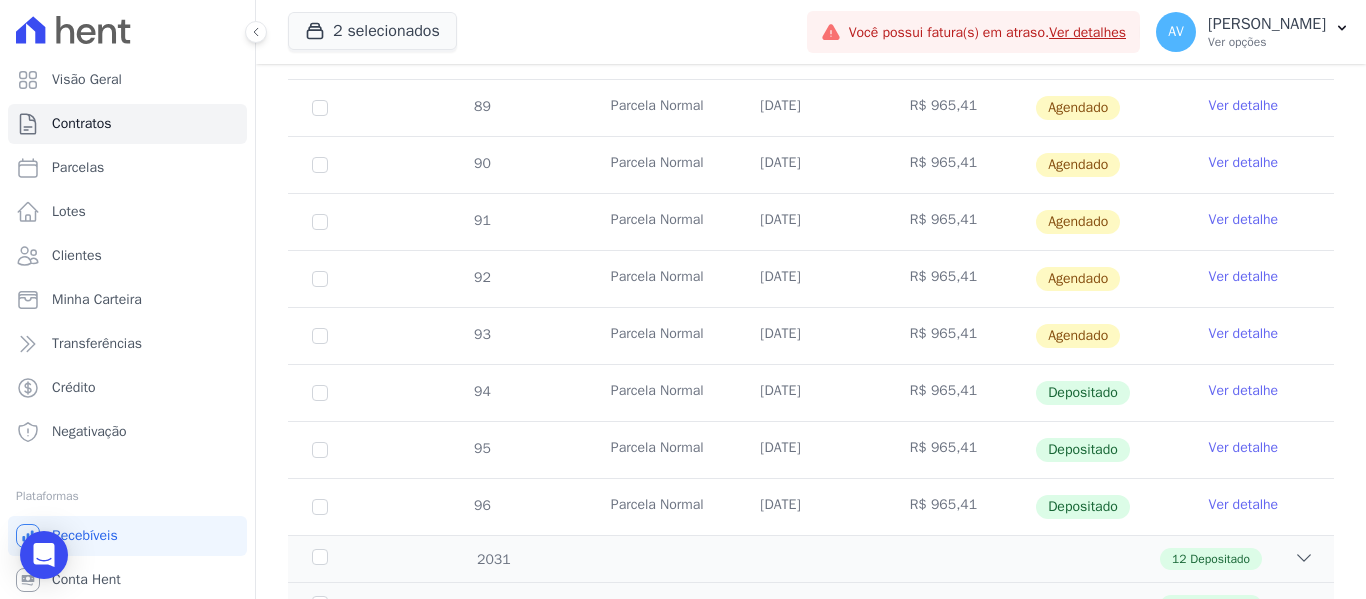 click on "Ver detalhe" at bounding box center [1244, 391] 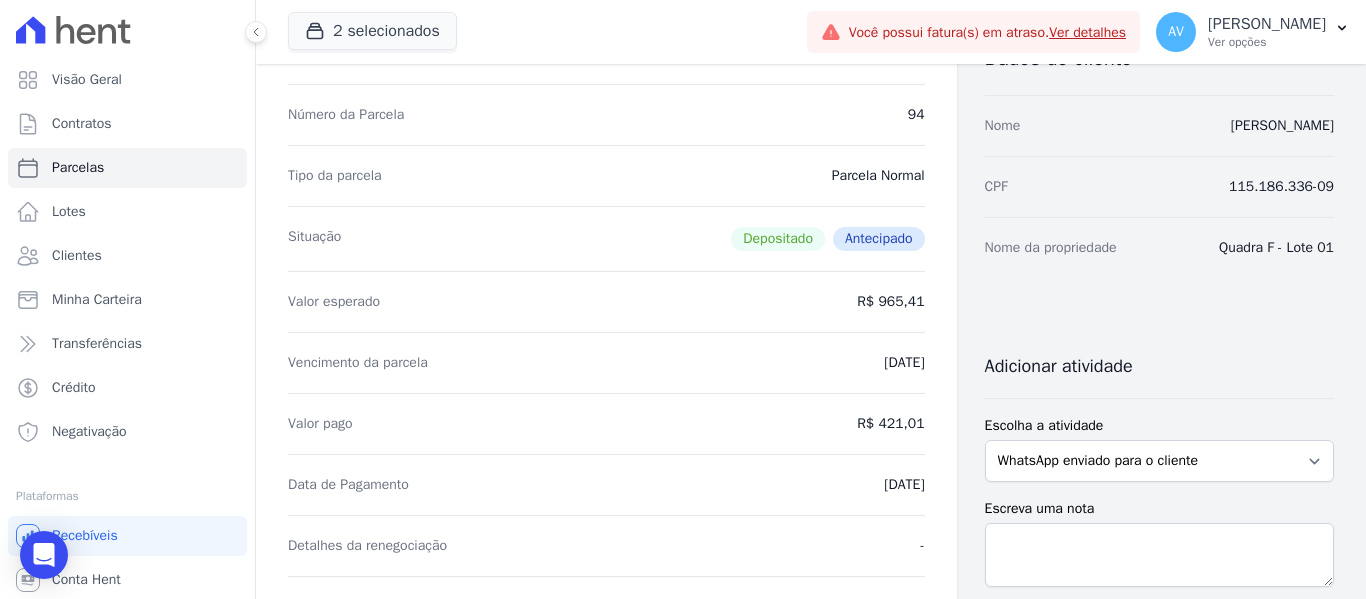 scroll, scrollTop: 0, scrollLeft: 0, axis: both 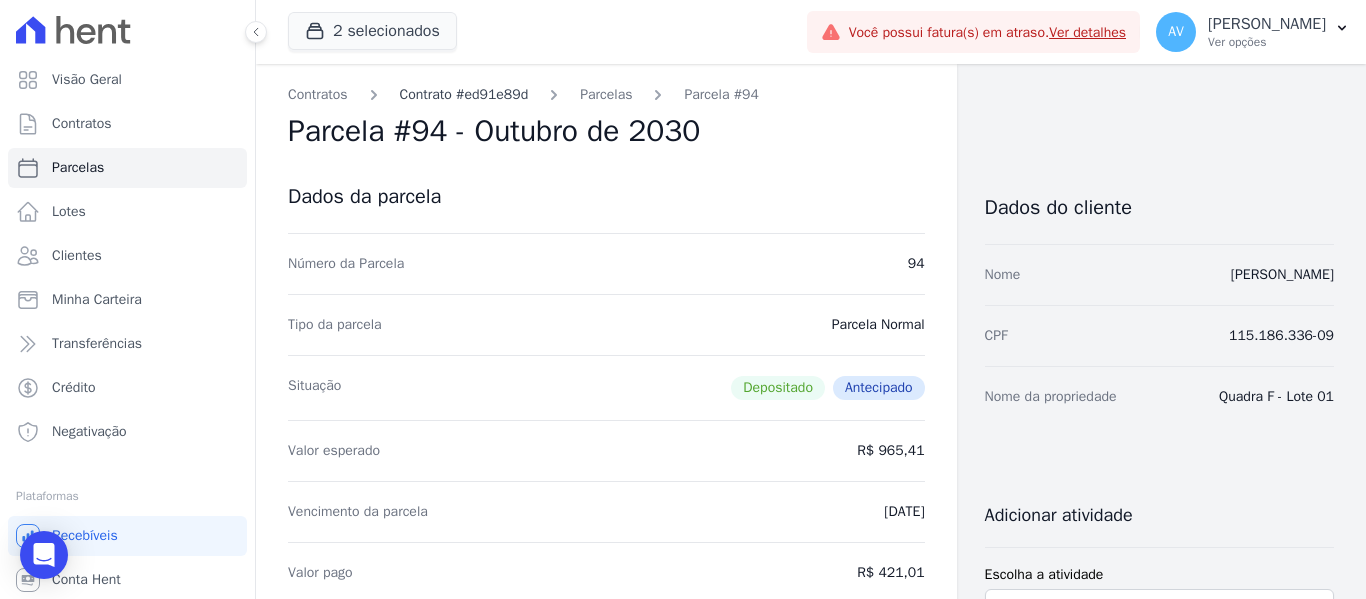 click on "Contrato
#ed91e89d" at bounding box center (464, 94) 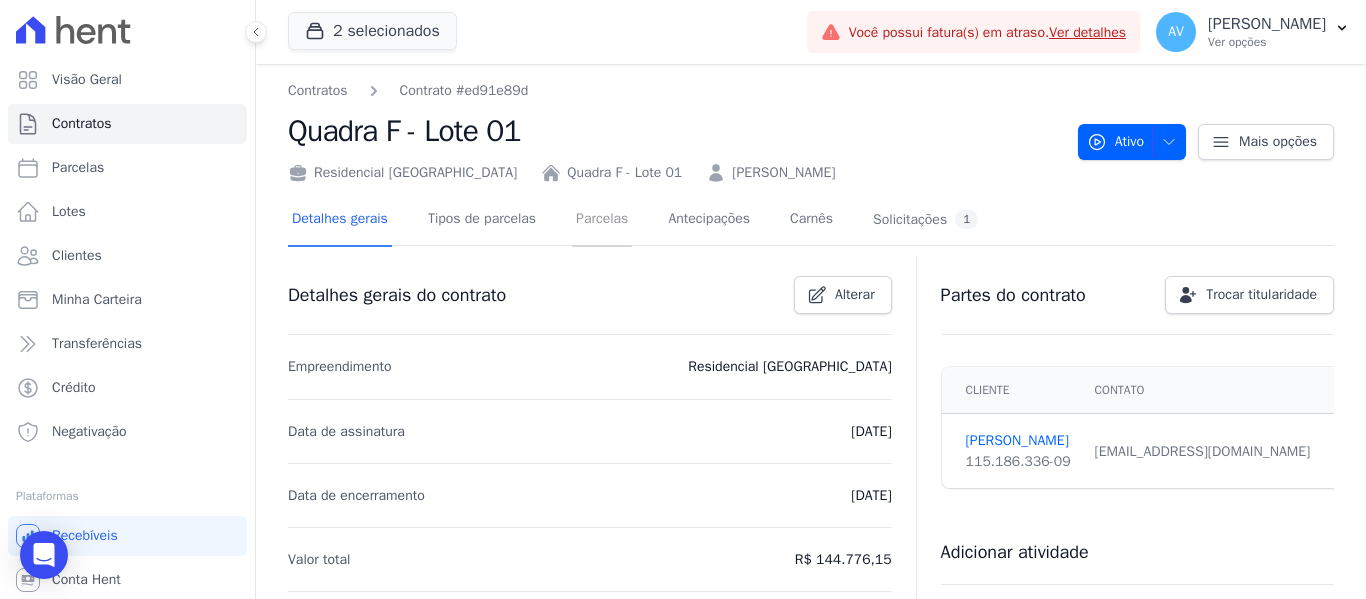 click on "Parcelas" at bounding box center [602, 220] 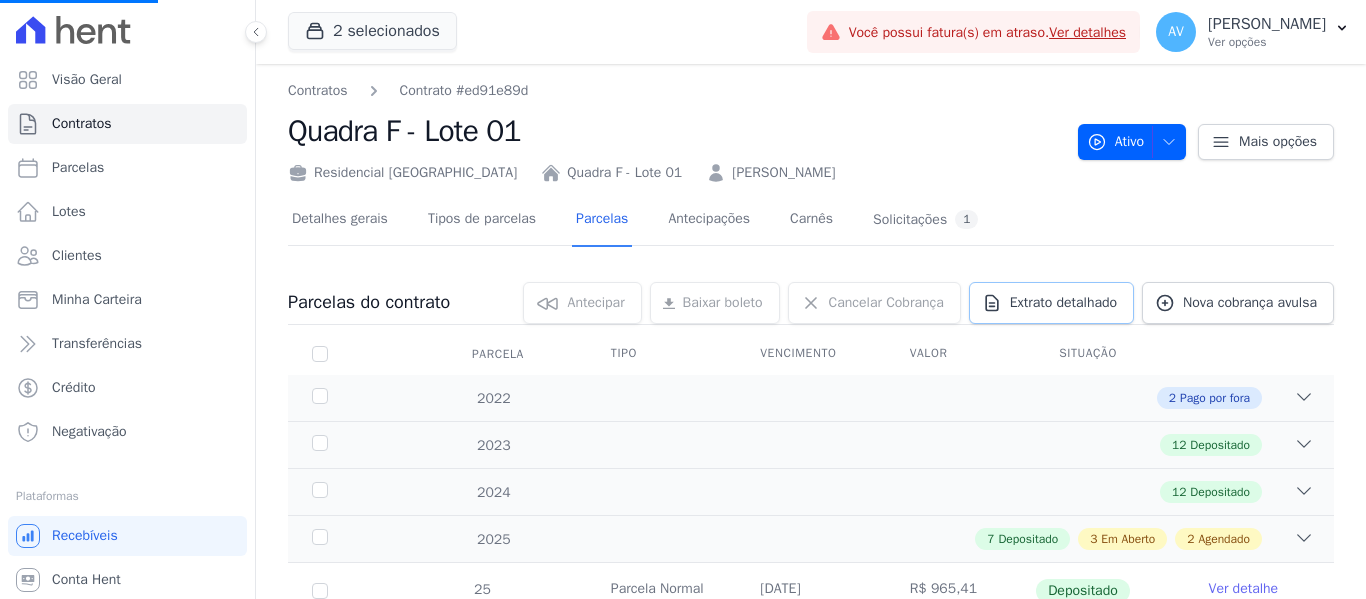 click on "Extrato detalhado" at bounding box center (1063, 303) 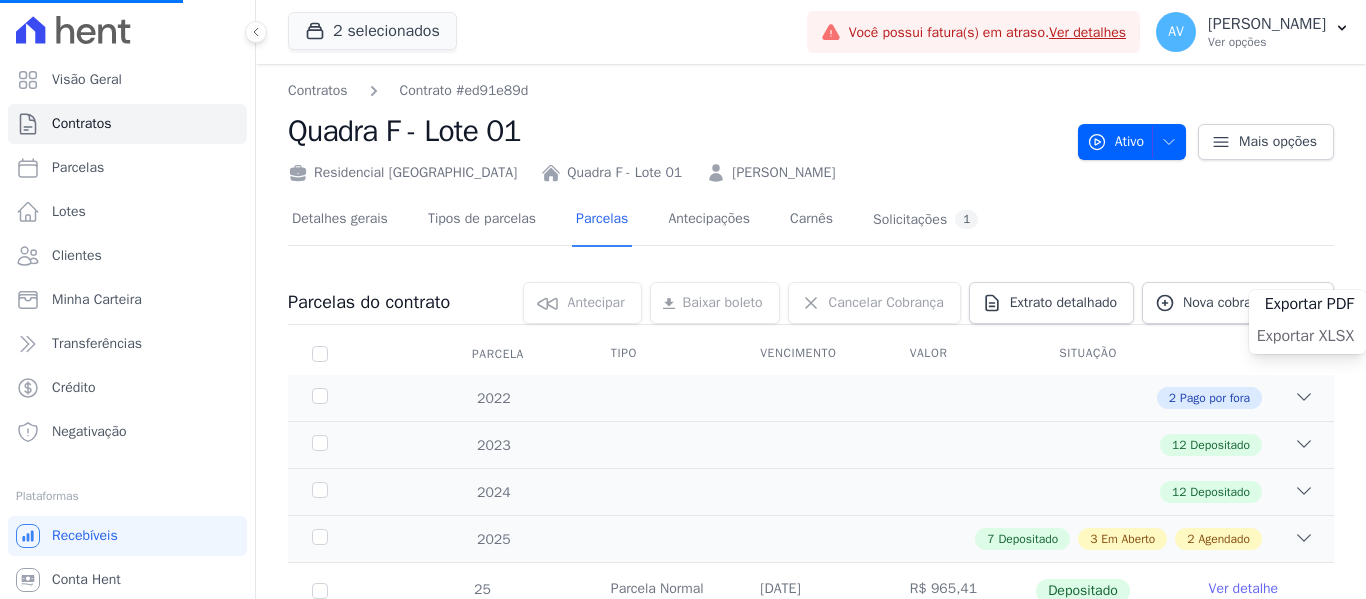 click on "Exportar XLSX" at bounding box center [1305, 336] 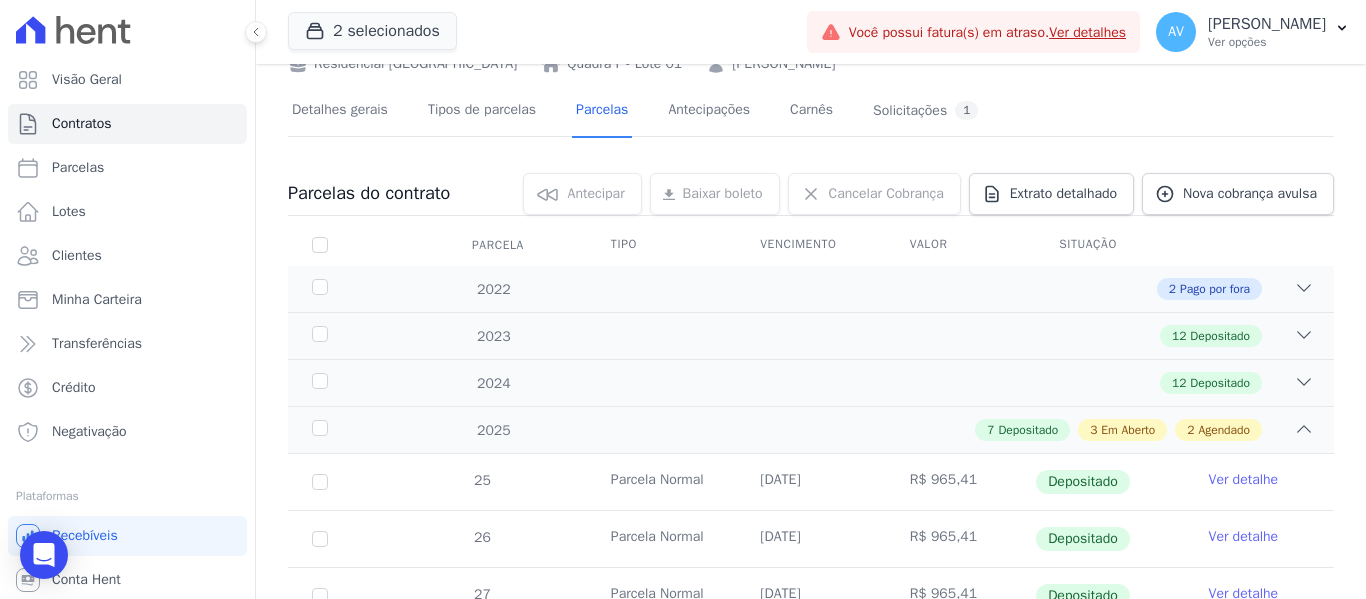 scroll, scrollTop: 0, scrollLeft: 0, axis: both 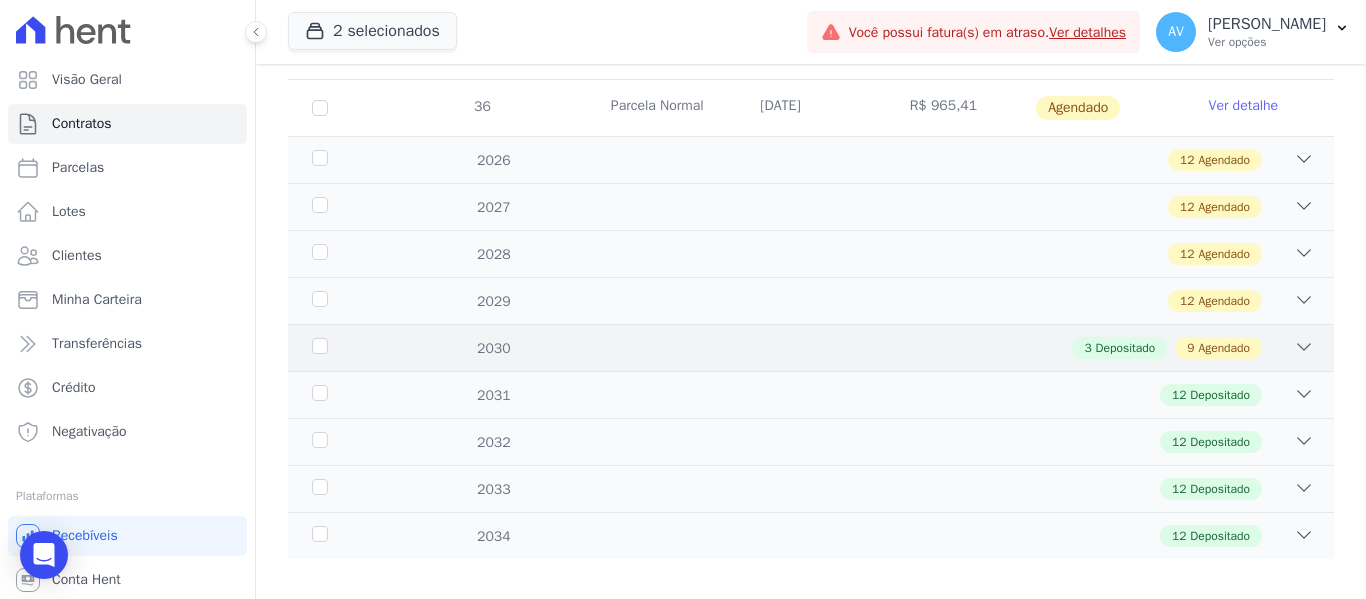 click 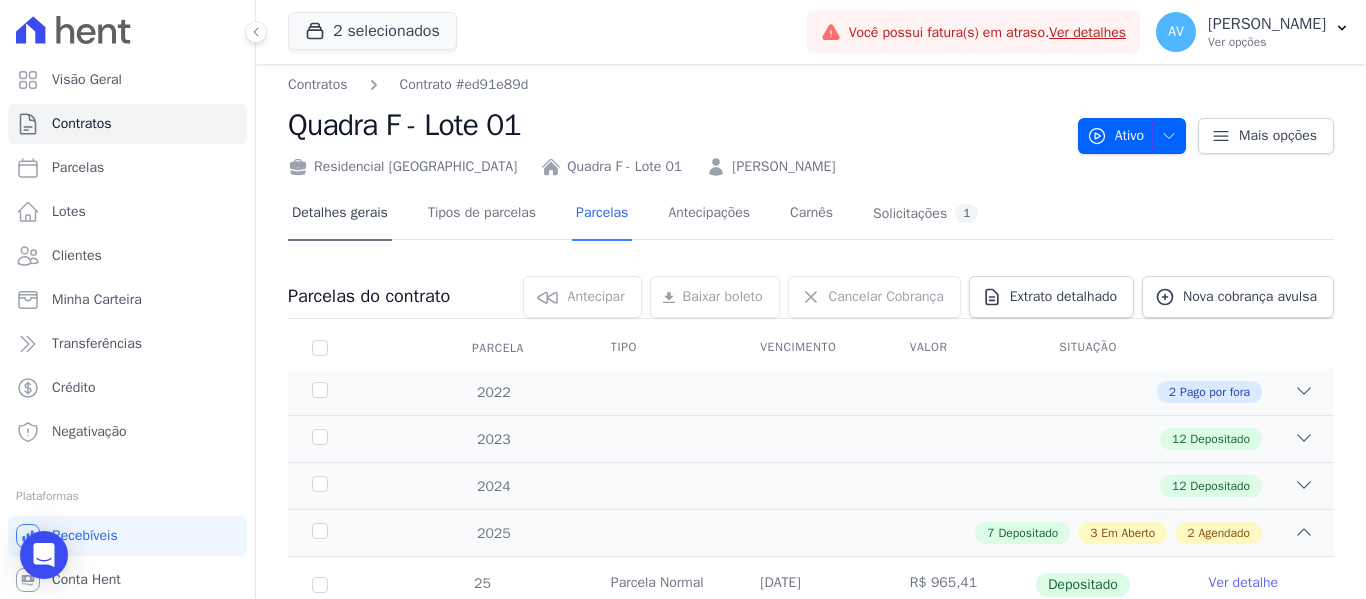 scroll, scrollTop: 0, scrollLeft: 0, axis: both 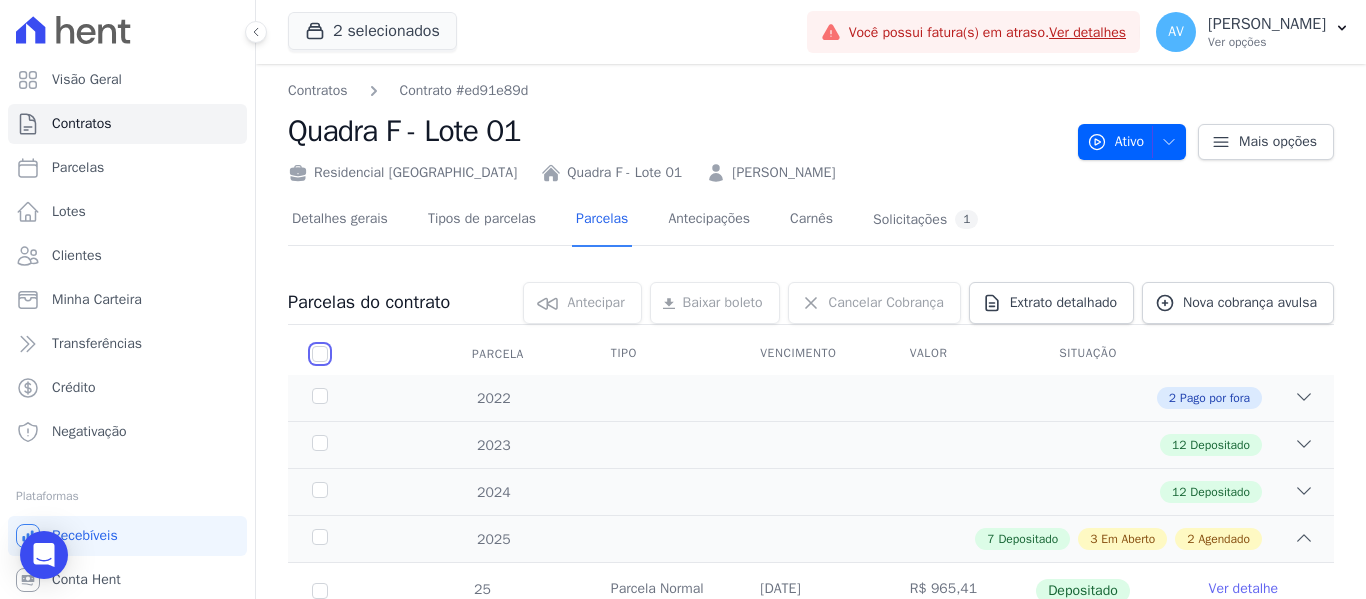 click at bounding box center (320, 354) 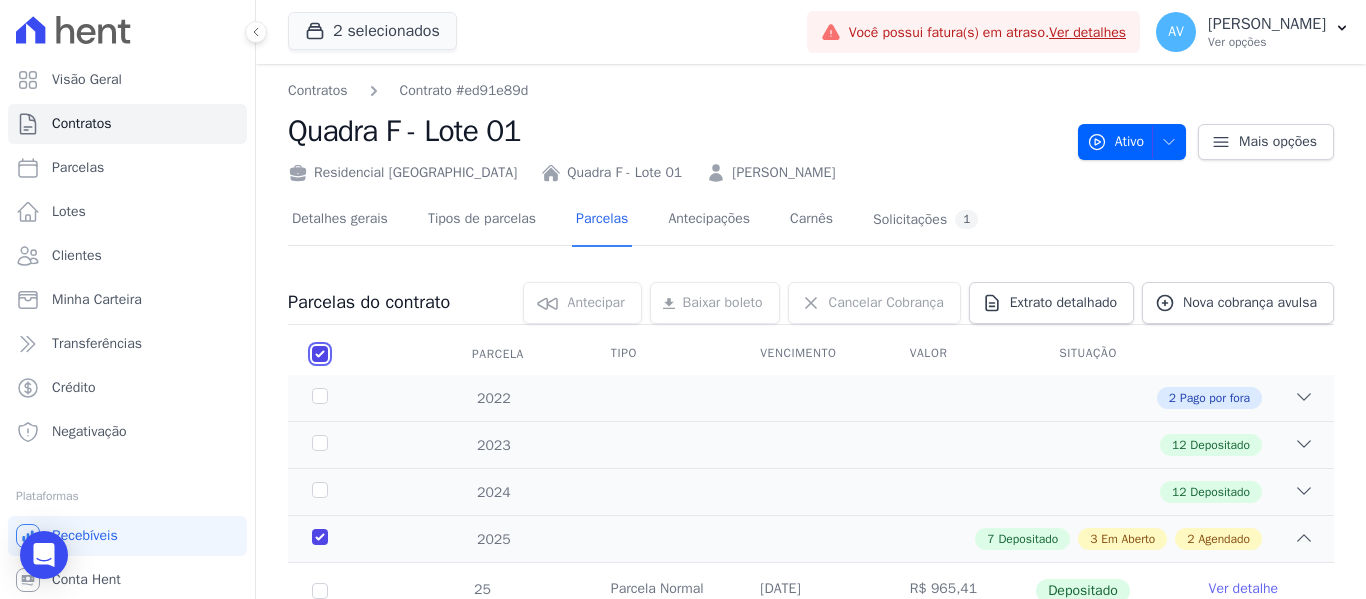 checkbox on "true" 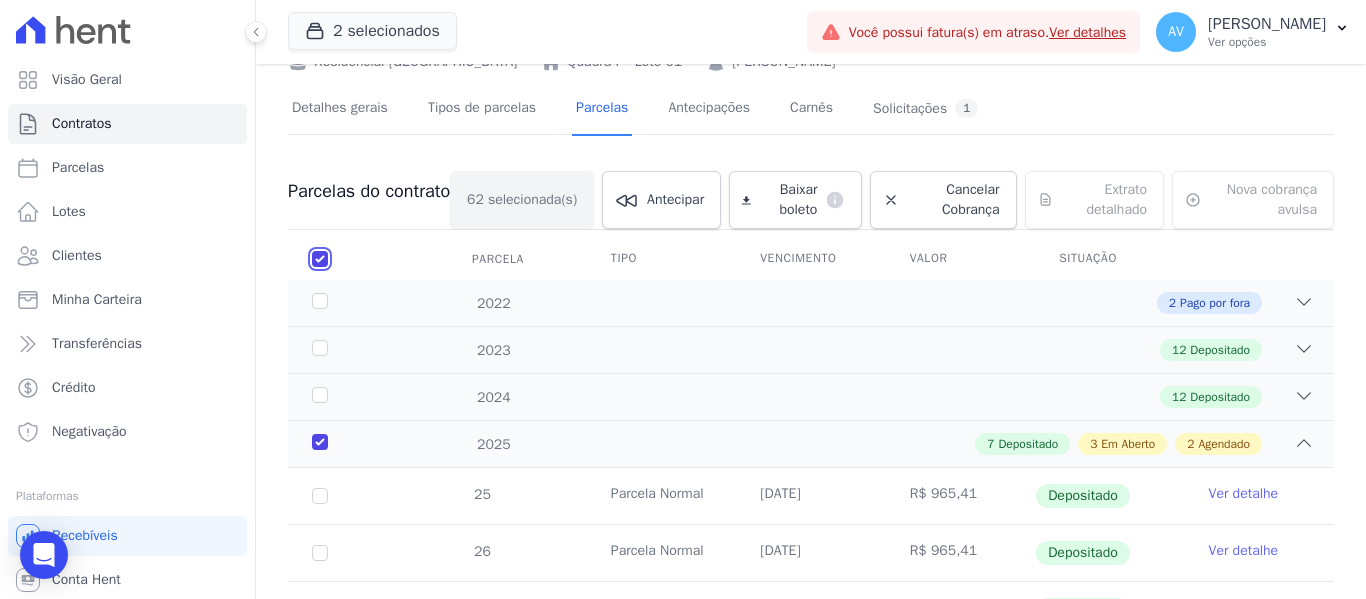 scroll, scrollTop: 0, scrollLeft: 0, axis: both 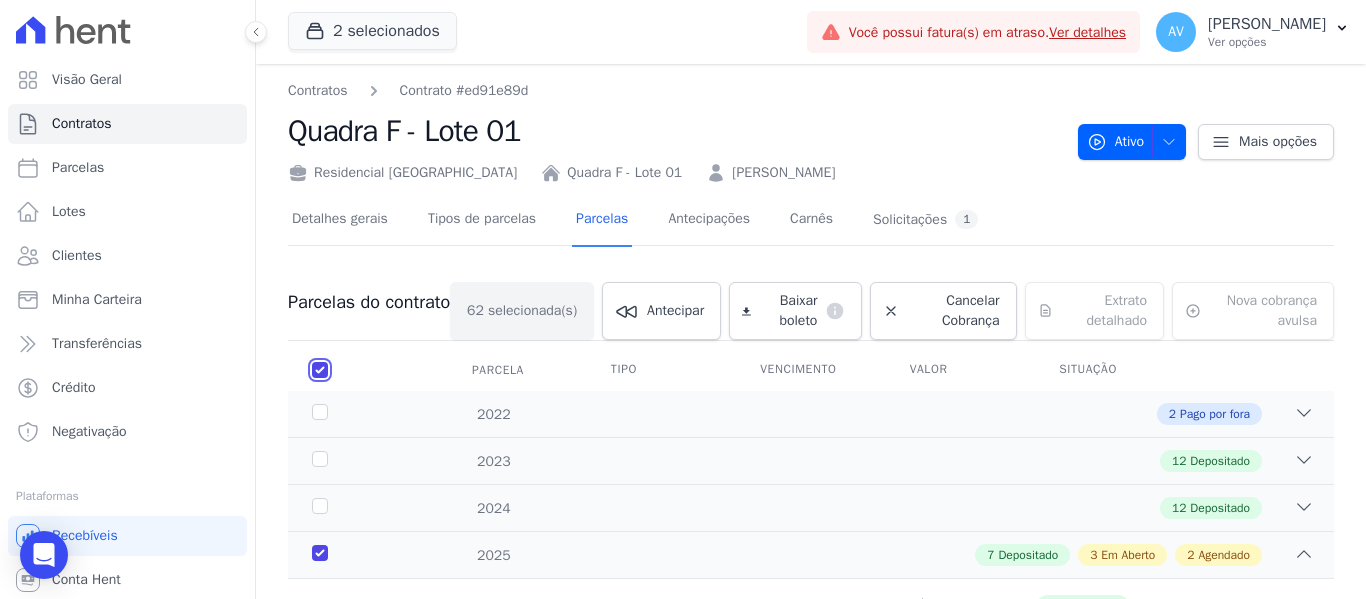 click at bounding box center (320, 370) 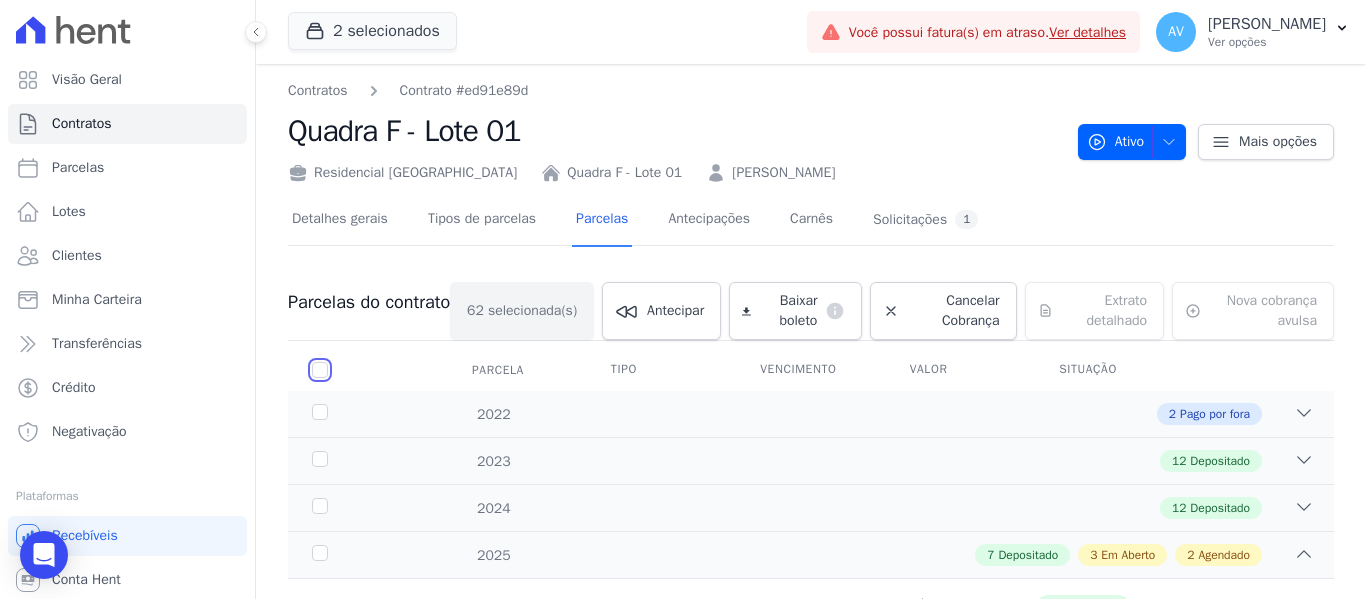 checkbox on "false" 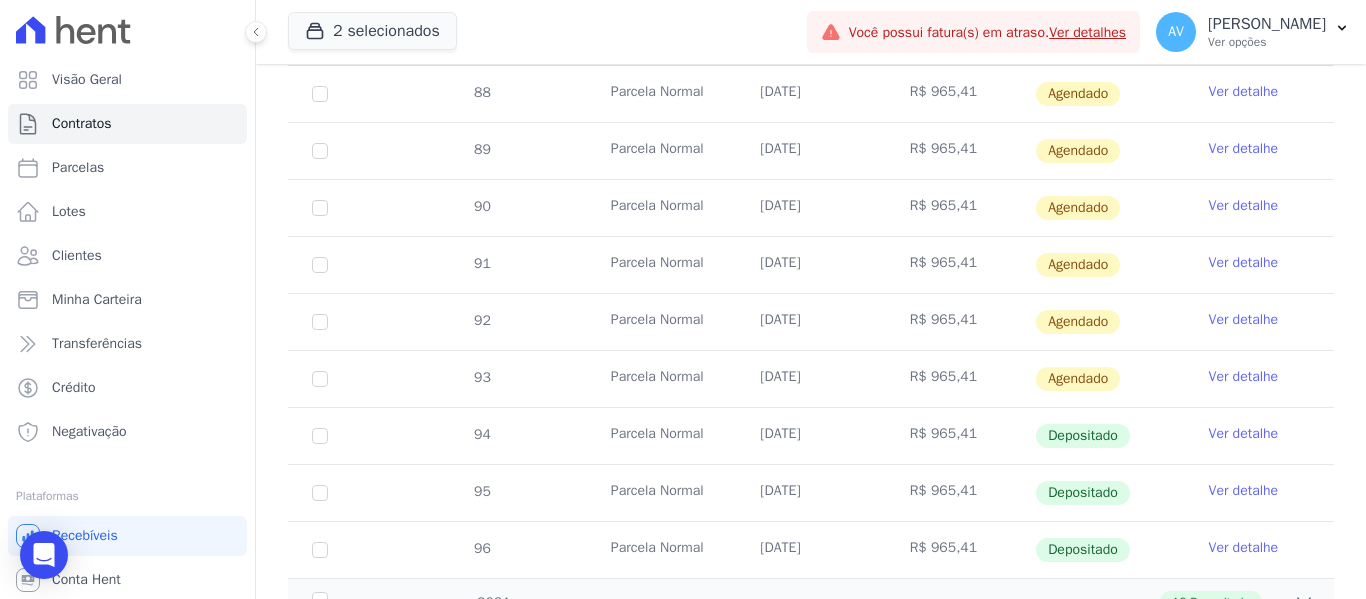scroll, scrollTop: 1700, scrollLeft: 0, axis: vertical 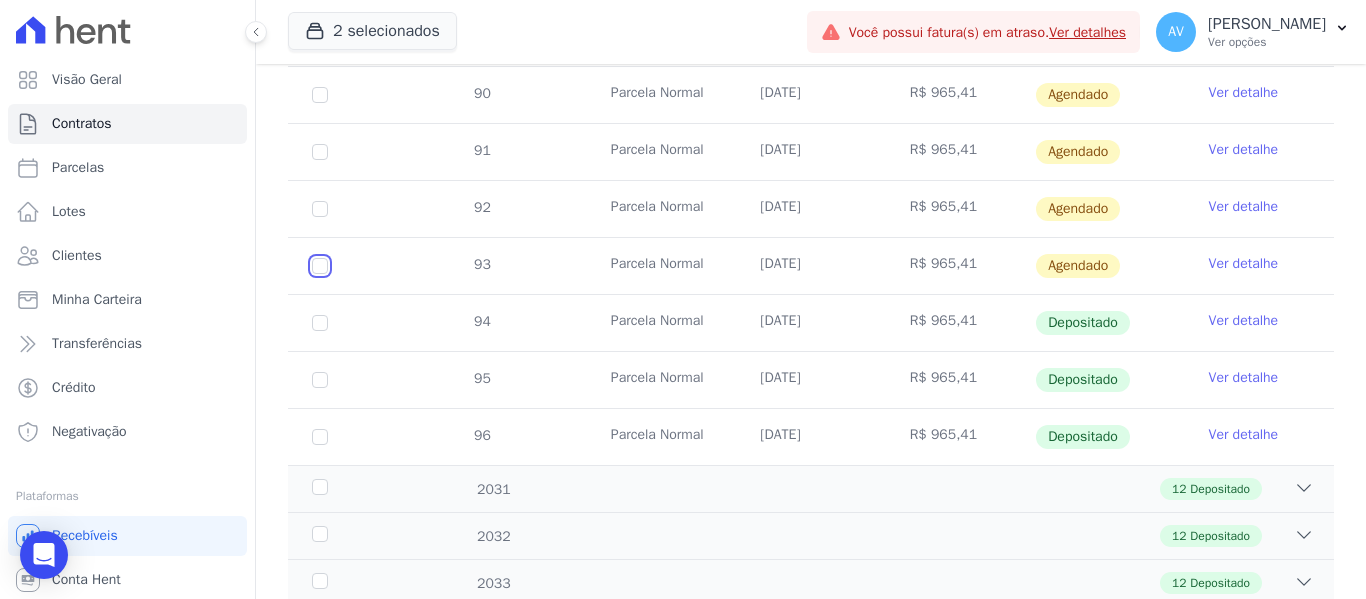 click at bounding box center (320, -190) 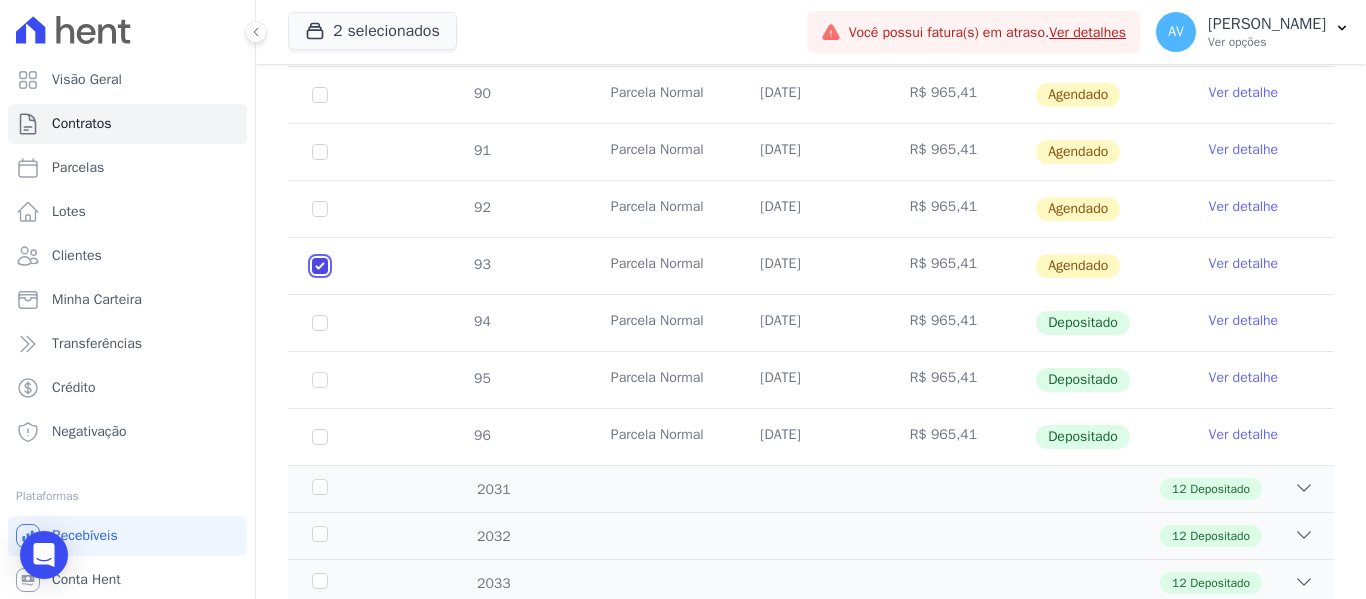 checkbox on "true" 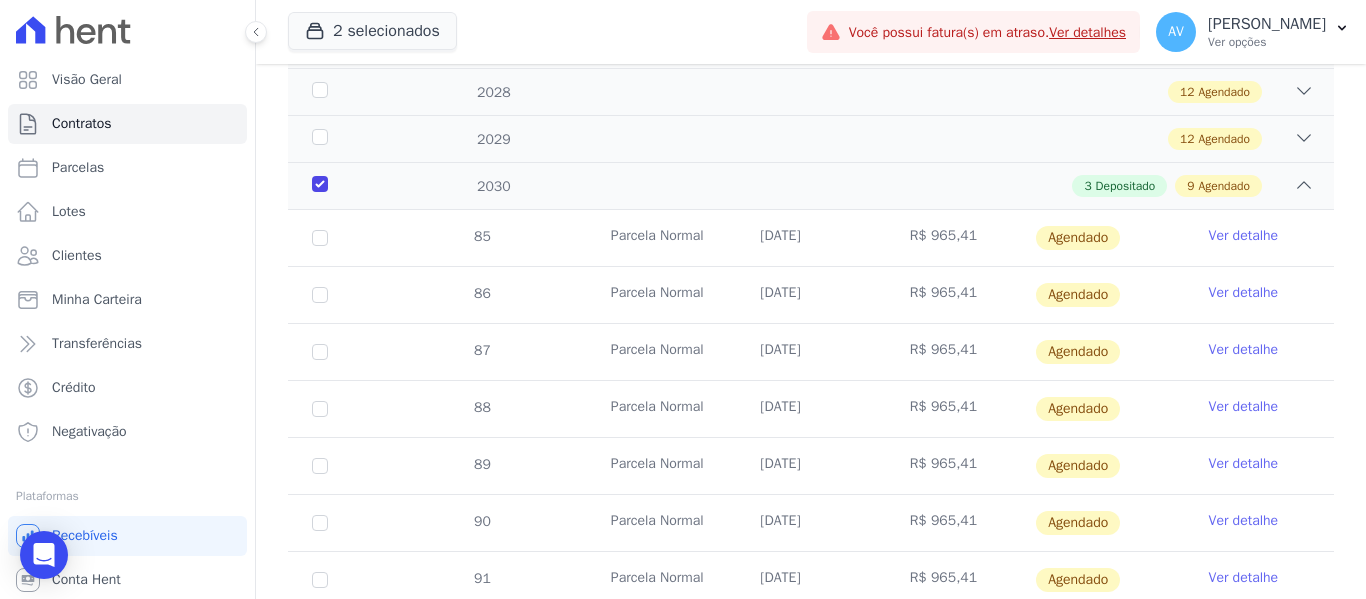 scroll, scrollTop: 1216, scrollLeft: 0, axis: vertical 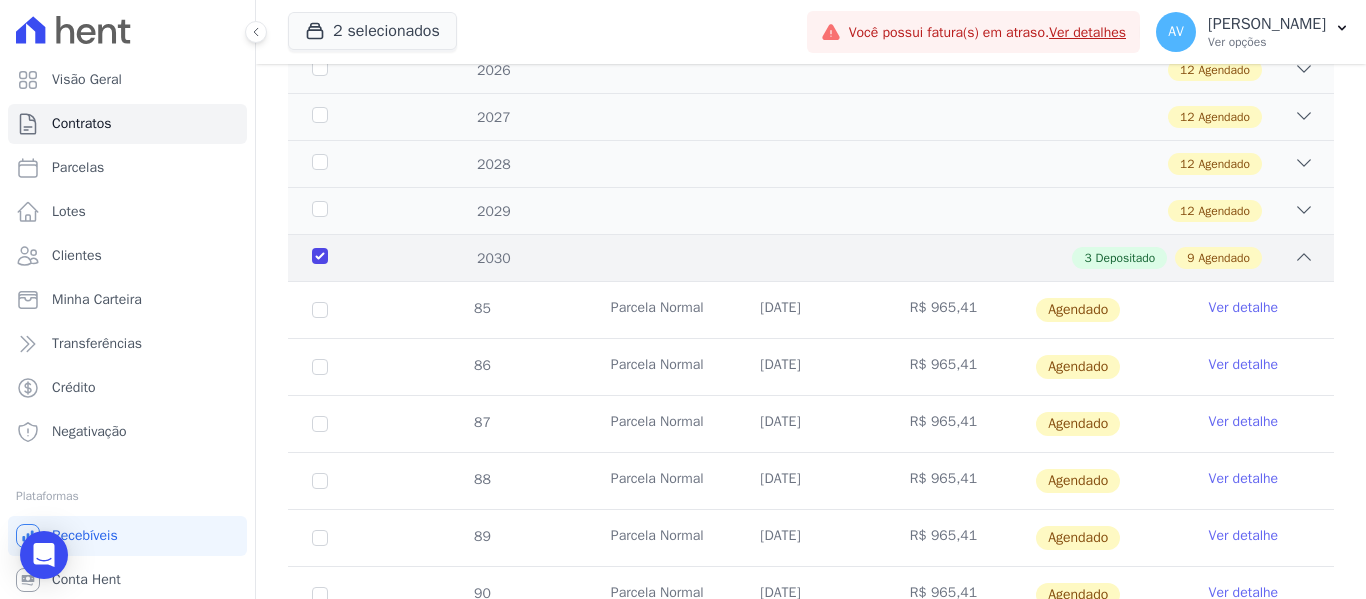 click on "2030" at bounding box center [353, 258] 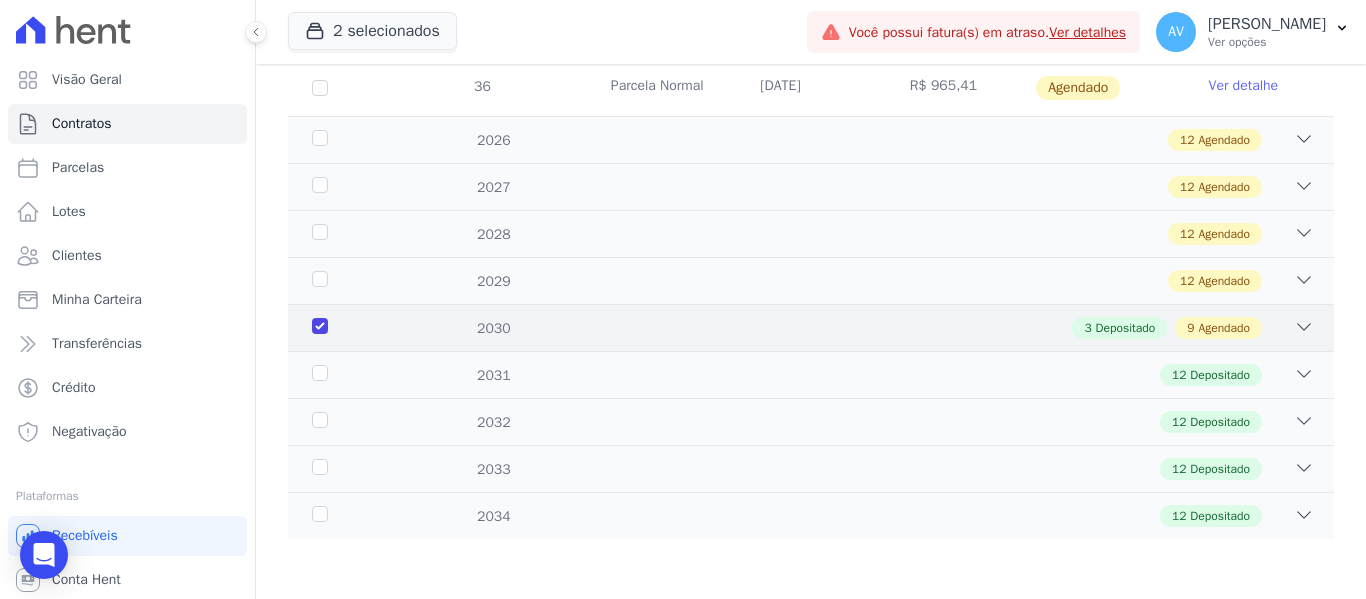 scroll, scrollTop: 1146, scrollLeft: 0, axis: vertical 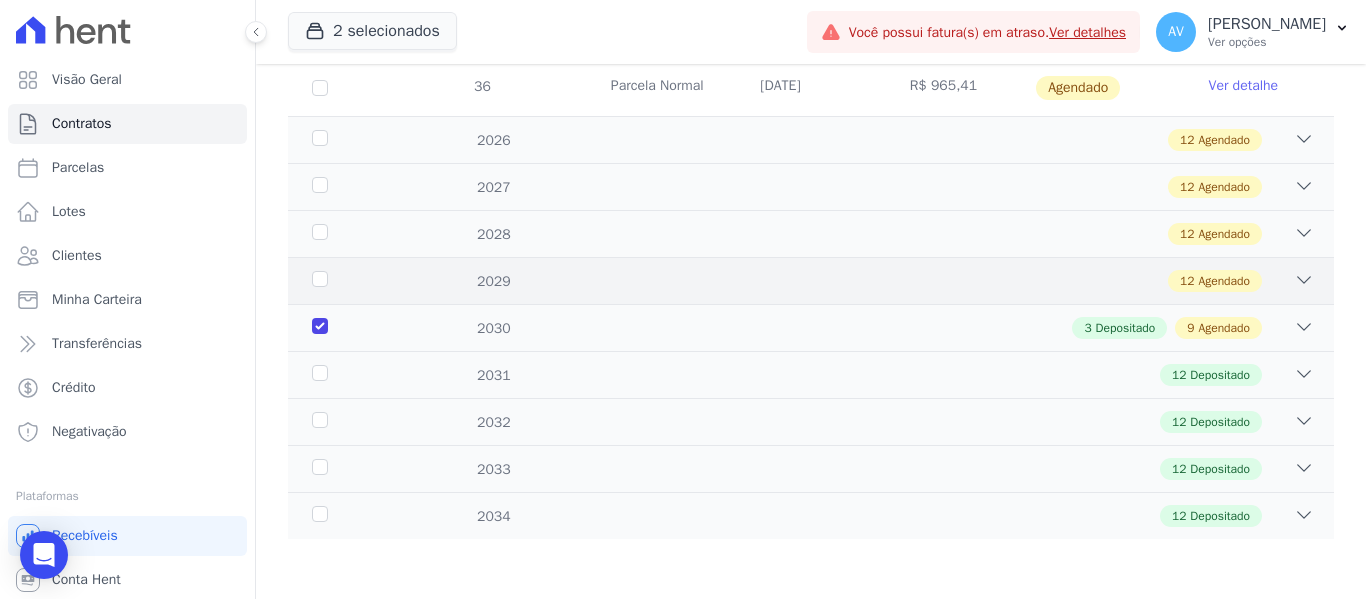click 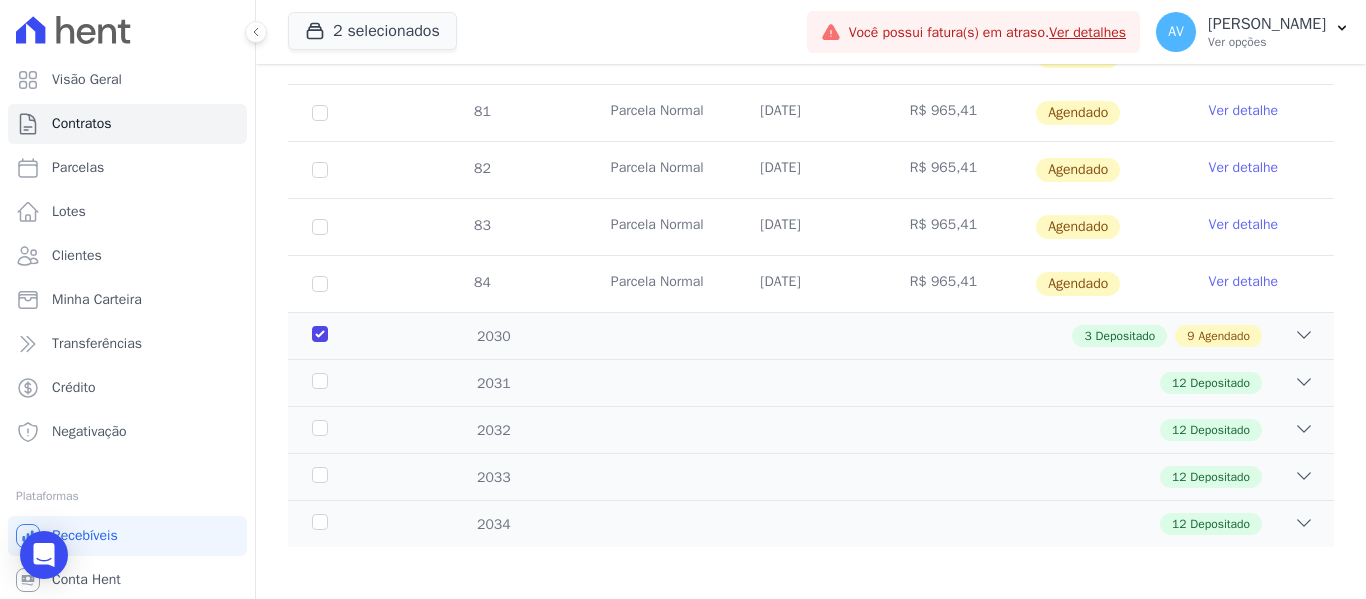 scroll, scrollTop: 1830, scrollLeft: 0, axis: vertical 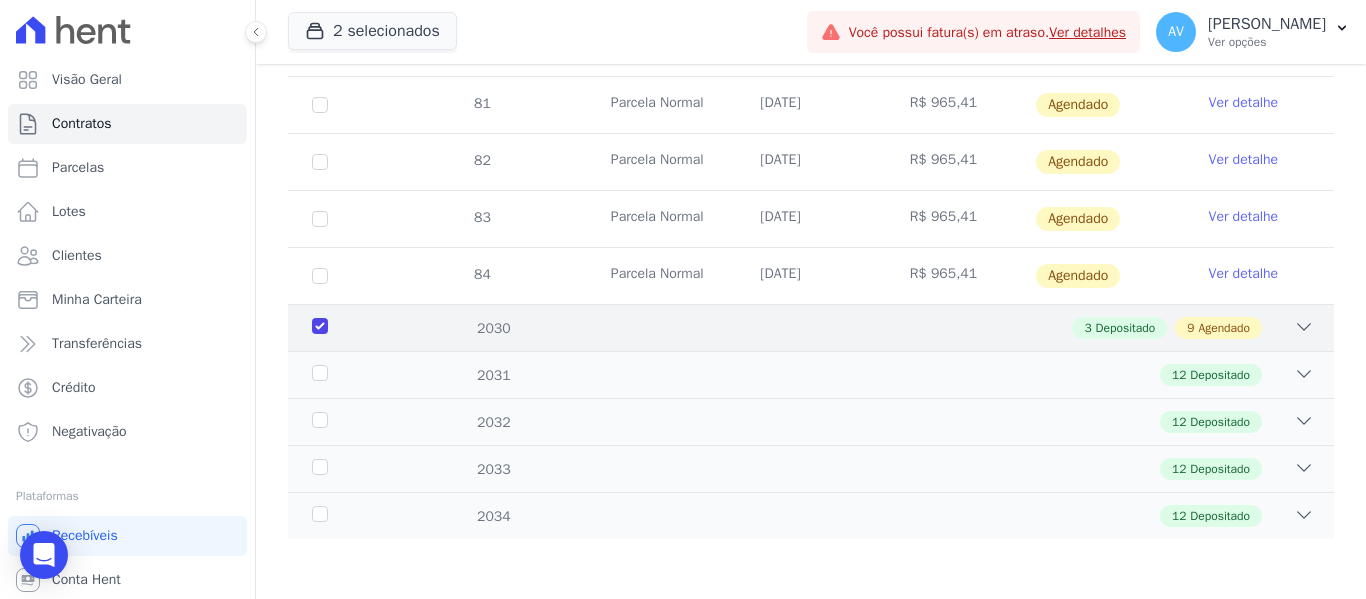 click 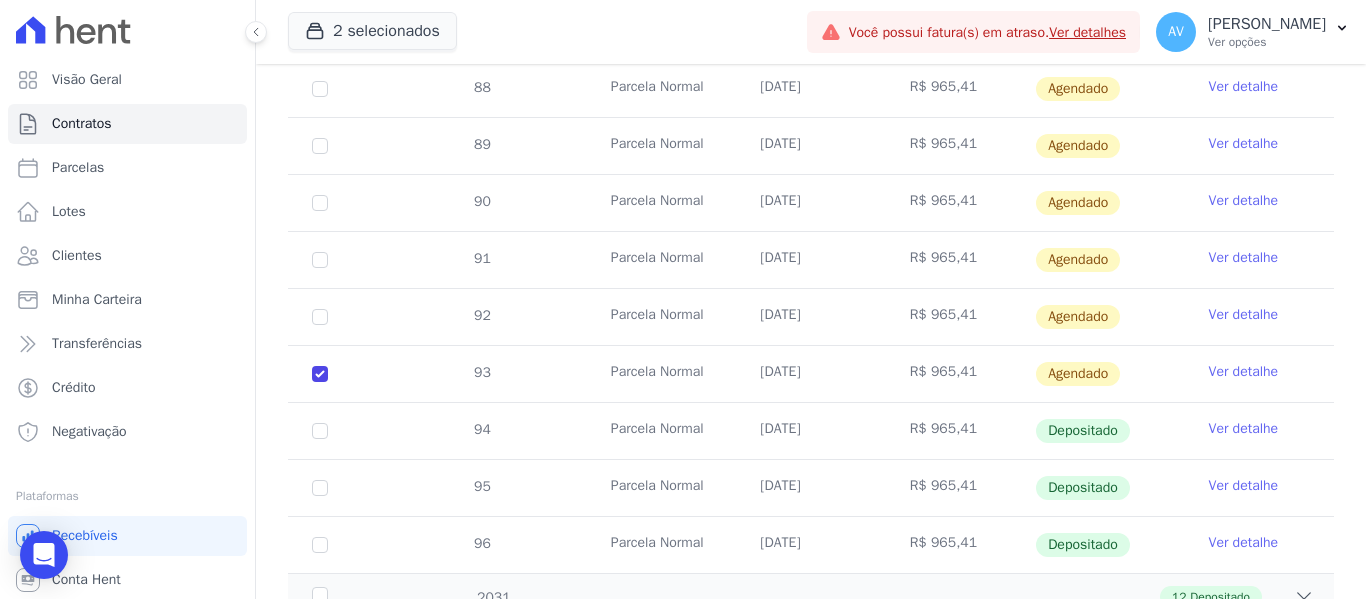 scroll, scrollTop: 2330, scrollLeft: 0, axis: vertical 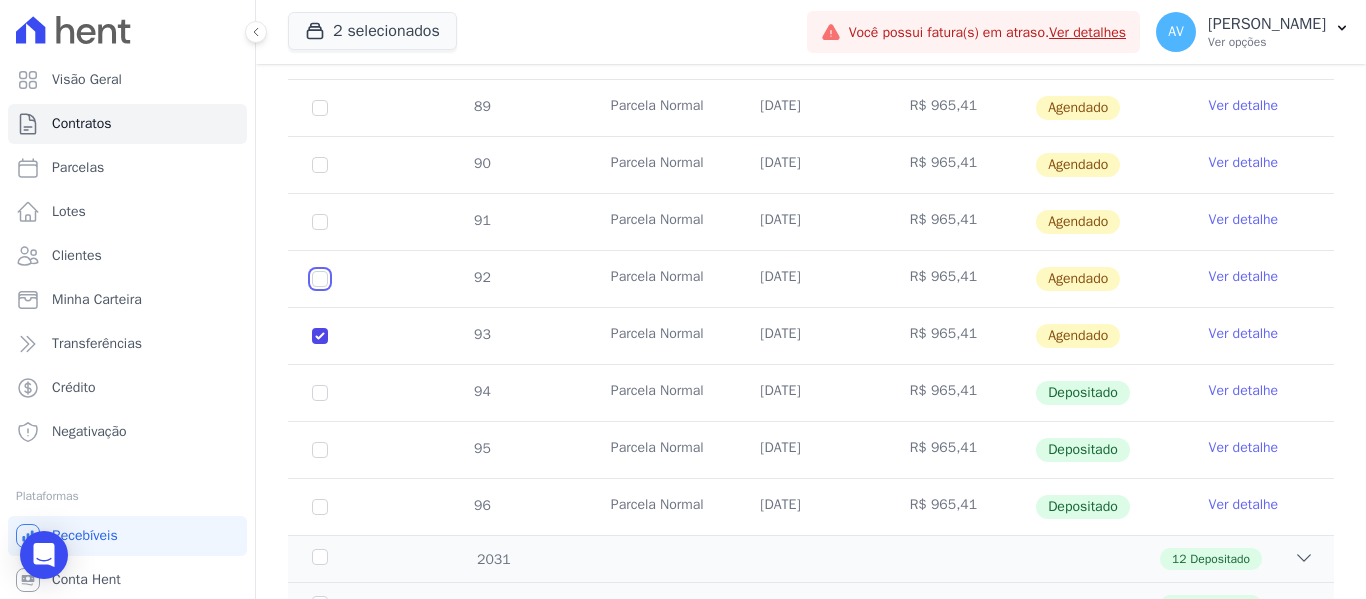 click at bounding box center [320, -120] 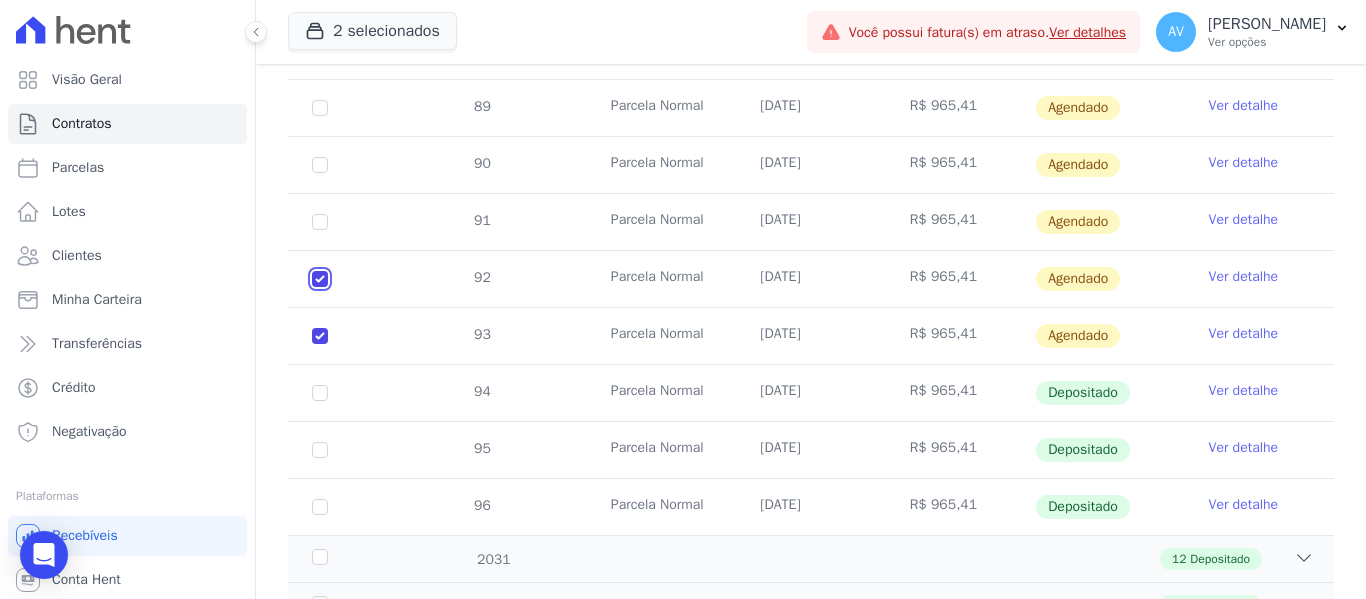 checkbox on "true" 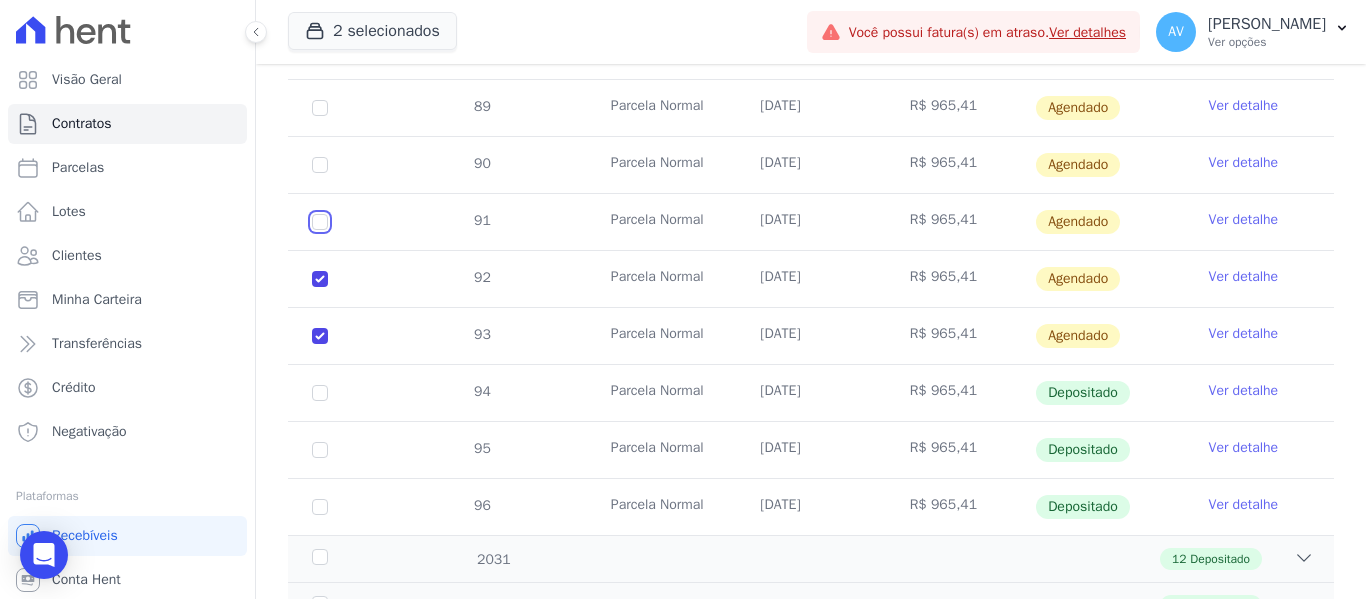 click at bounding box center (320, -120) 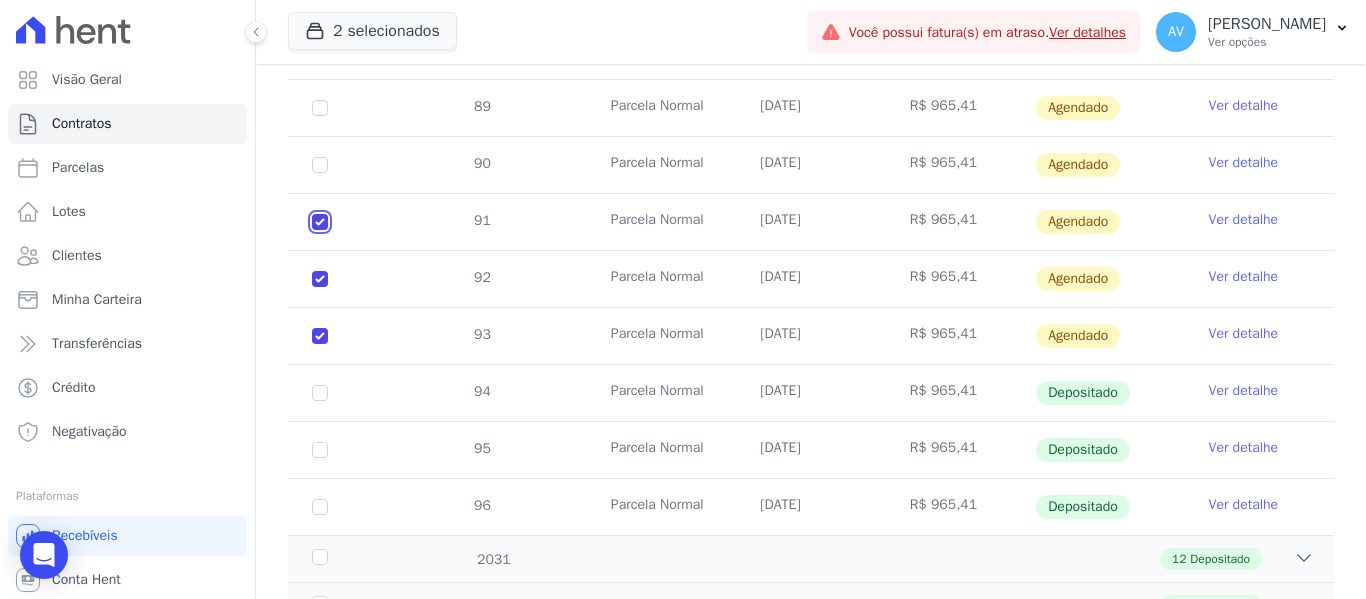 checkbox on "true" 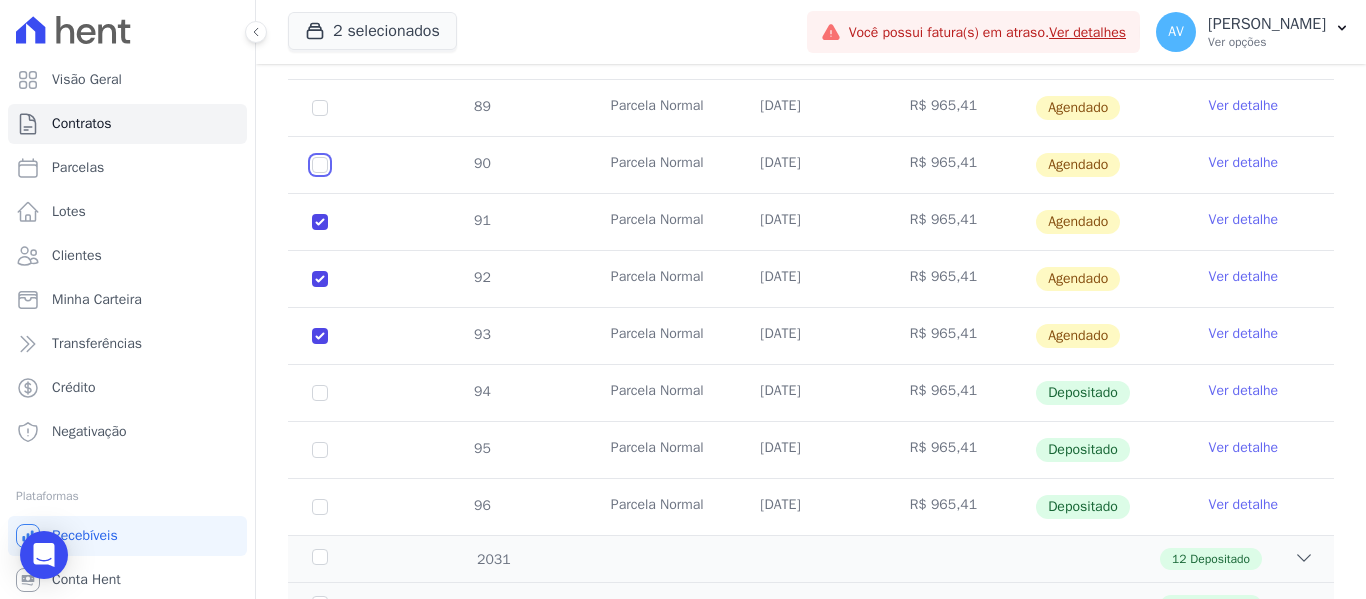 click at bounding box center [320, -120] 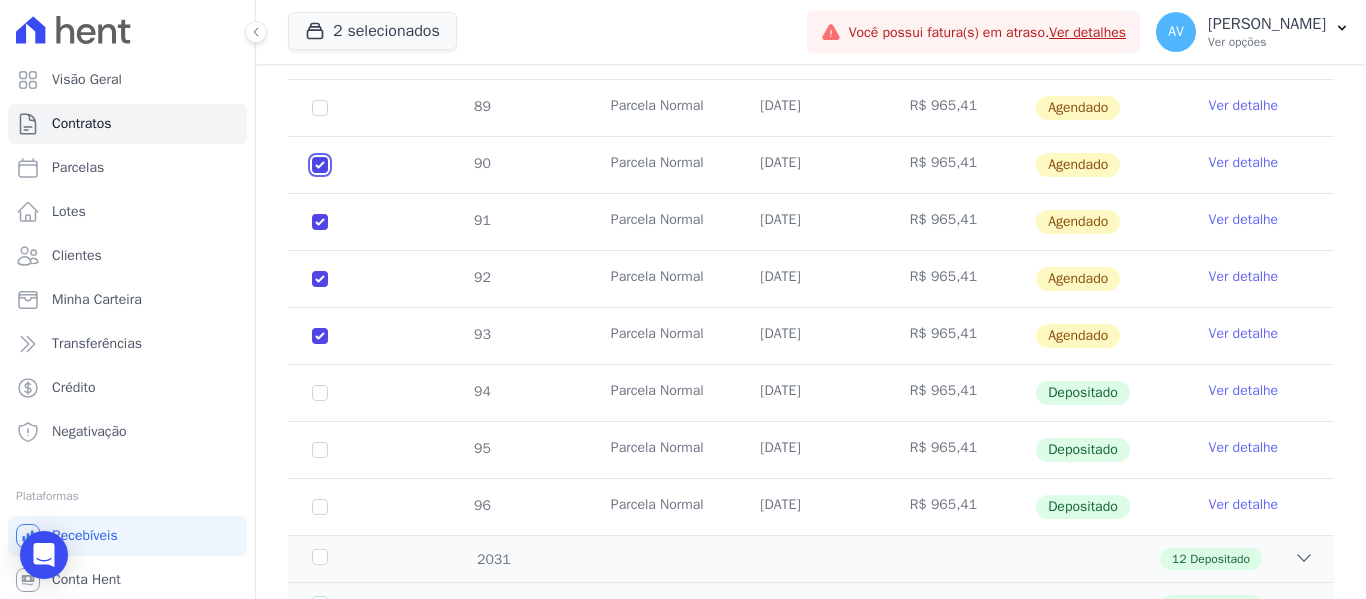 checkbox on "true" 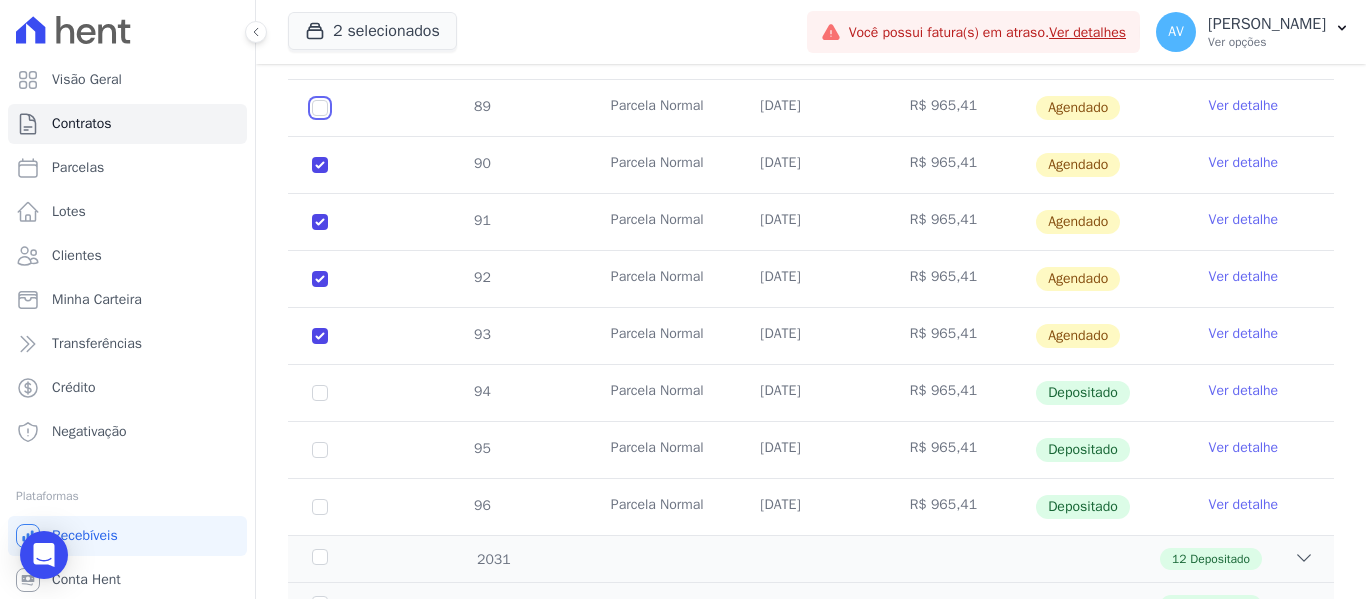 click at bounding box center (320, -120) 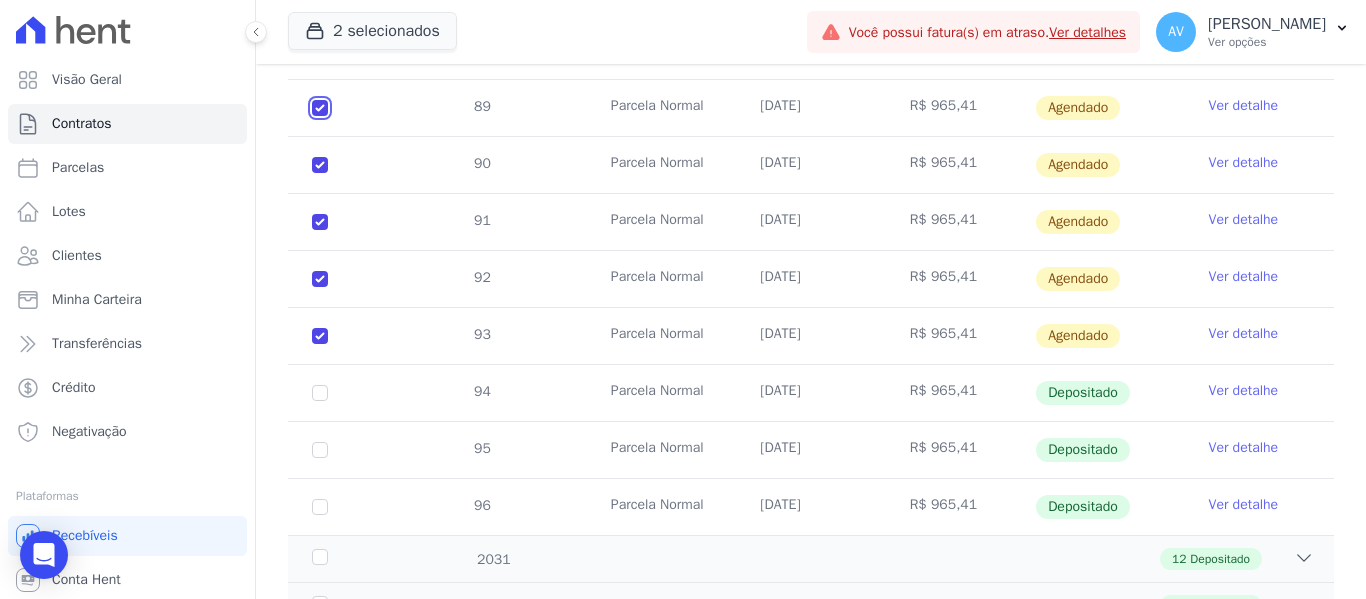 checkbox on "true" 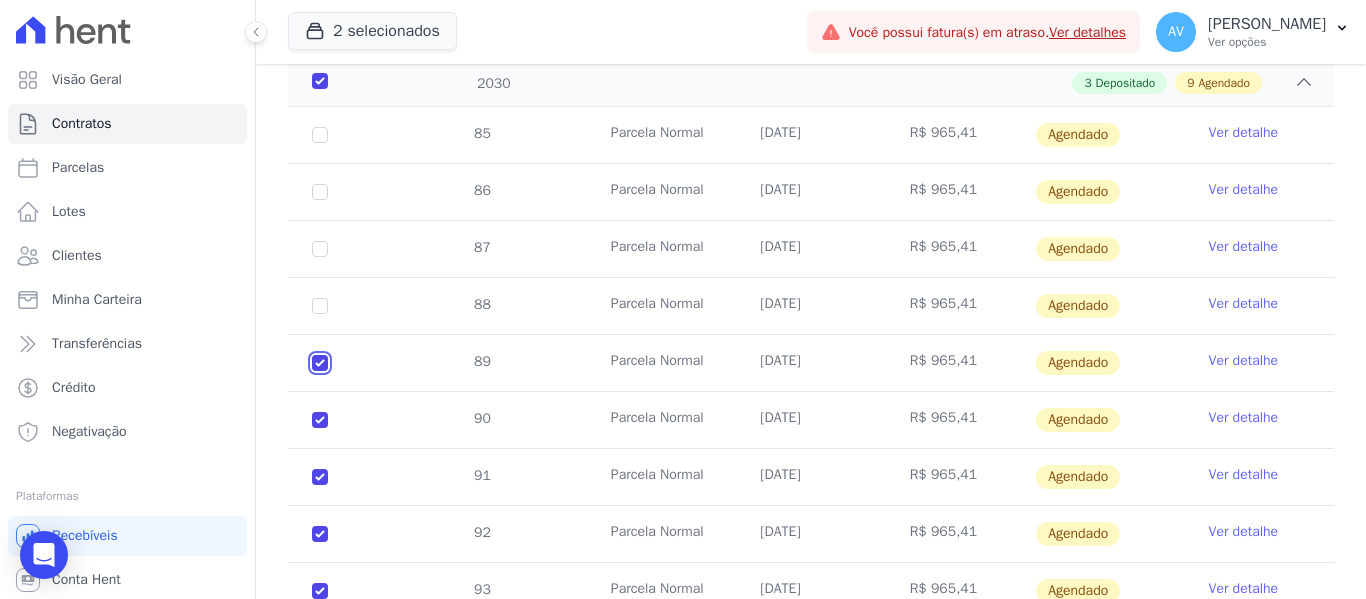 scroll, scrollTop: 2030, scrollLeft: 0, axis: vertical 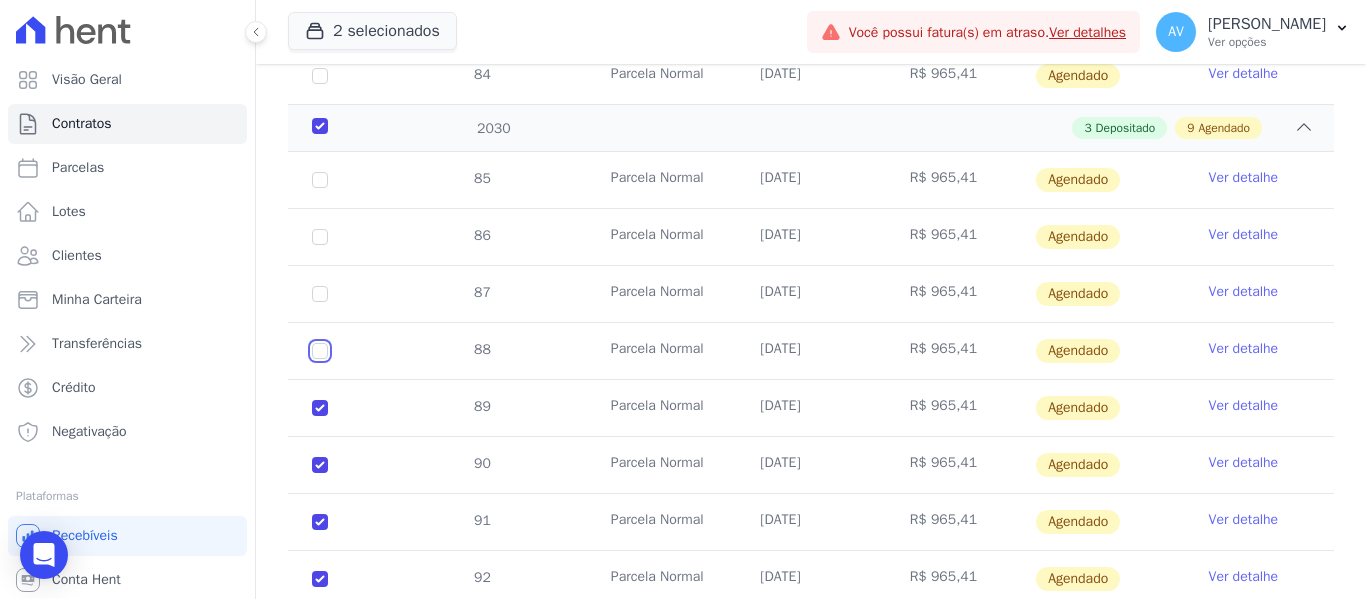 drag, startPoint x: 318, startPoint y: 352, endPoint x: 324, endPoint y: 300, distance: 52.34501 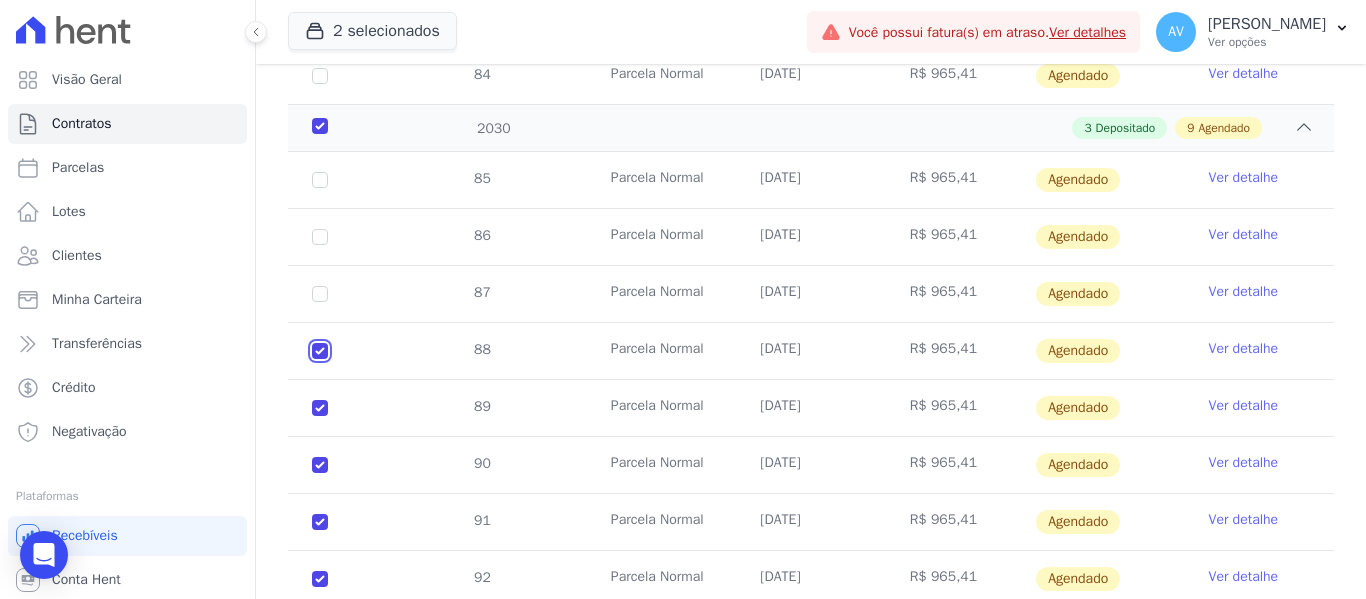 checkbox on "true" 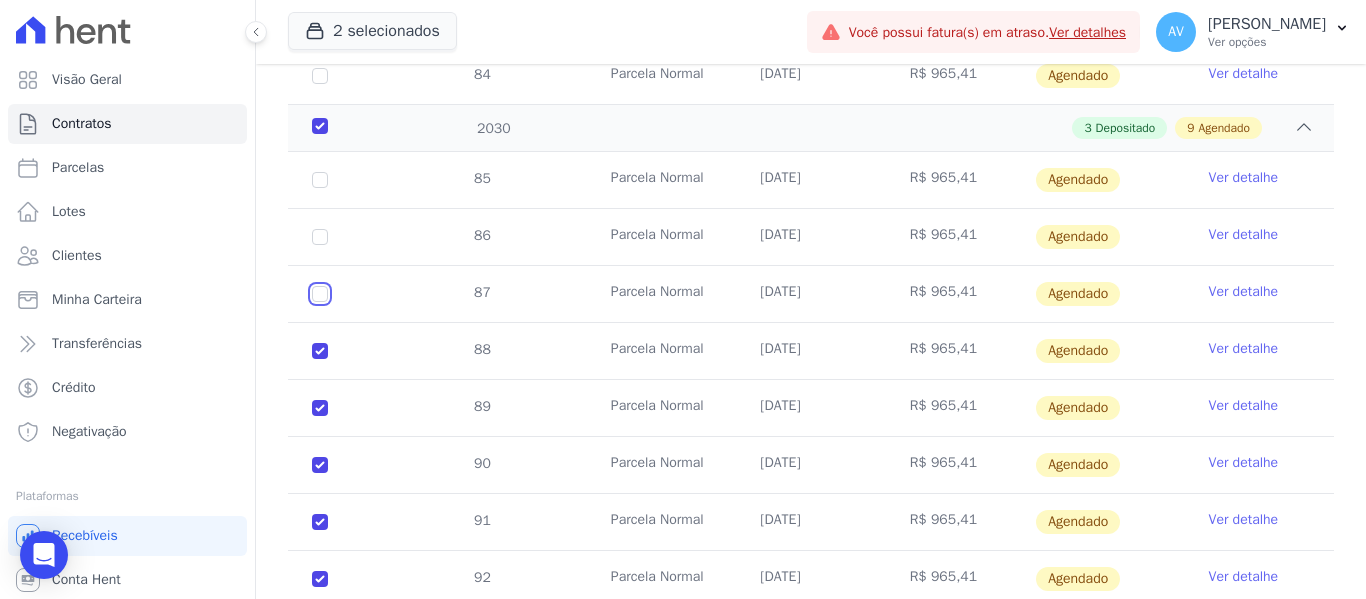 click at bounding box center [320, 180] 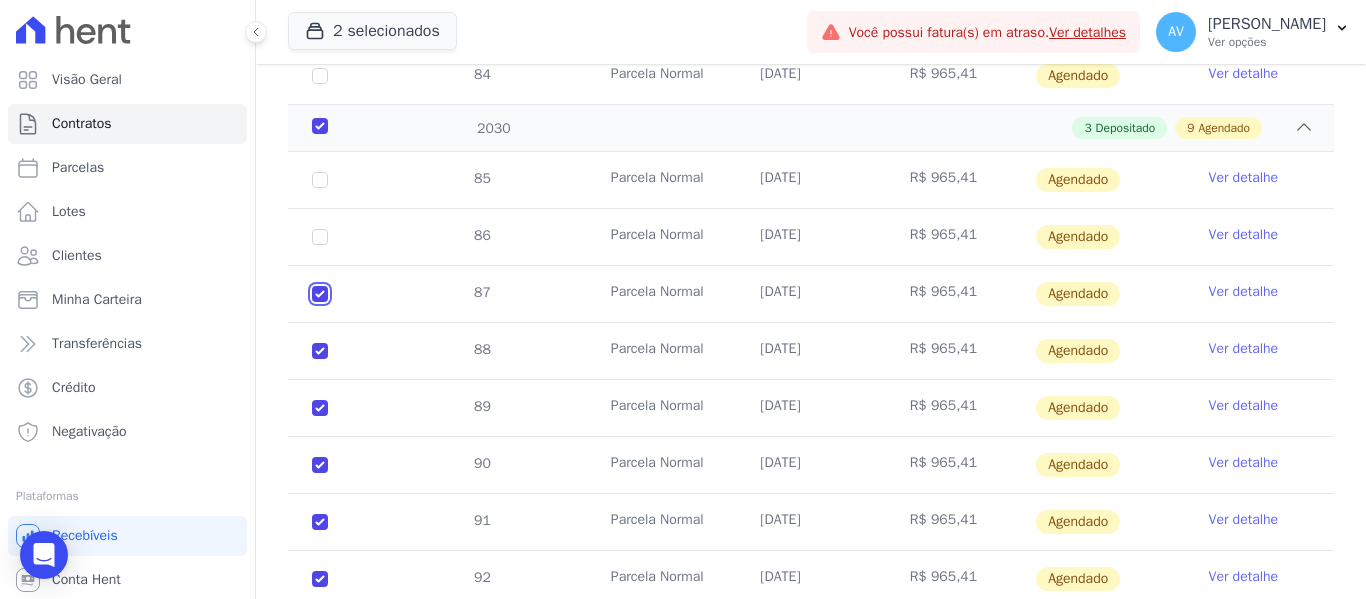 checkbox on "true" 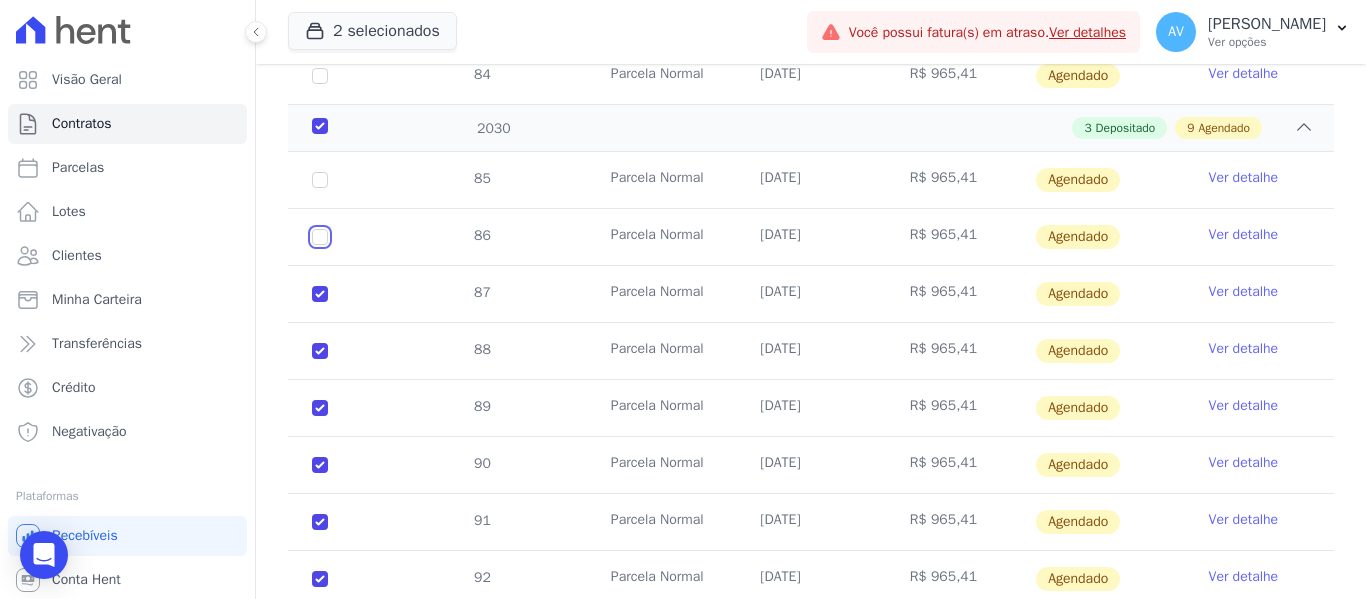 click at bounding box center [320, 180] 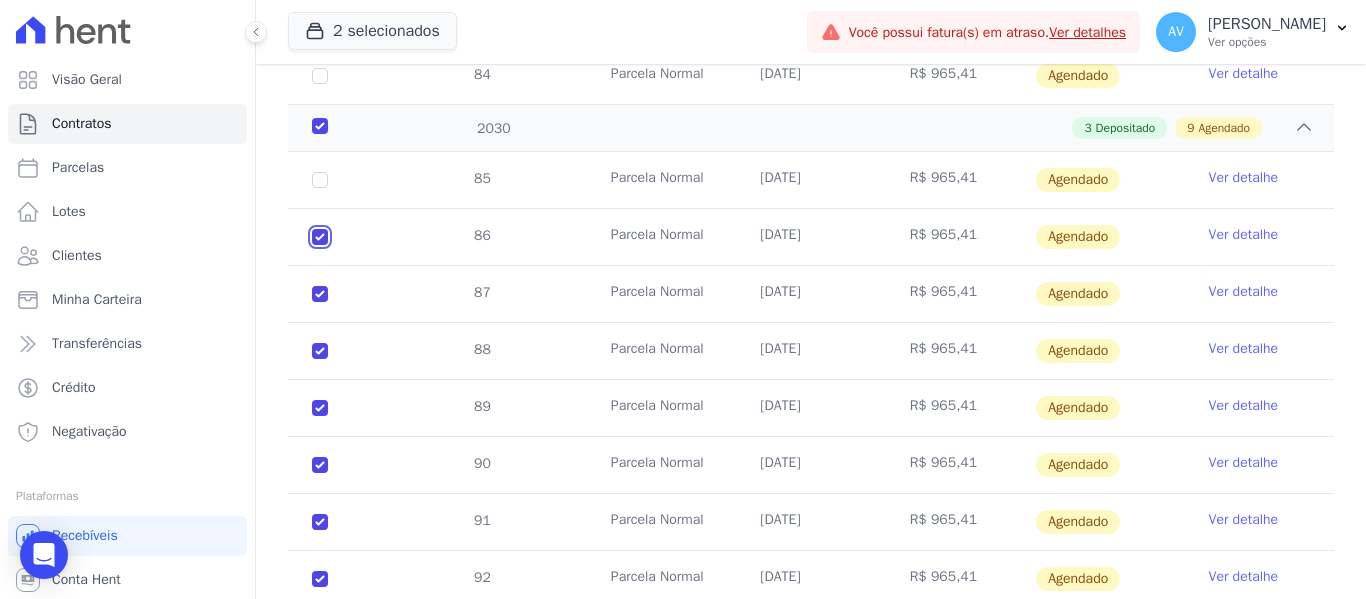 checkbox on "true" 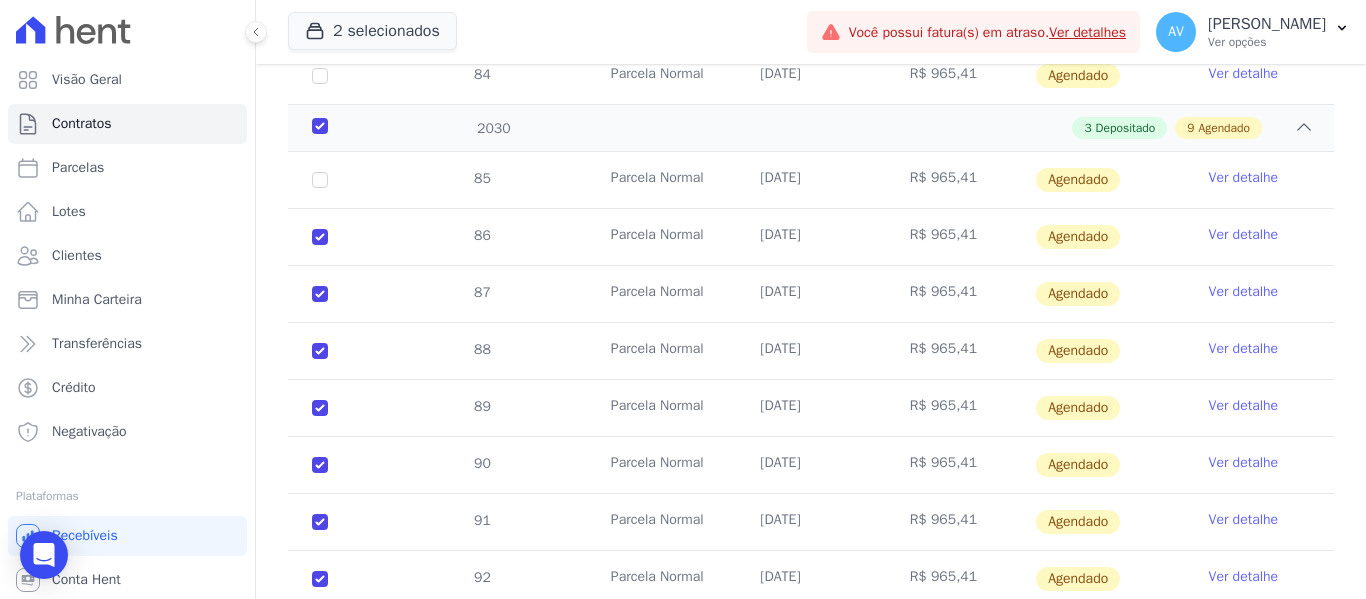 click on "85" at bounding box center [320, 180] 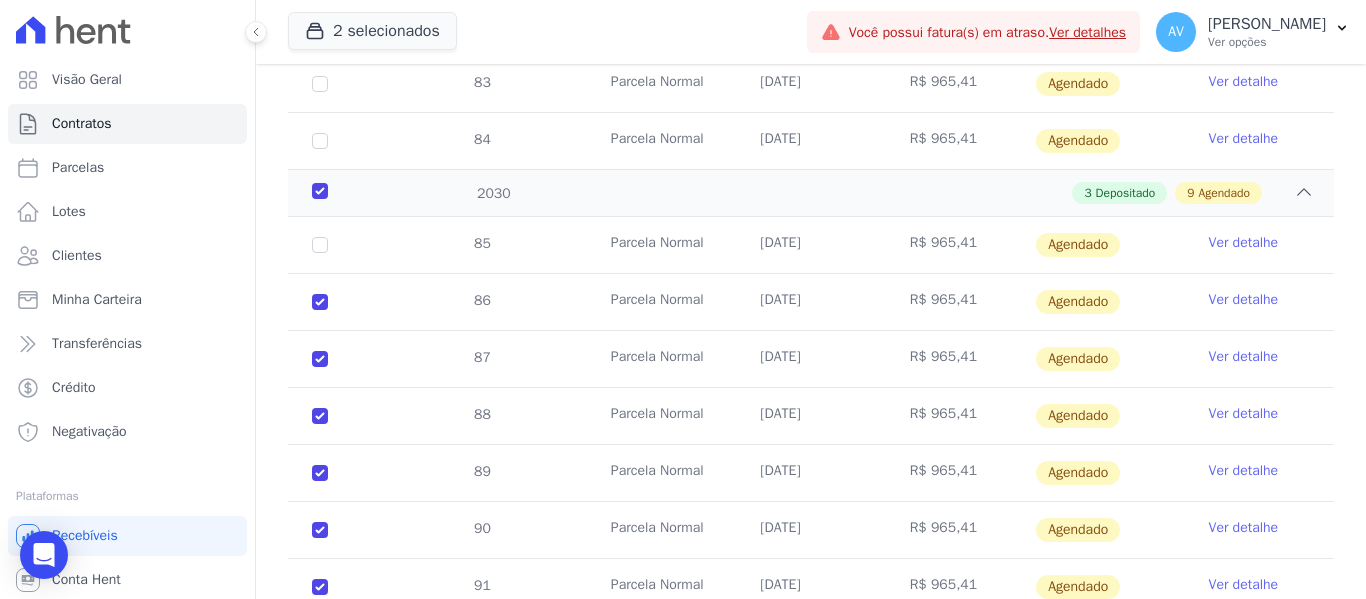scroll, scrollTop: 1930, scrollLeft: 0, axis: vertical 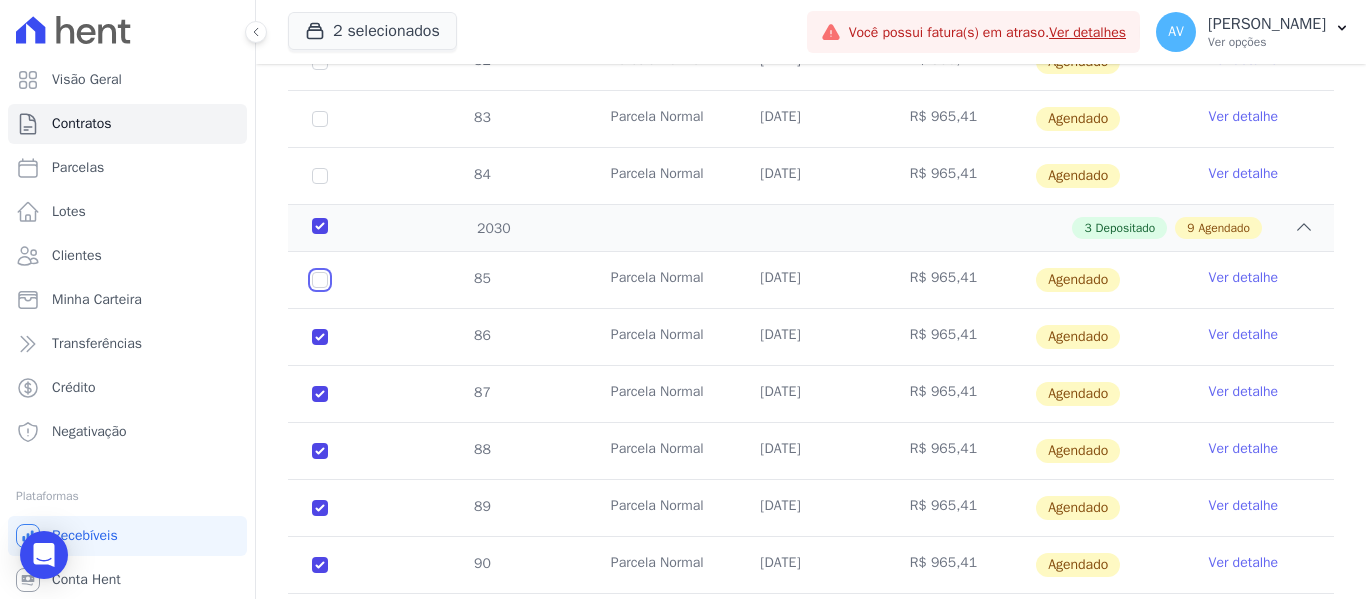 click at bounding box center (320, 280) 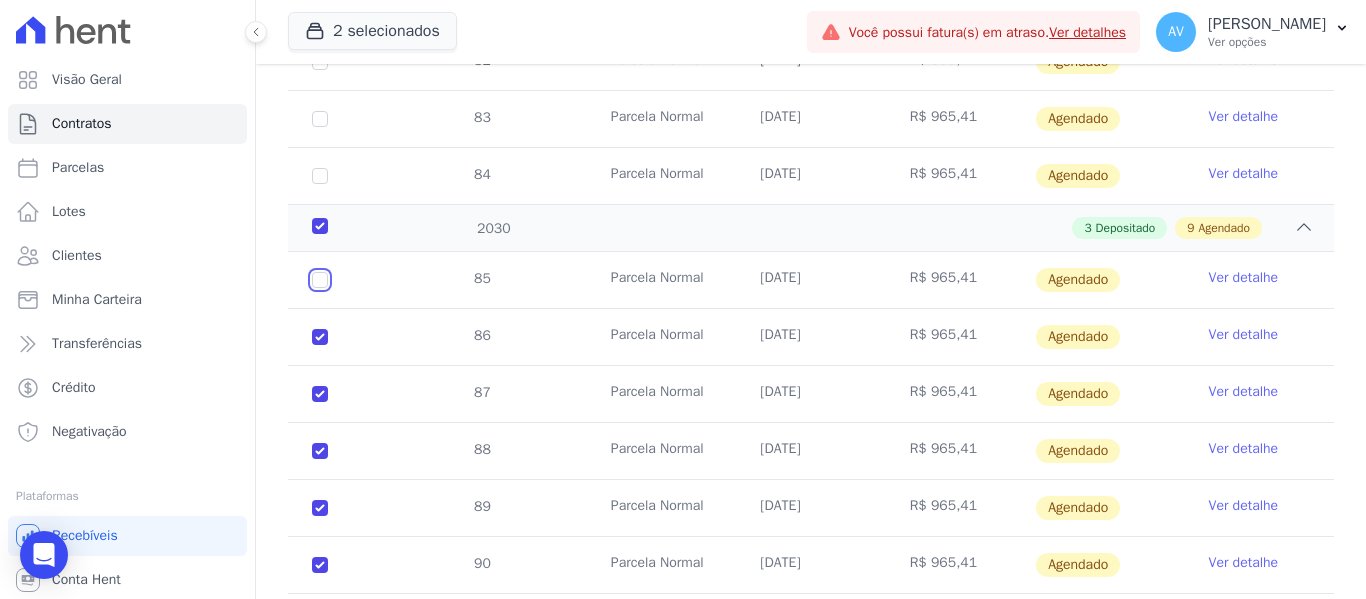 checkbox on "true" 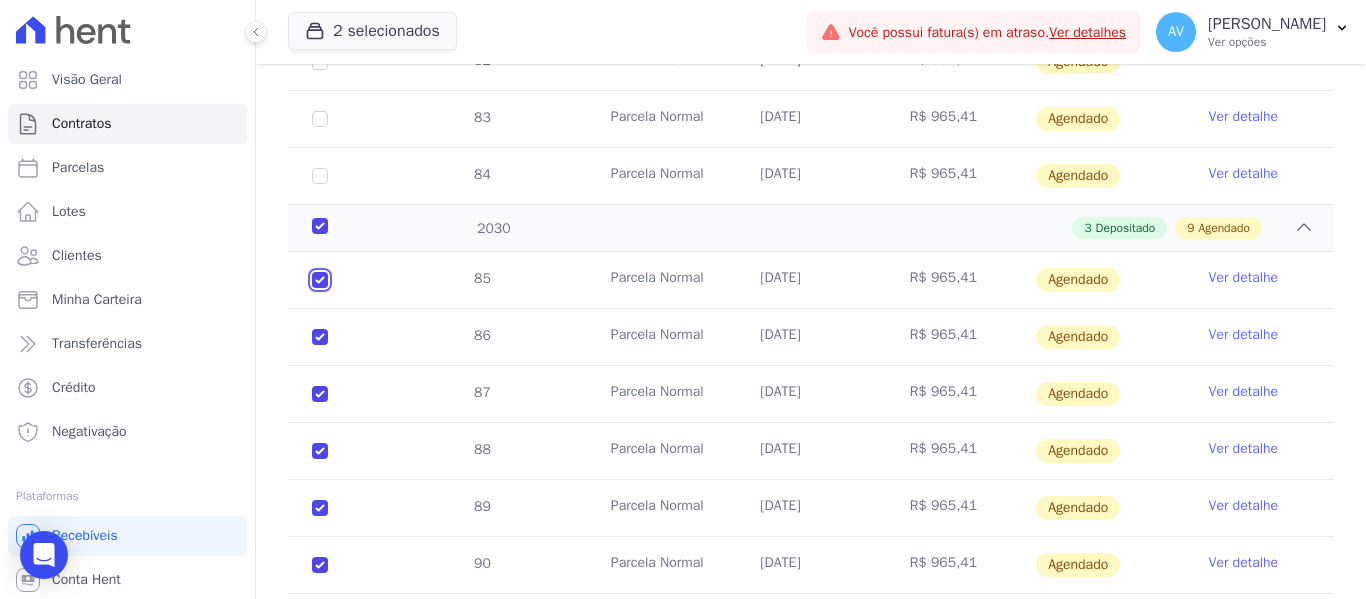 checkbox on "true" 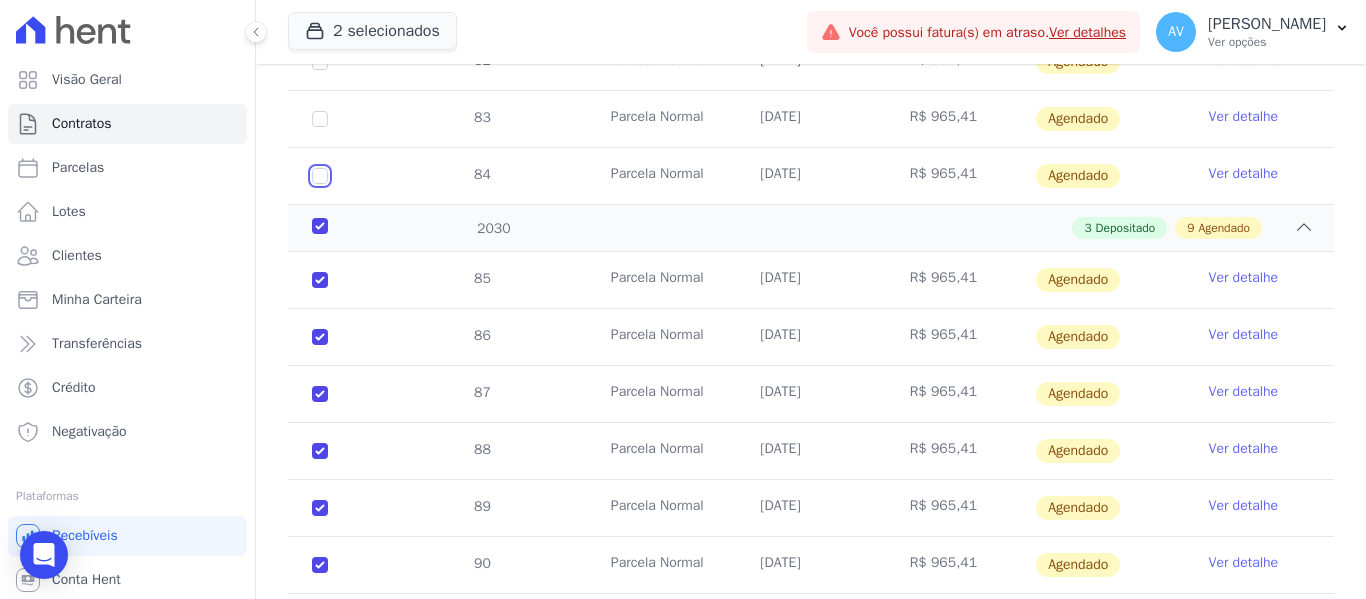 click at bounding box center (320, -451) 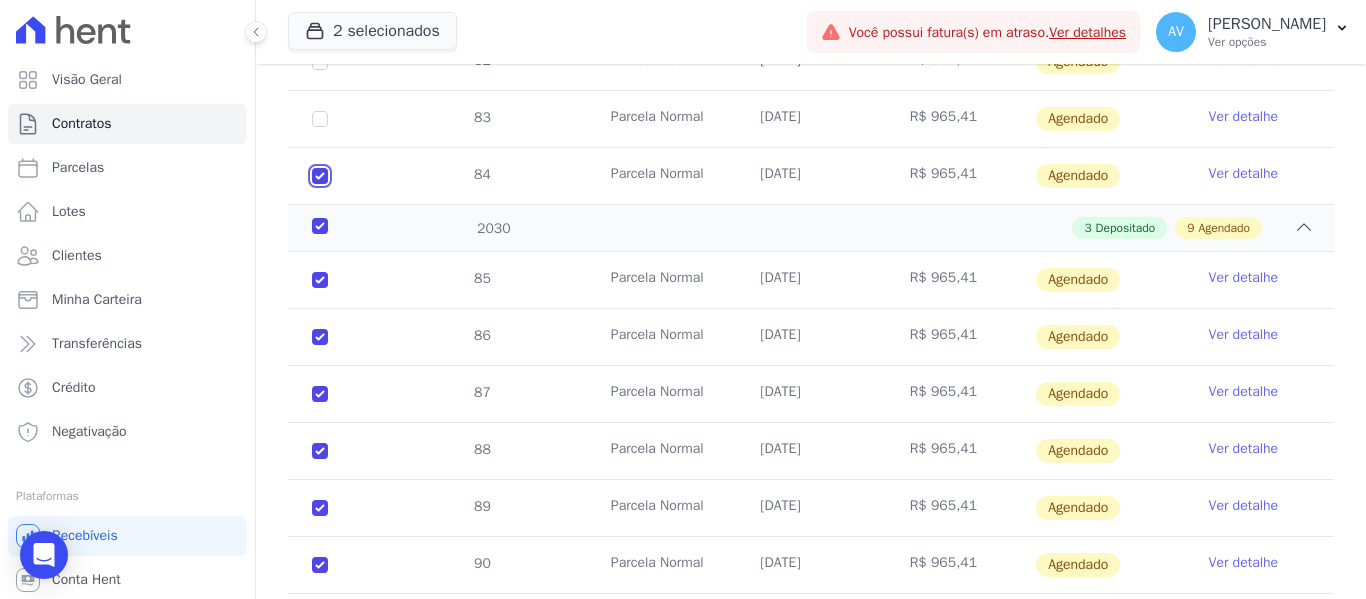 checkbox on "true" 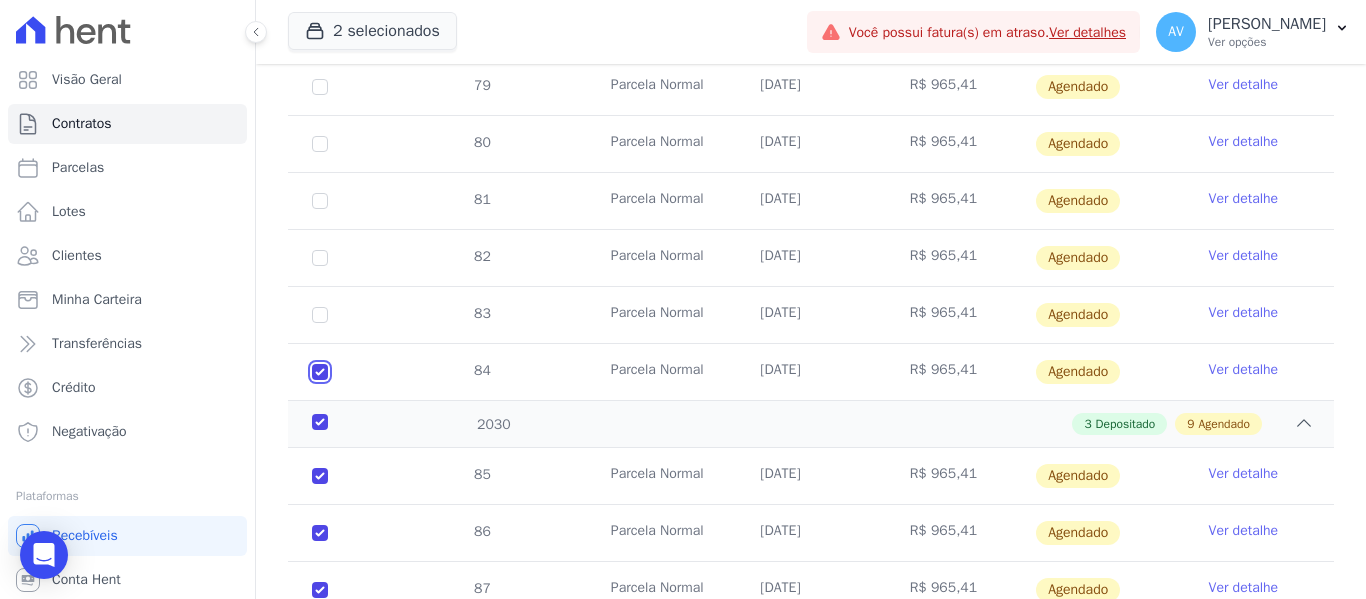 scroll, scrollTop: 1730, scrollLeft: 0, axis: vertical 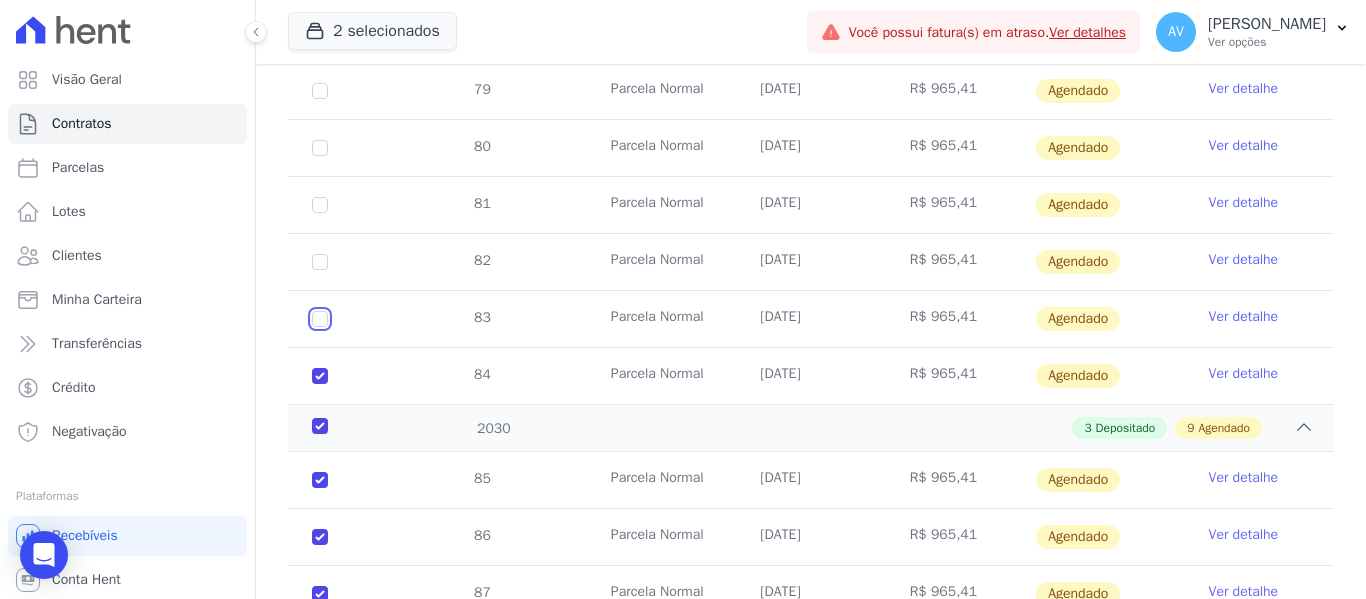 click at bounding box center (320, -251) 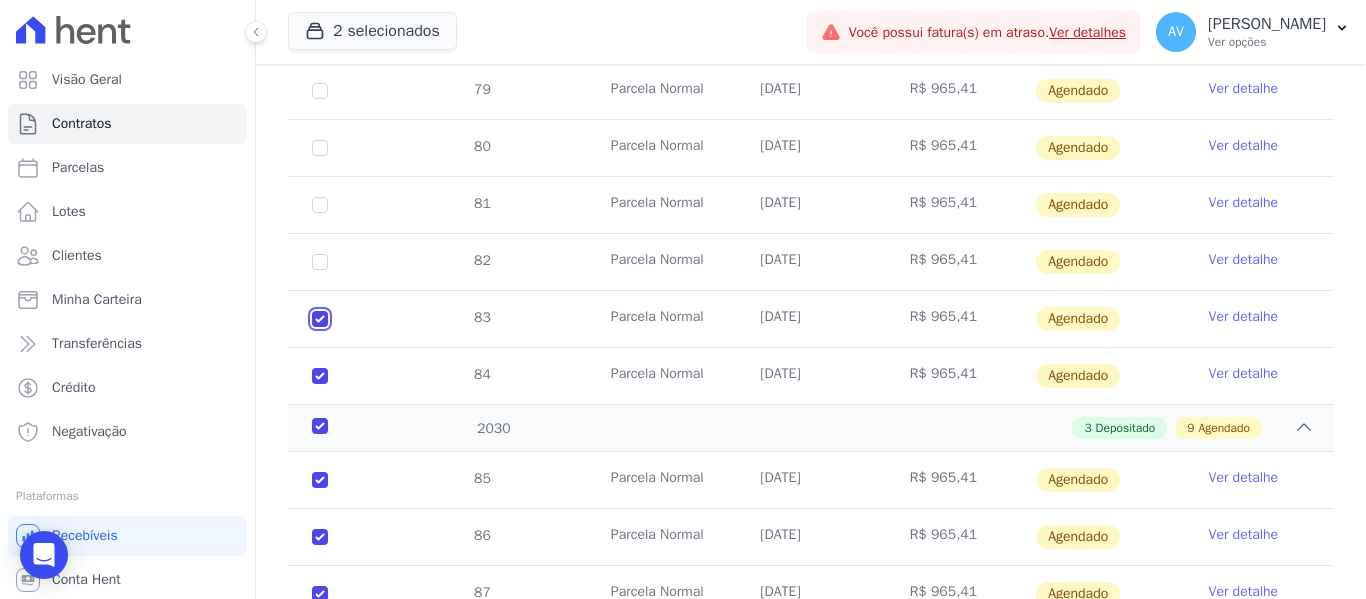 checkbox on "true" 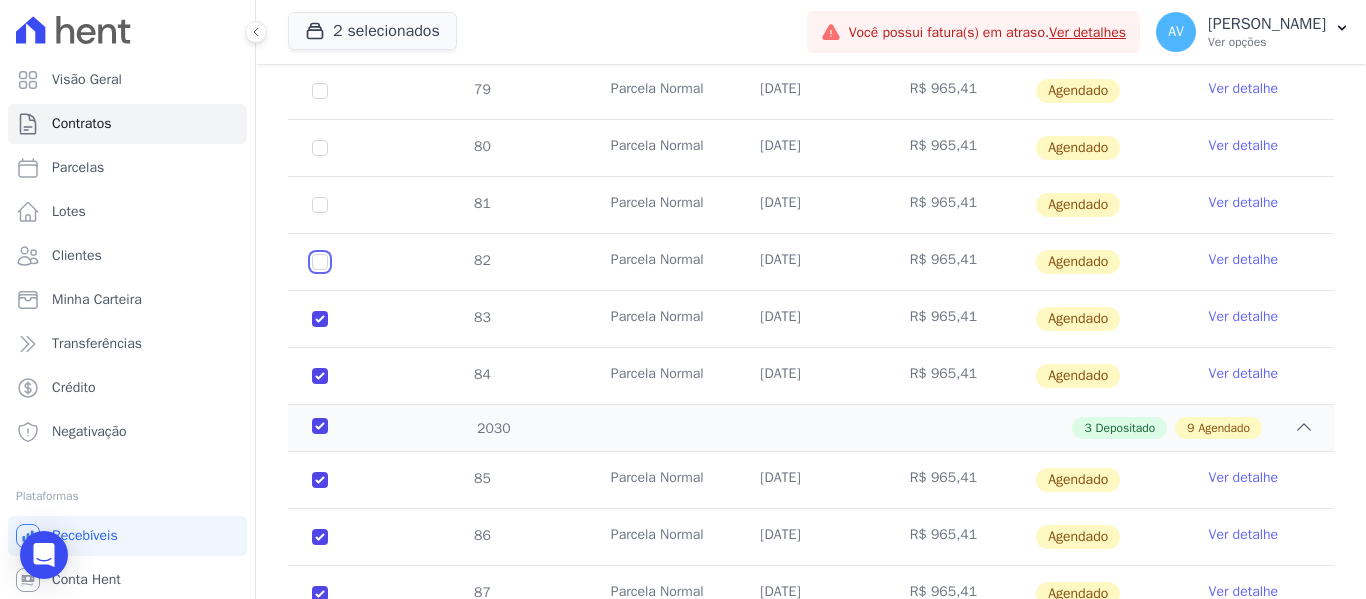 click at bounding box center [320, -251] 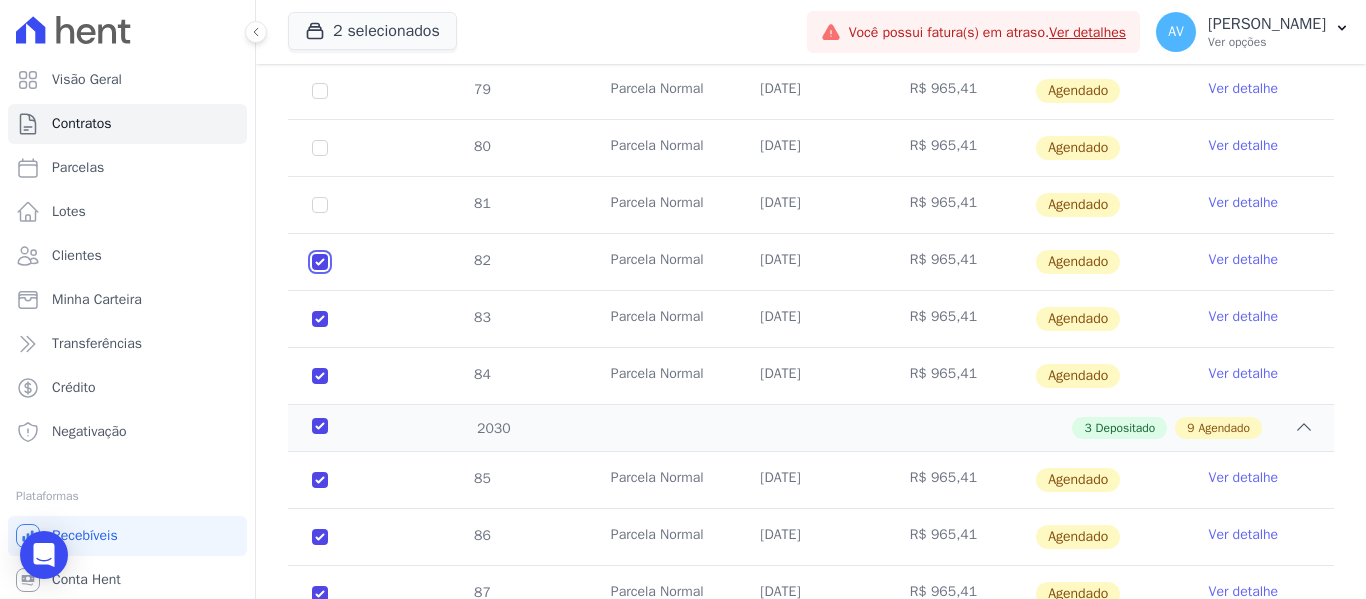 checkbox on "true" 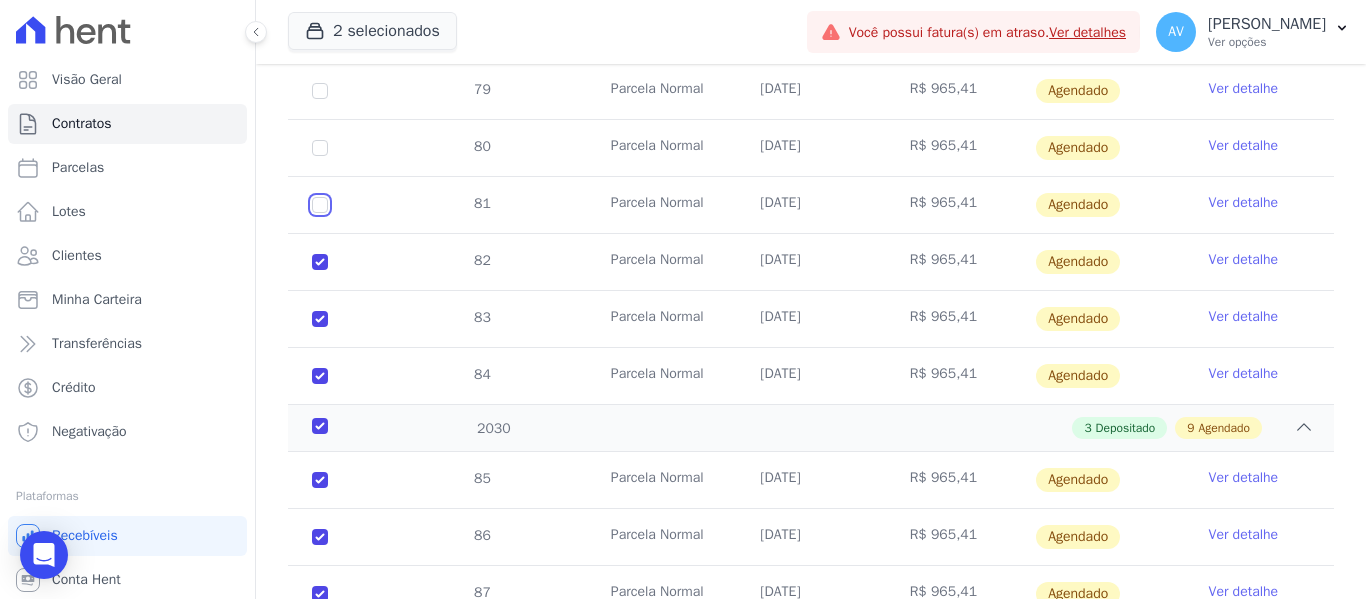 click at bounding box center (320, -251) 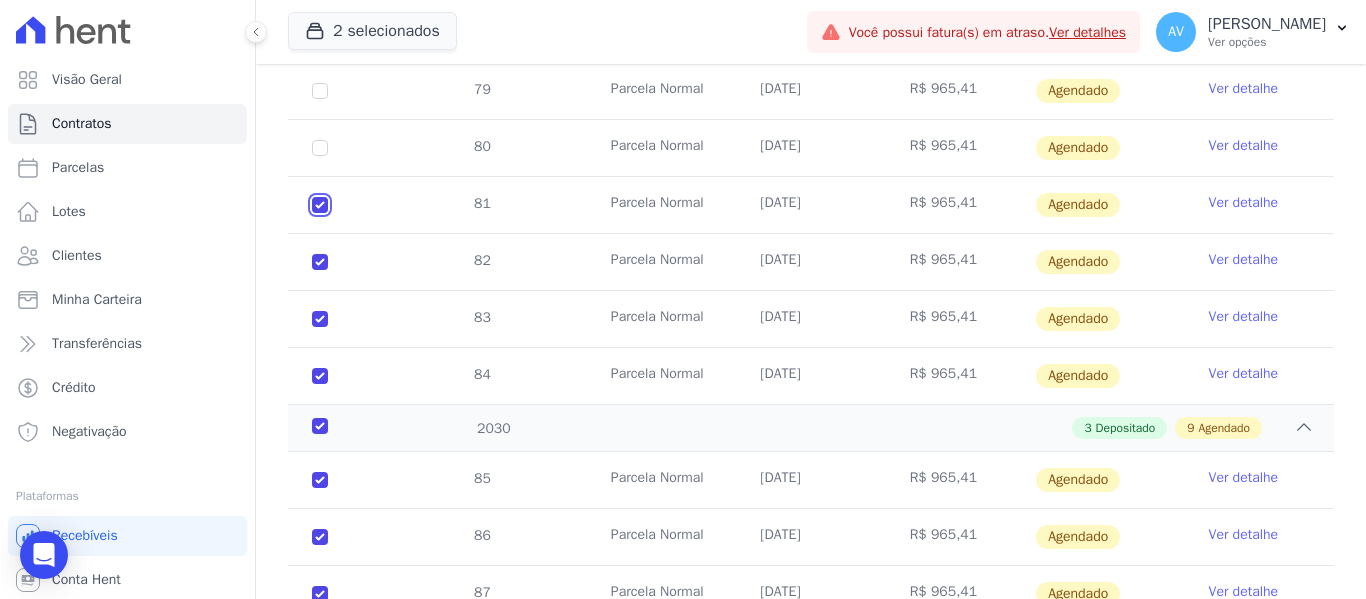 checkbox on "true" 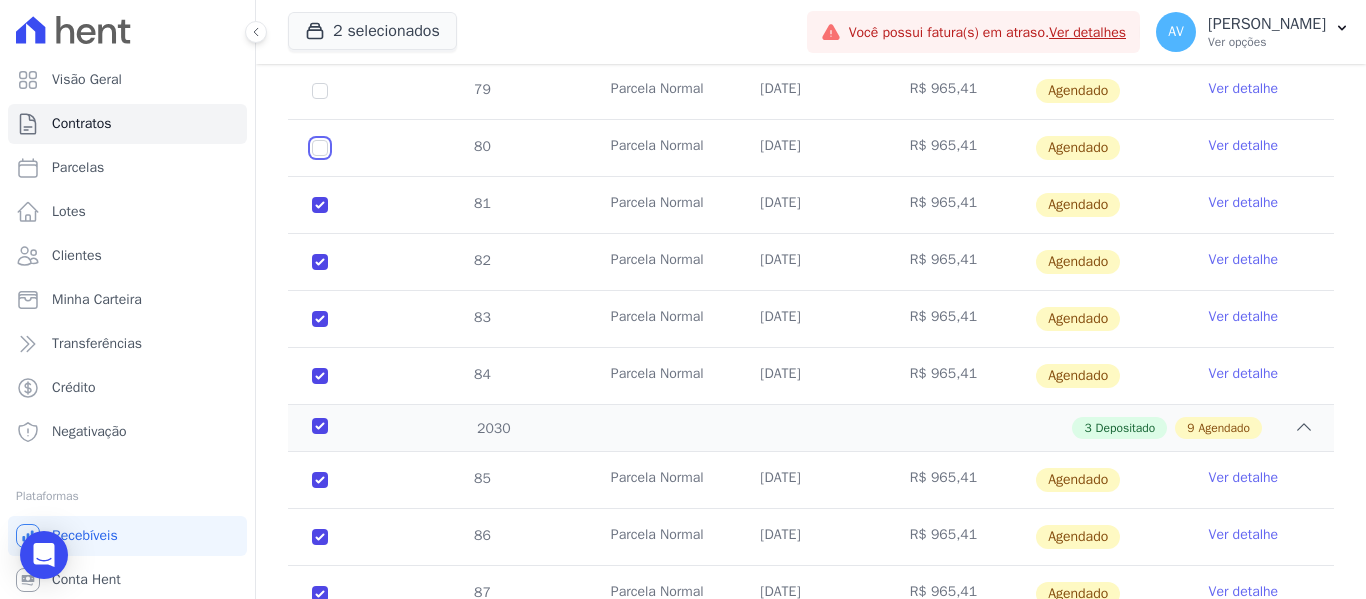 click at bounding box center [320, -251] 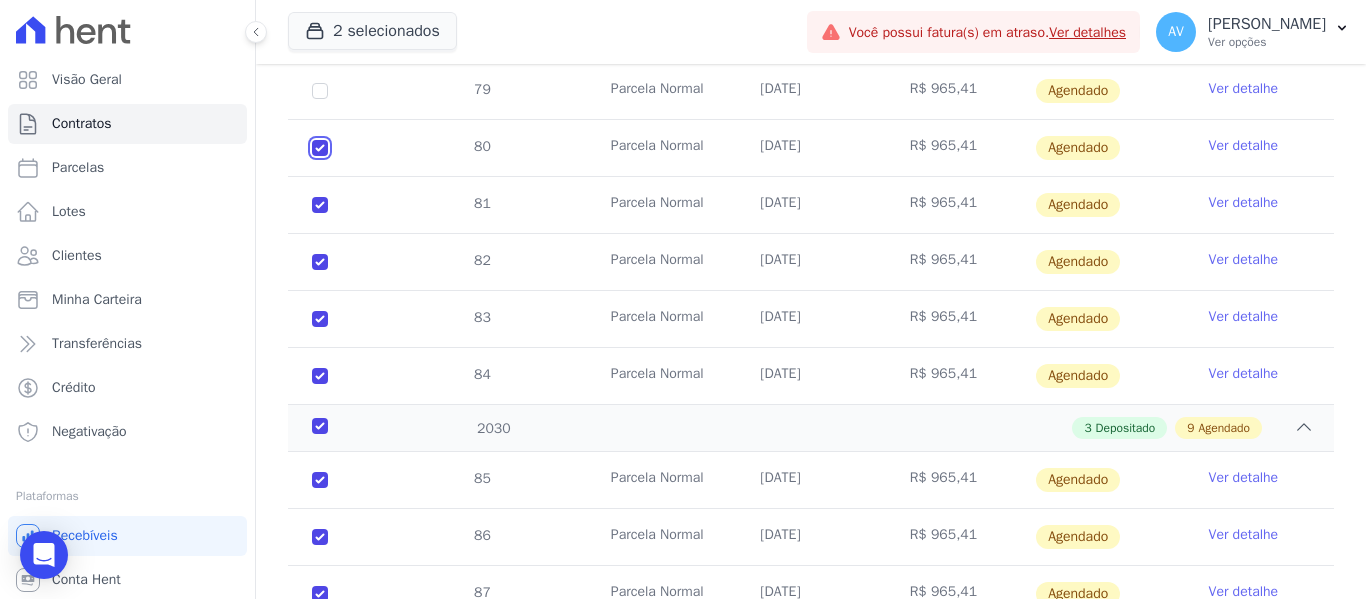 checkbox on "true" 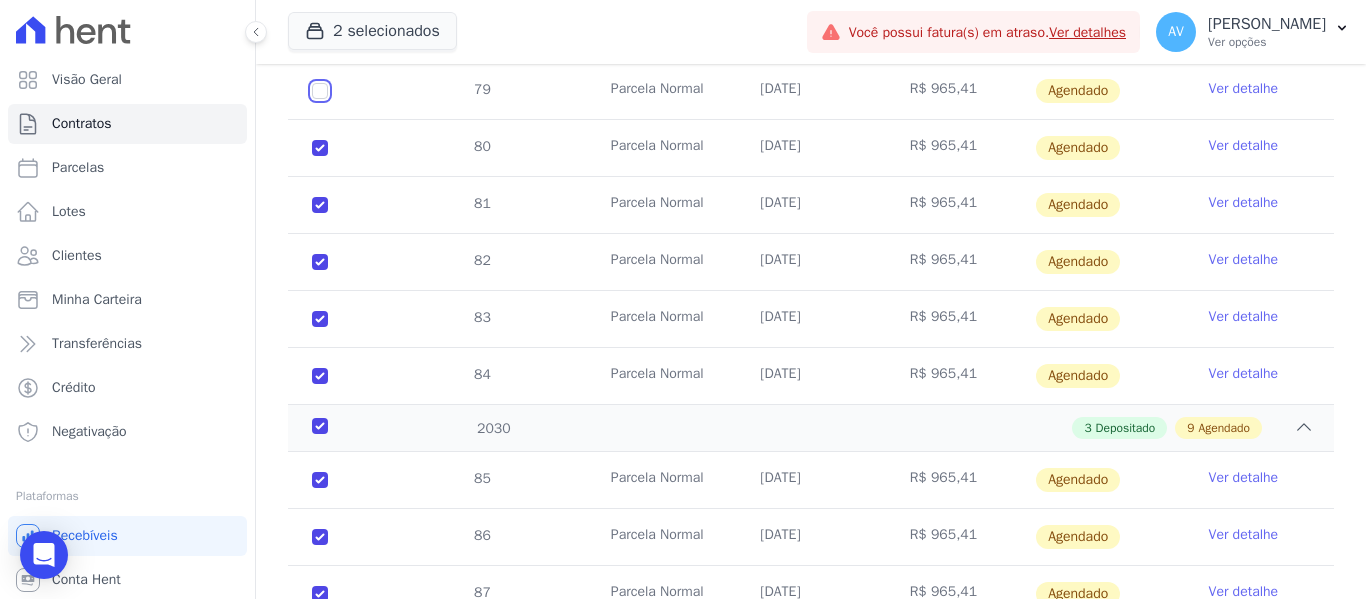 click at bounding box center [320, -251] 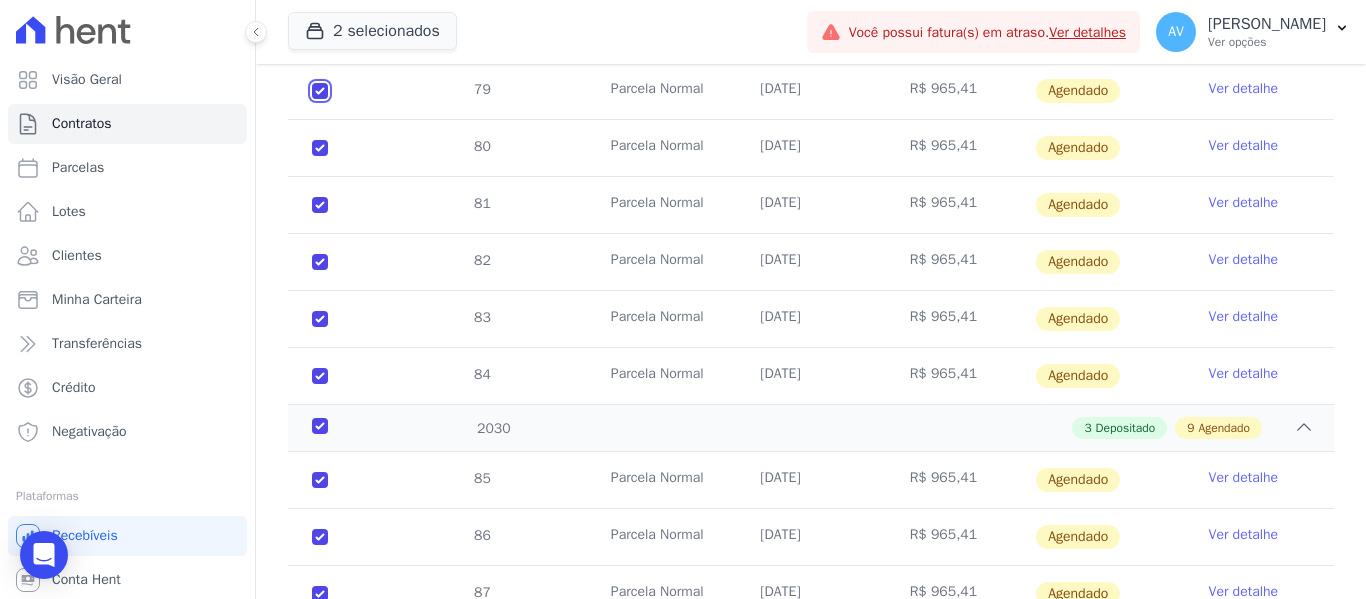 checkbox on "true" 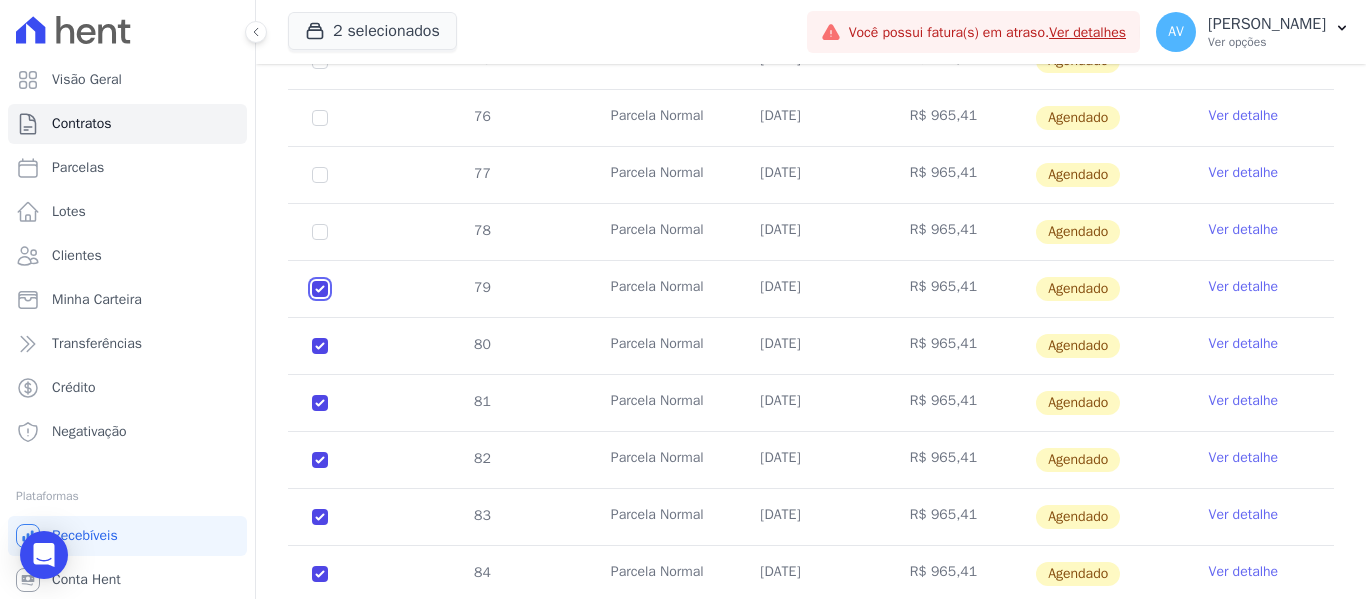 scroll, scrollTop: 1530, scrollLeft: 0, axis: vertical 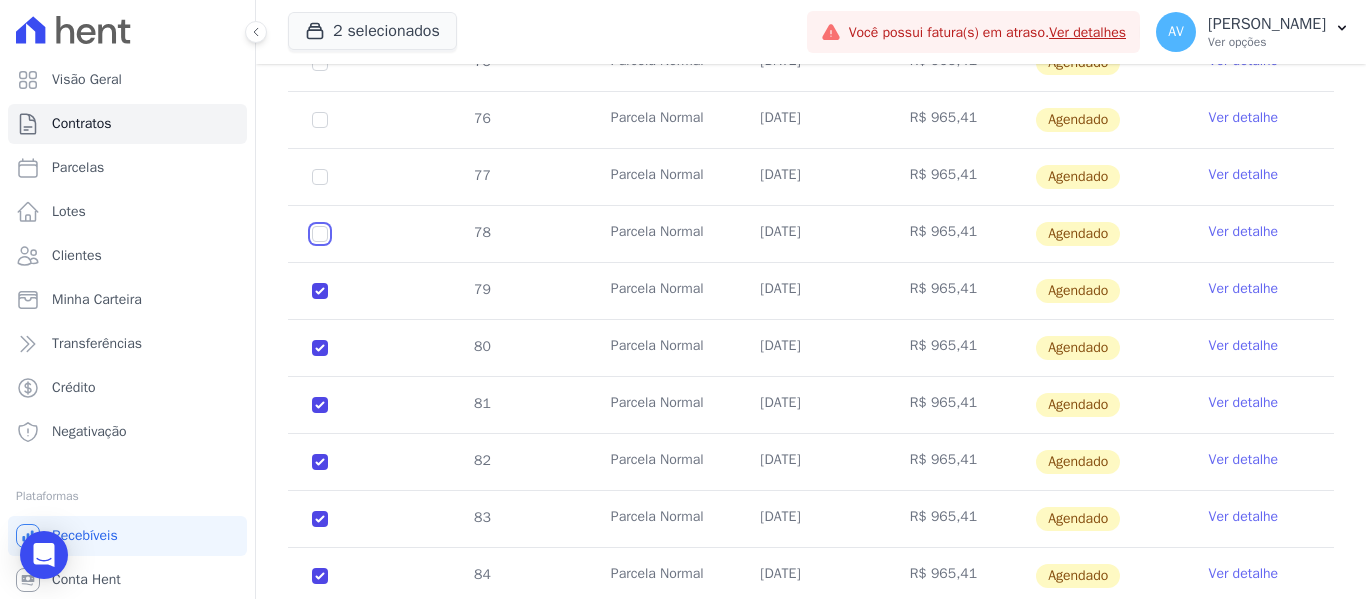 click at bounding box center (320, -51) 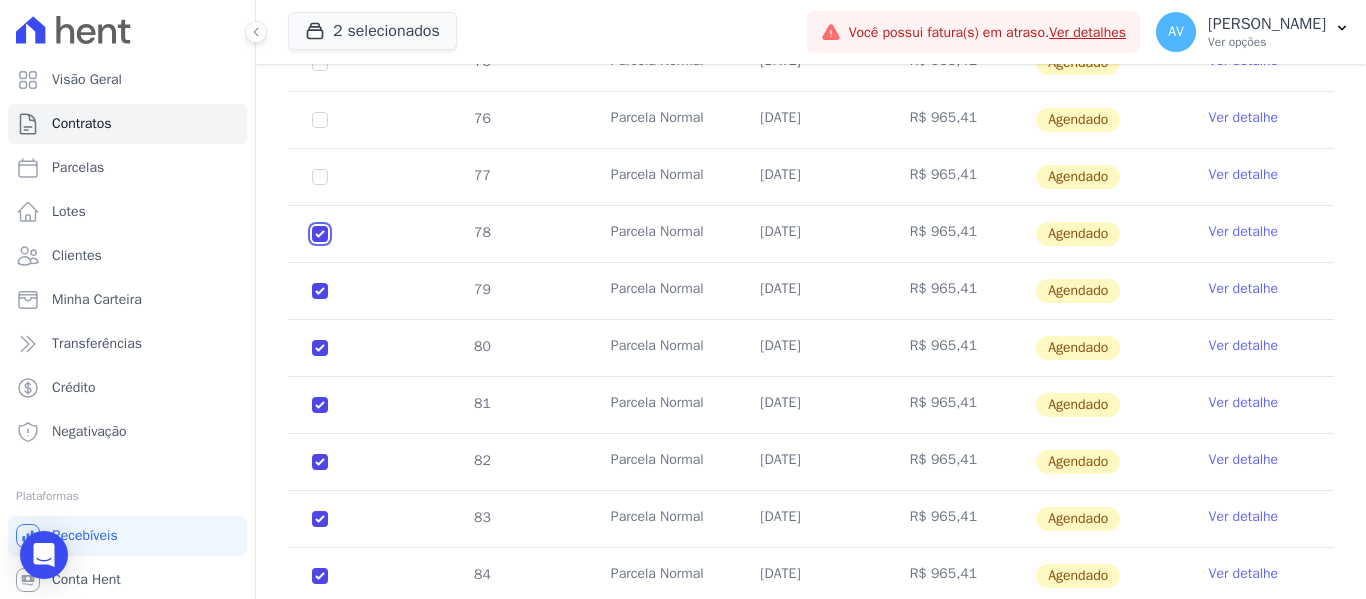checkbox on "true" 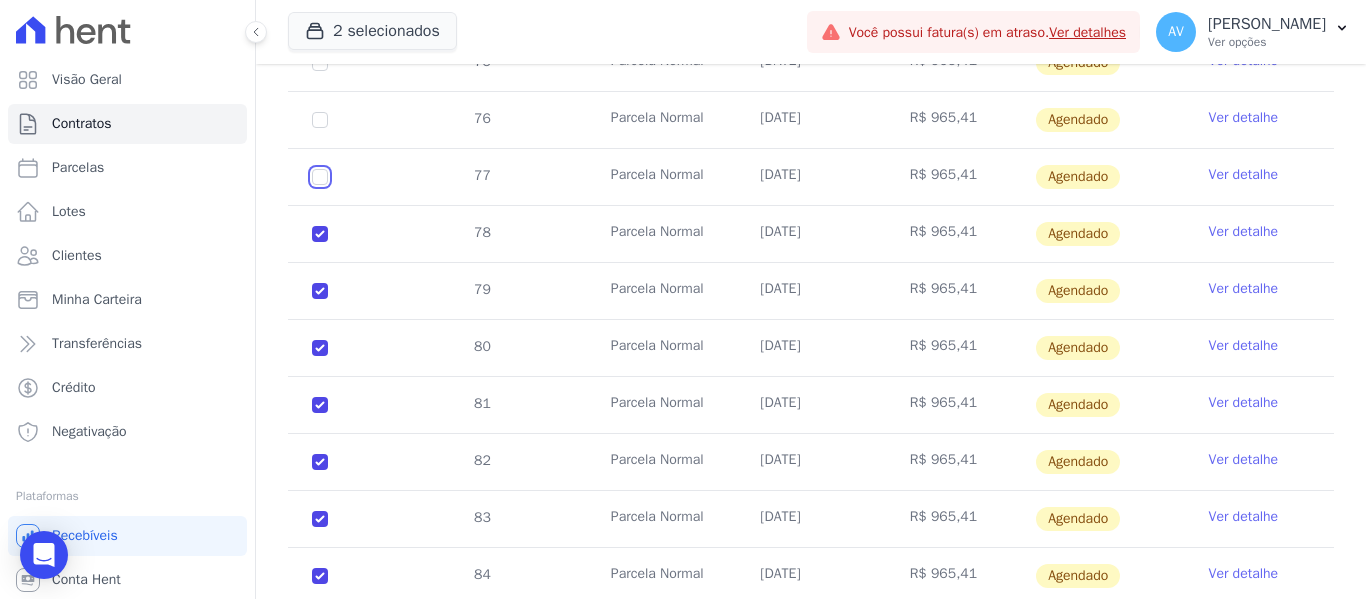 click at bounding box center (320, -51) 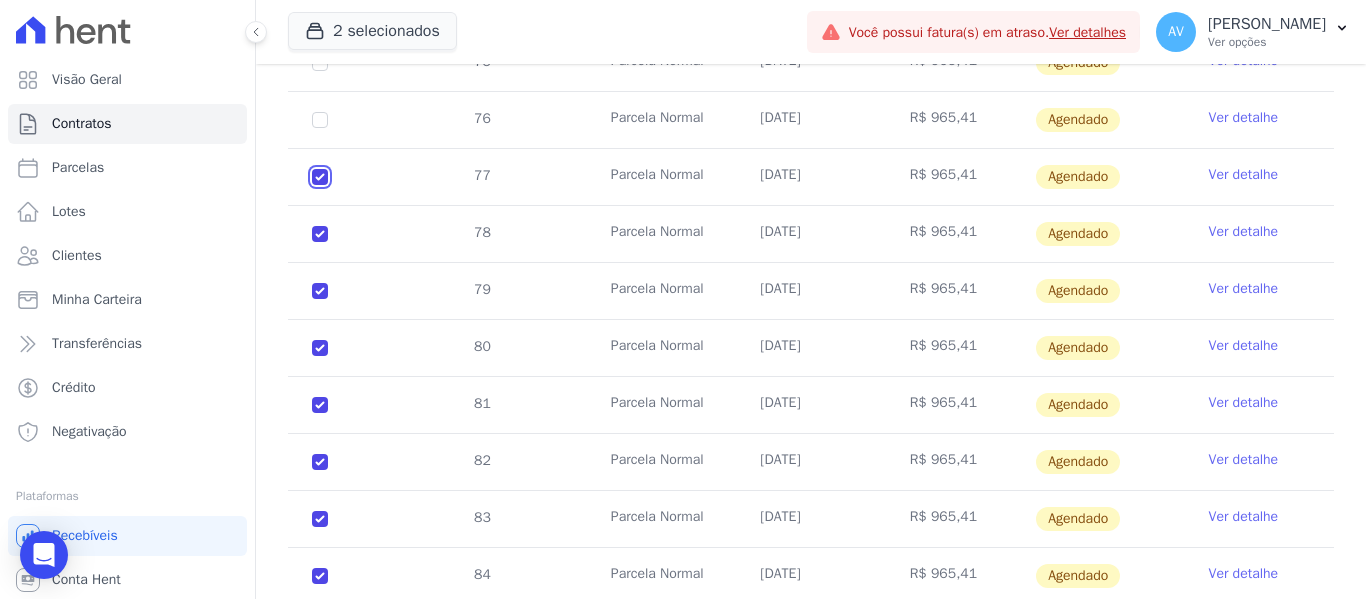checkbox on "true" 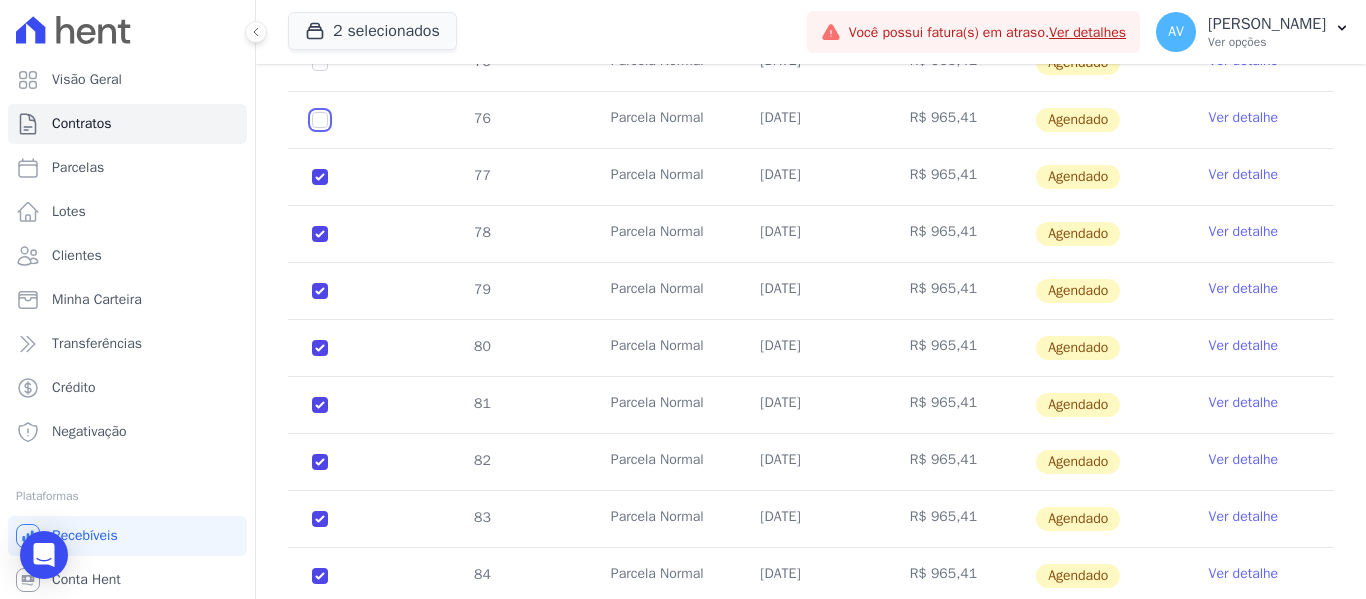 click at bounding box center (320, -51) 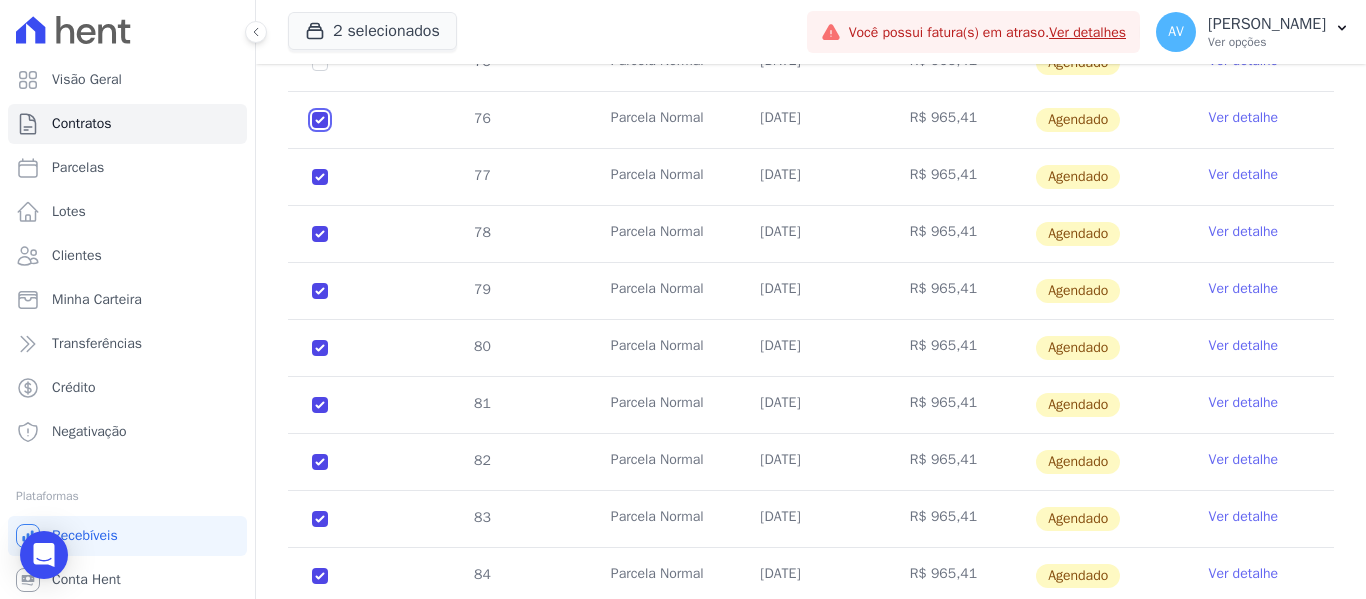 checkbox on "true" 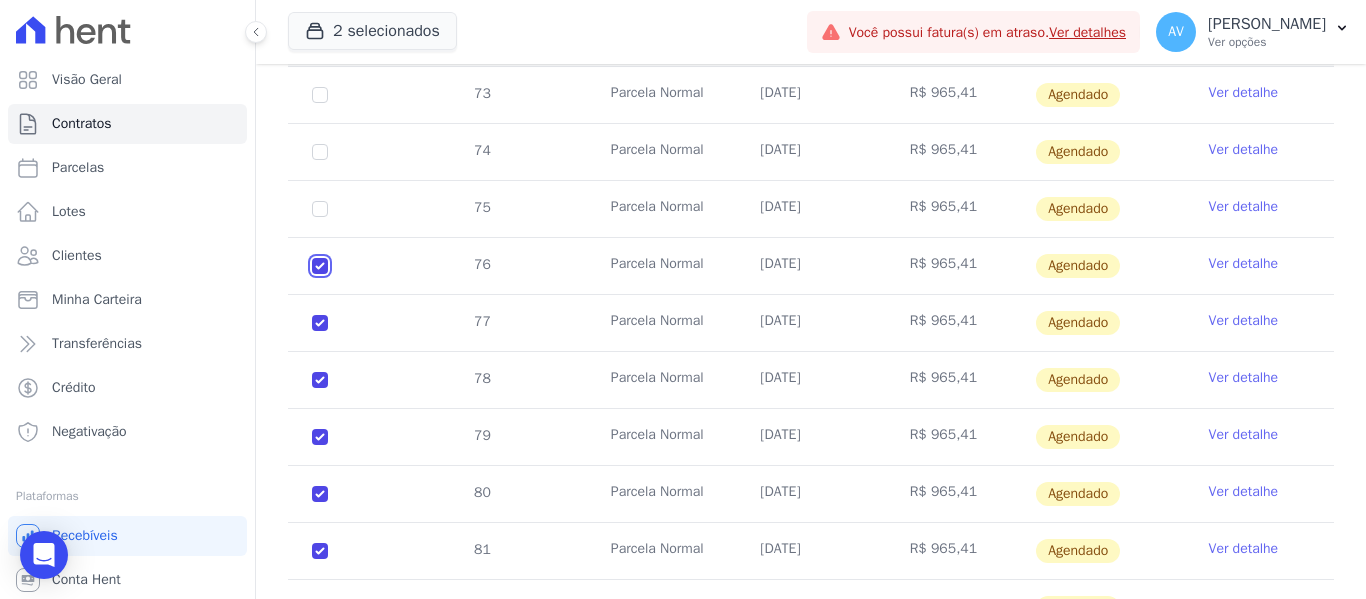scroll, scrollTop: 1230, scrollLeft: 0, axis: vertical 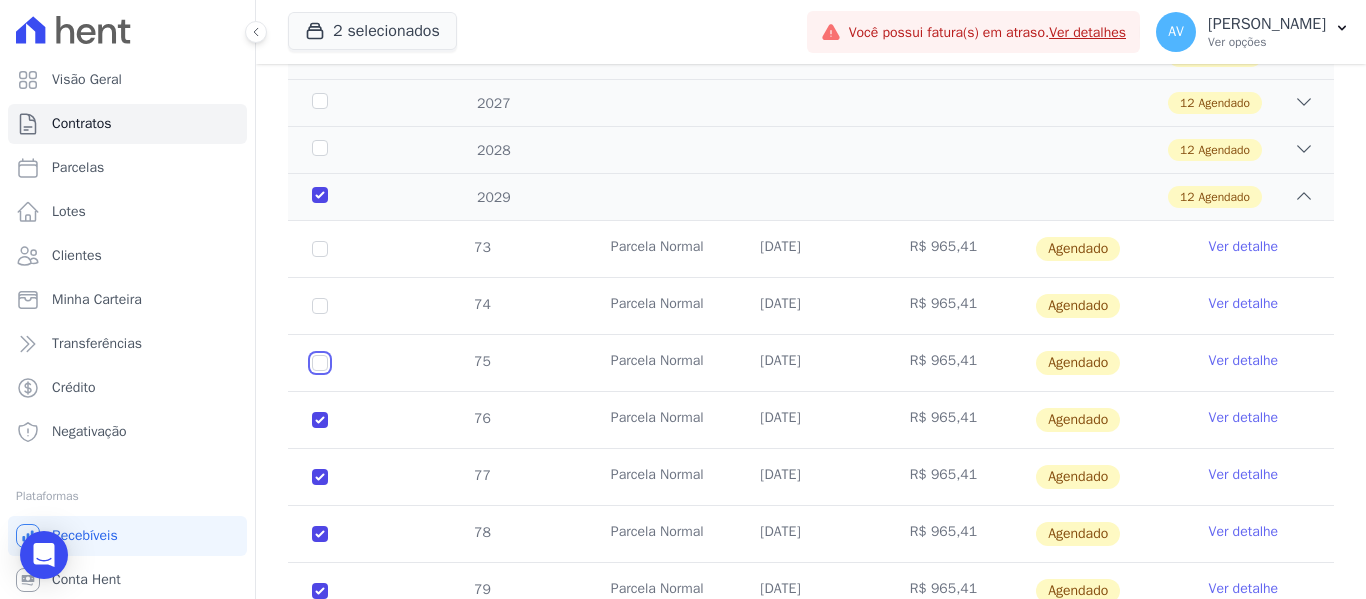 drag, startPoint x: 322, startPoint y: 366, endPoint x: 324, endPoint y: 330, distance: 36.05551 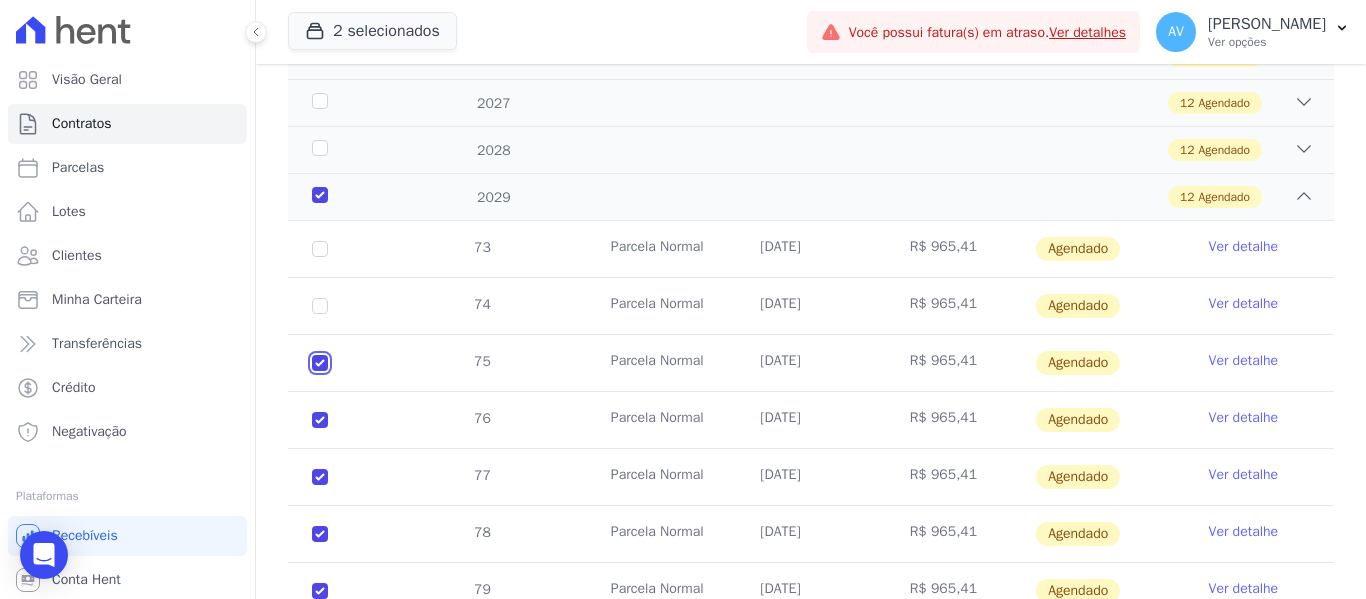 checkbox on "true" 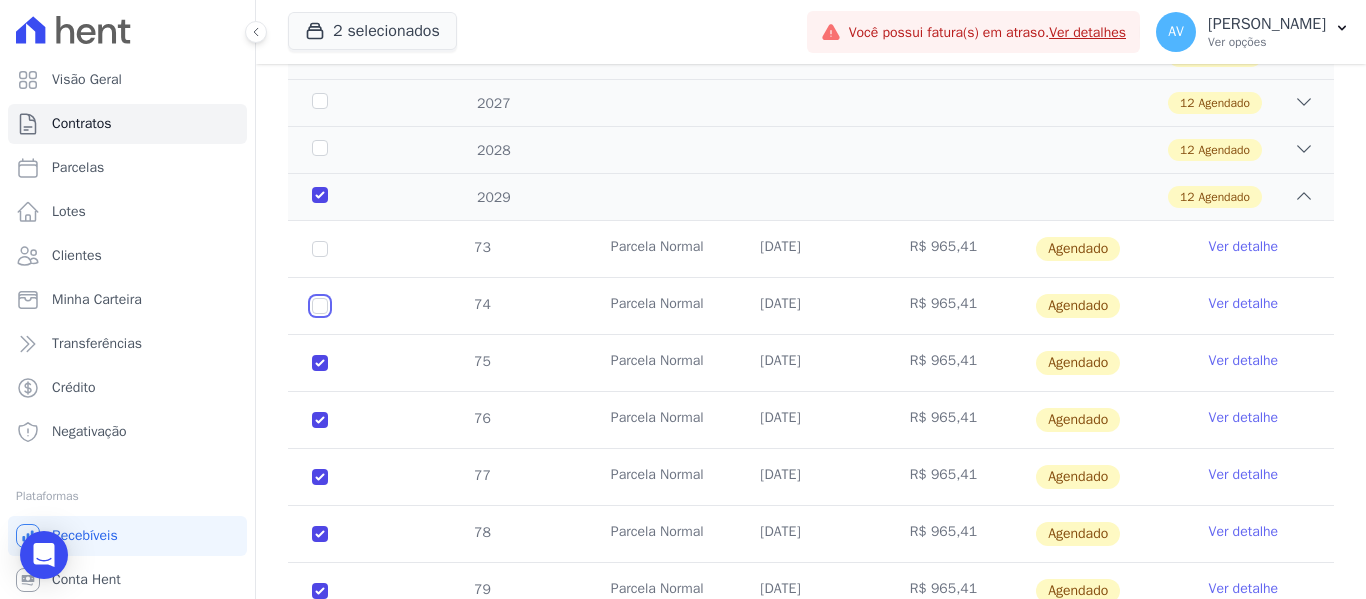 click at bounding box center [320, 249] 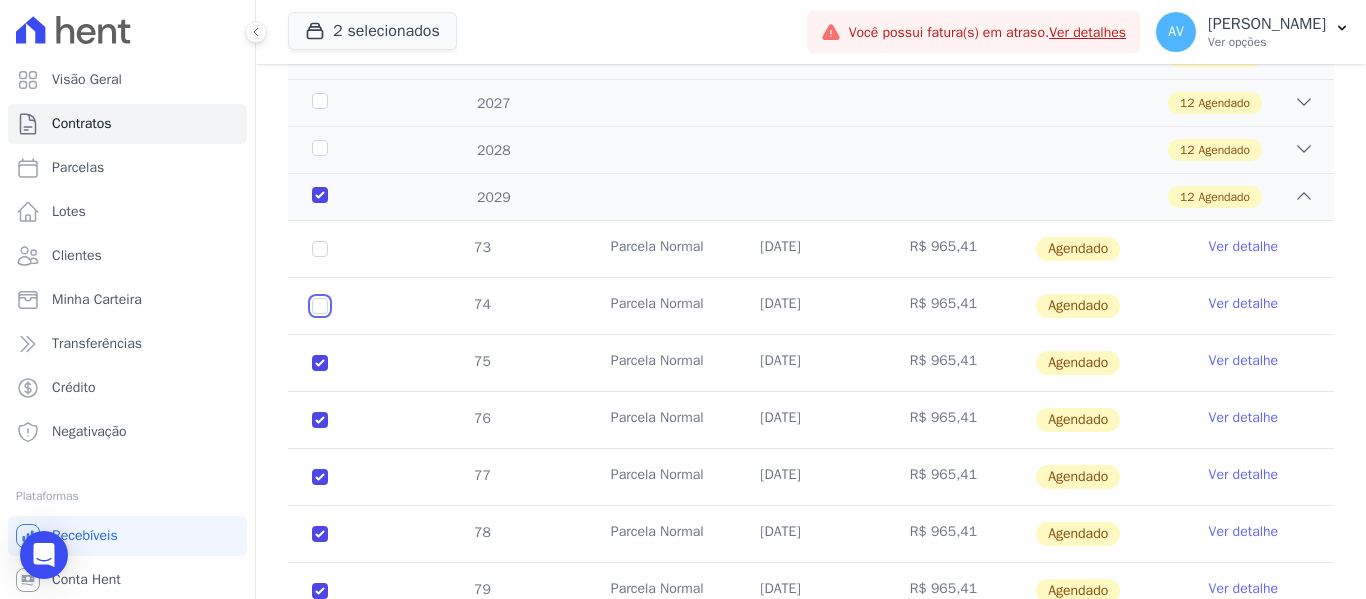 checkbox on "true" 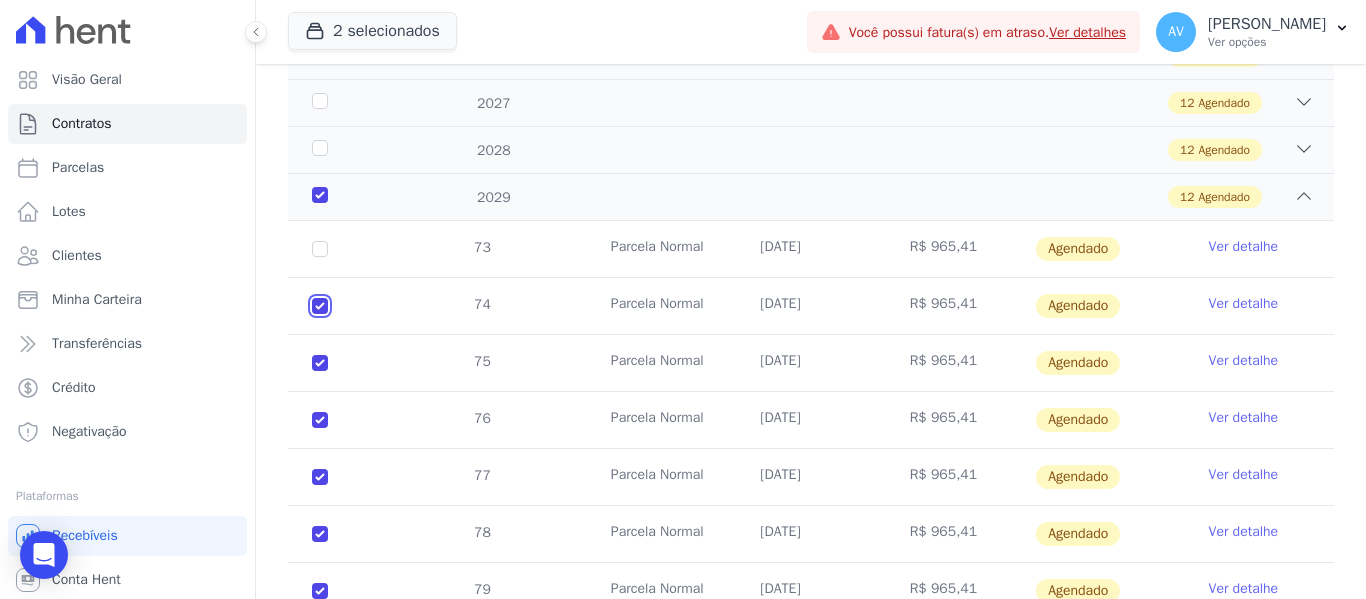 checkbox on "true" 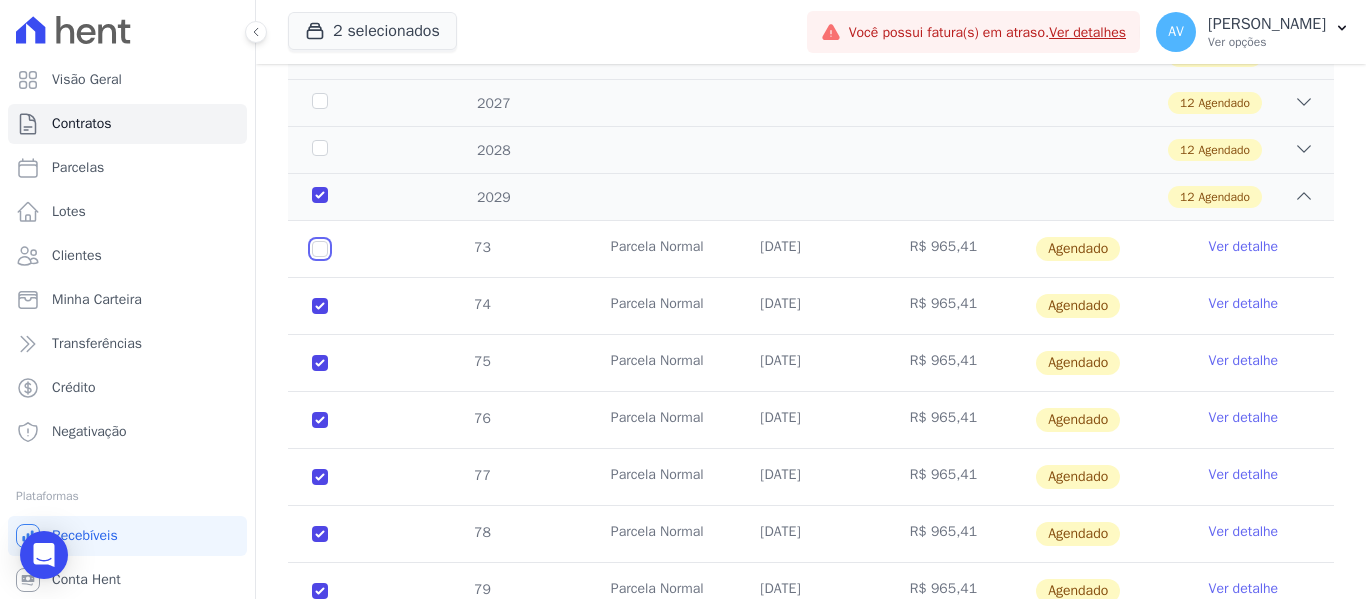click at bounding box center [320, 249] 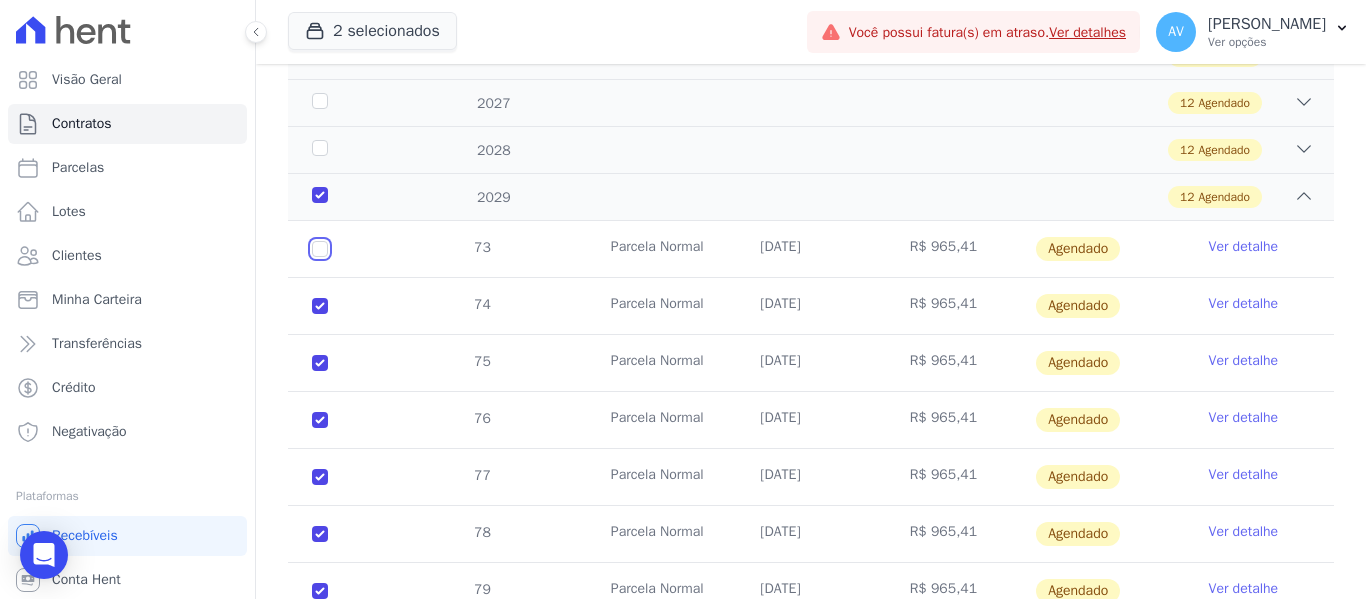checkbox on "true" 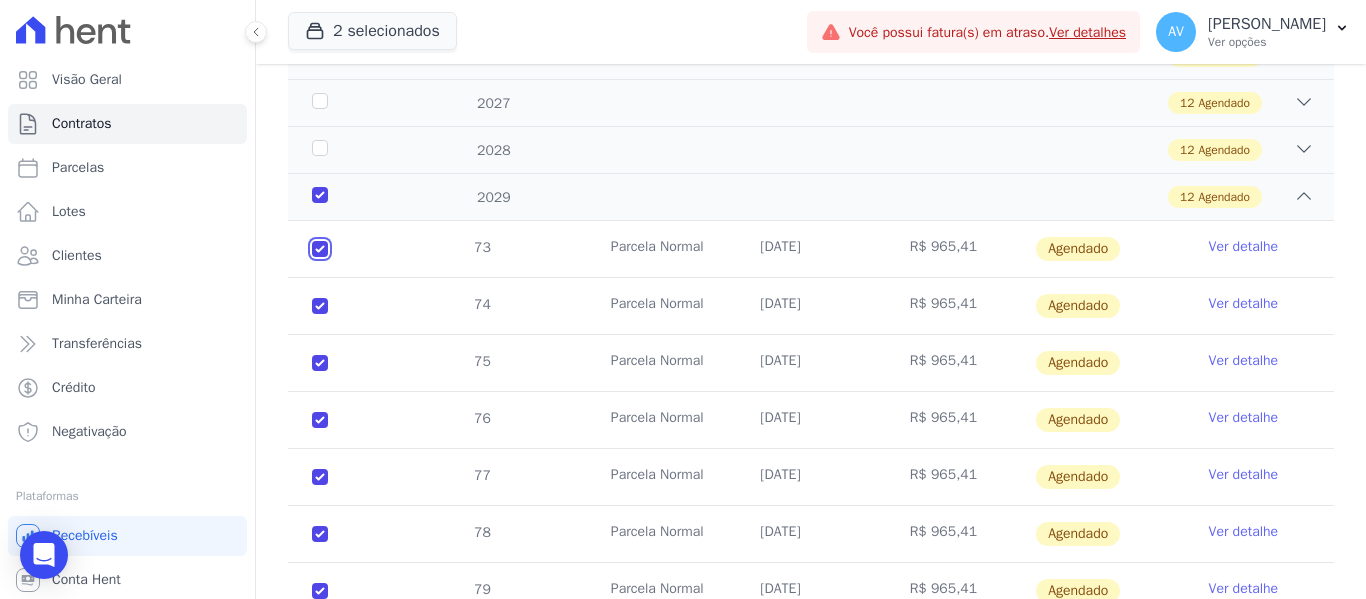 checkbox on "true" 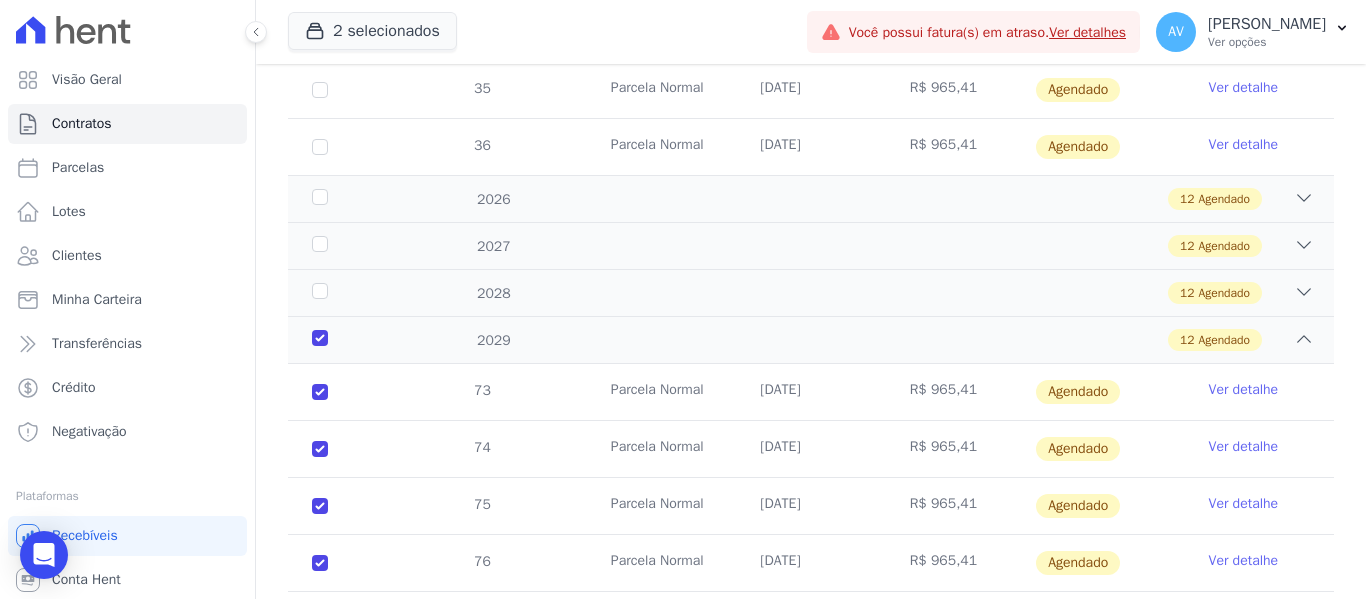 scroll, scrollTop: 1069, scrollLeft: 0, axis: vertical 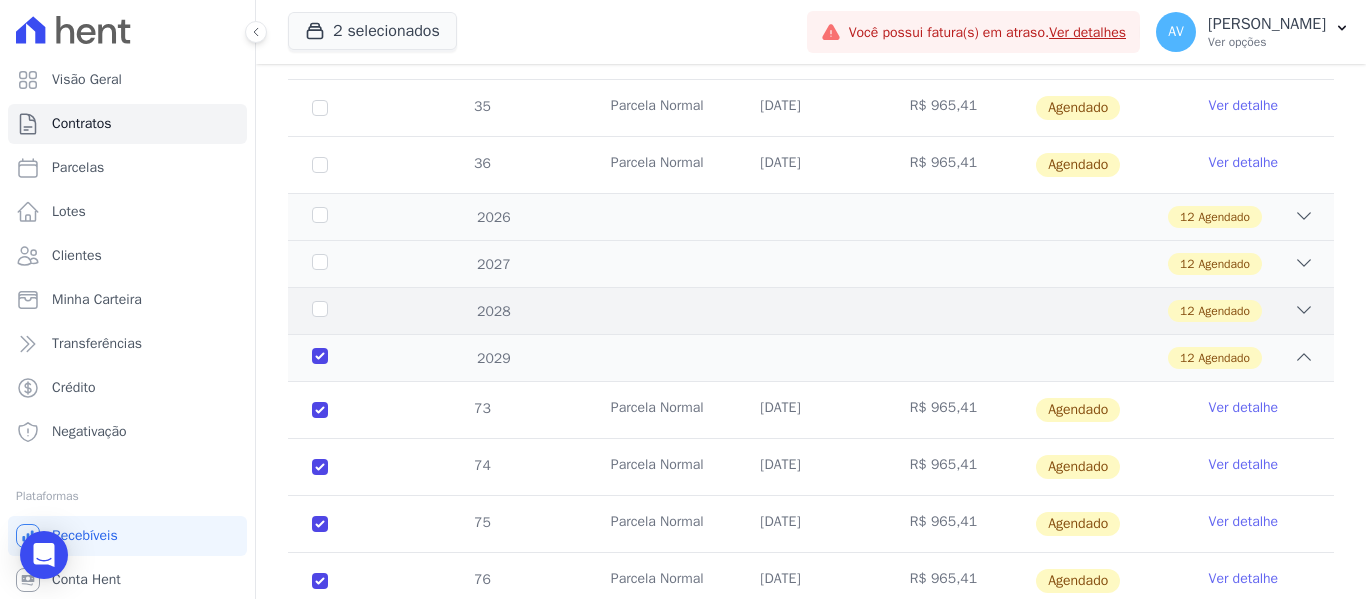click on "2028
12
Agendado" at bounding box center [811, 310] 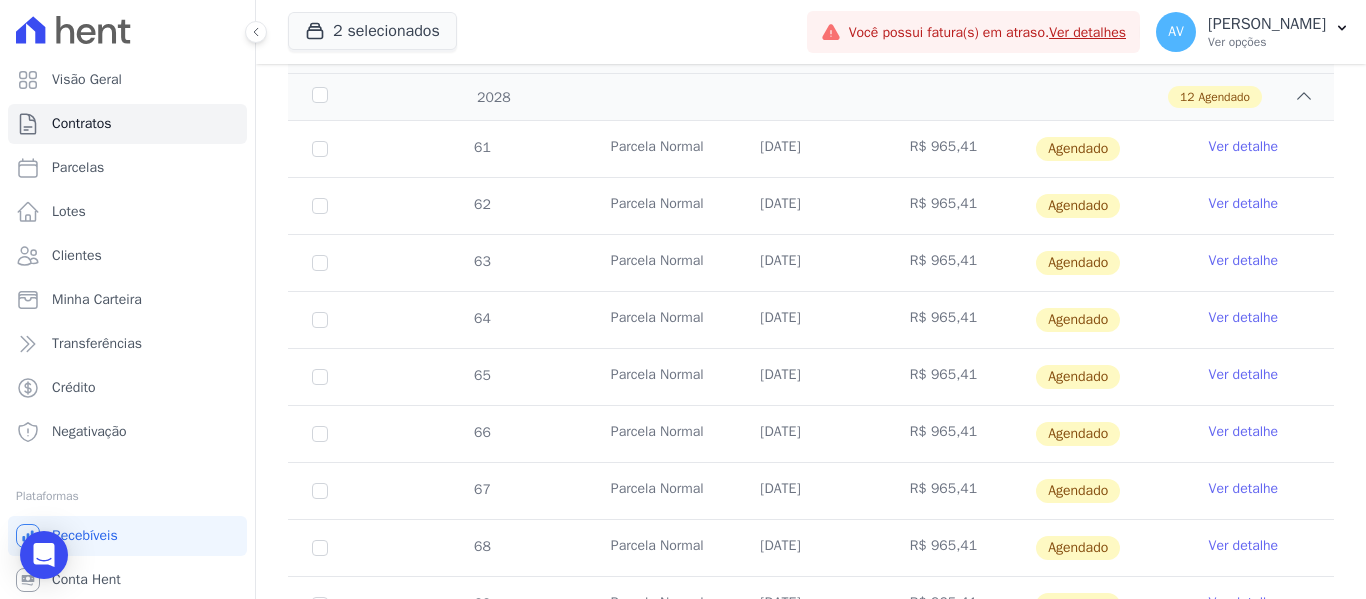 scroll, scrollTop: 1669, scrollLeft: 0, axis: vertical 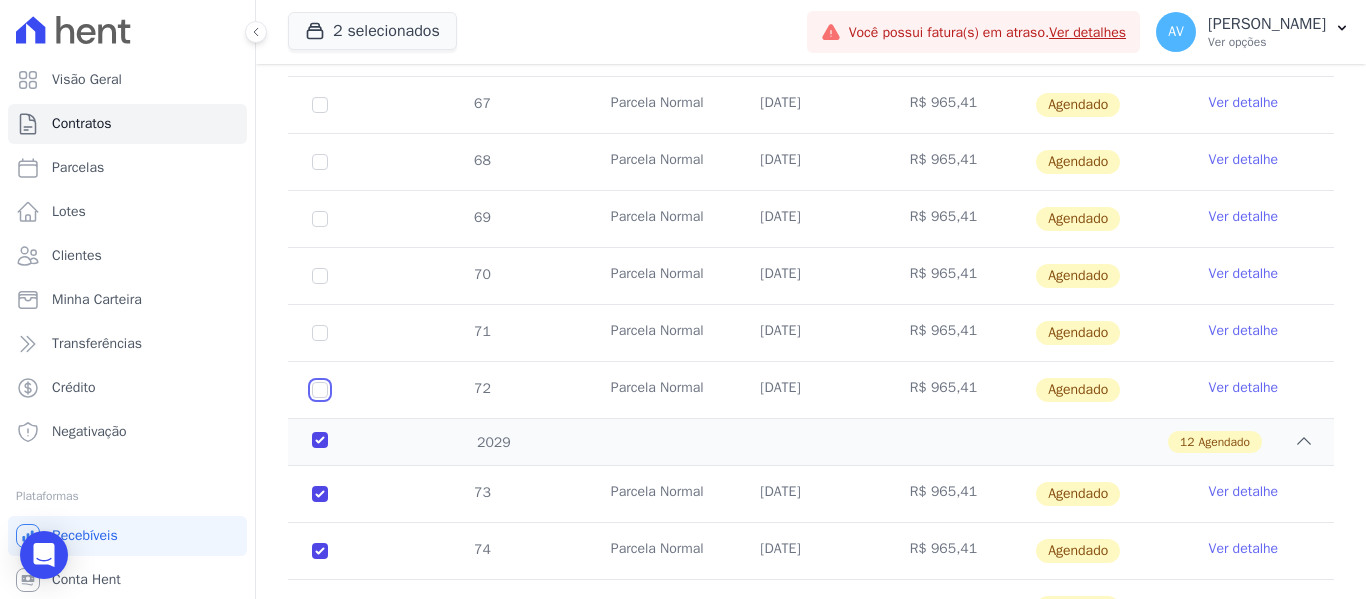 drag, startPoint x: 315, startPoint y: 385, endPoint x: 309, endPoint y: 356, distance: 29.614185 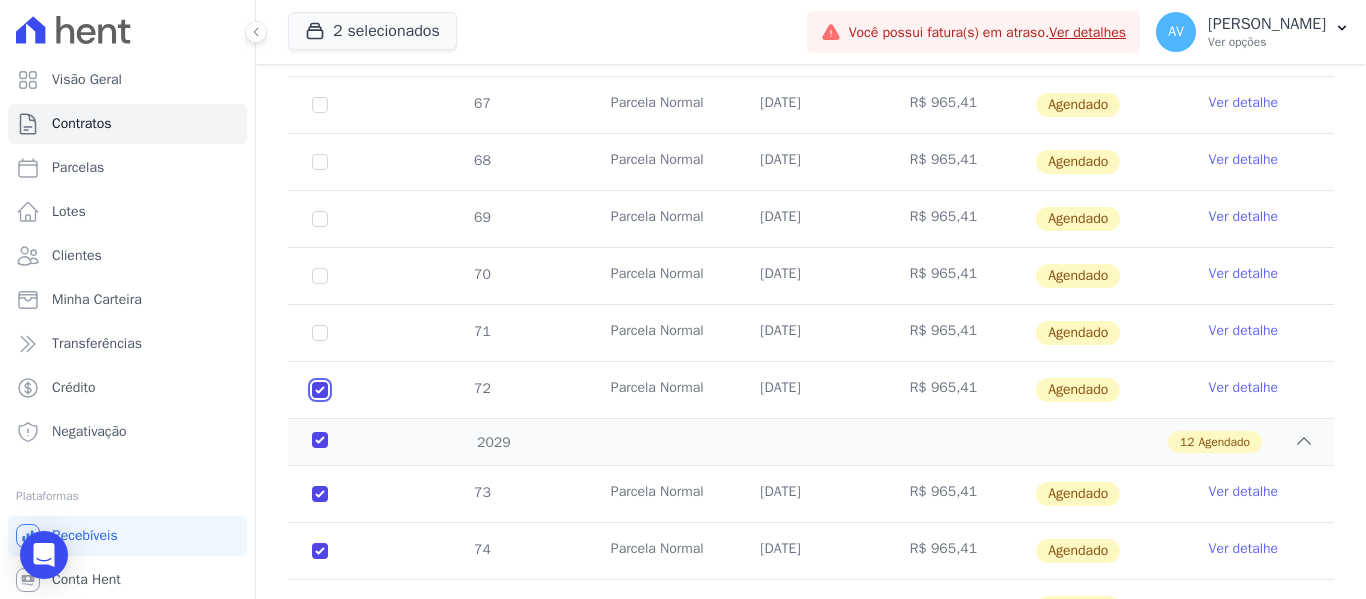 checkbox on "true" 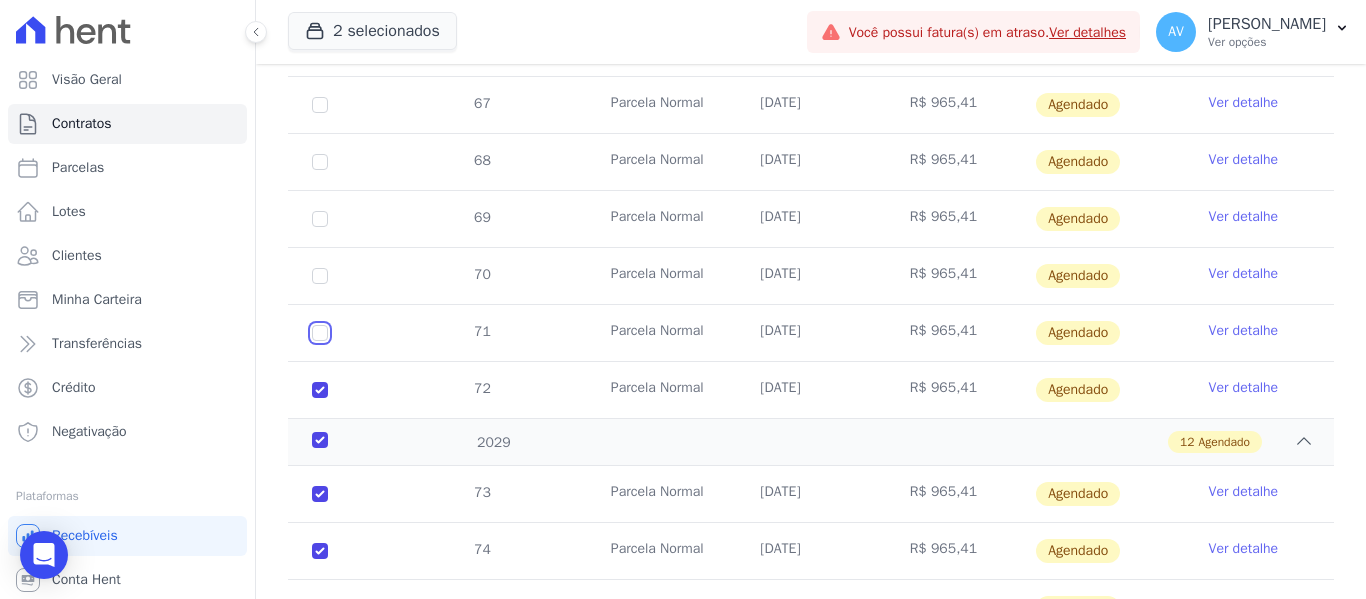 click at bounding box center (320, -237) 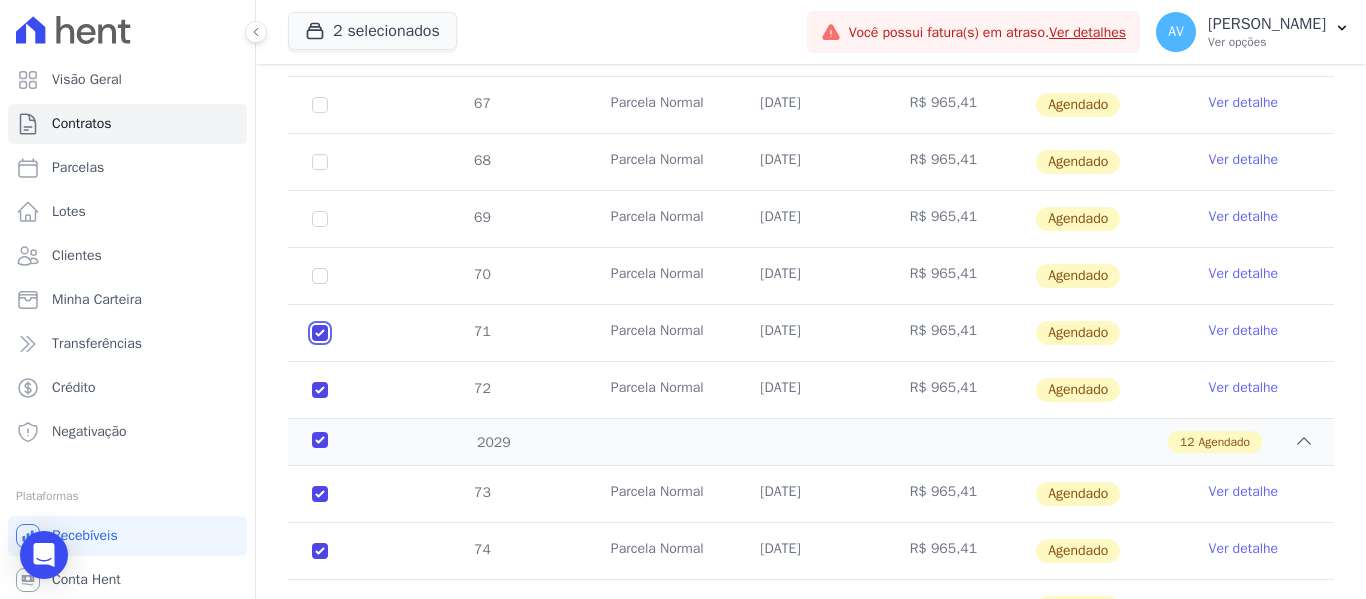 checkbox on "true" 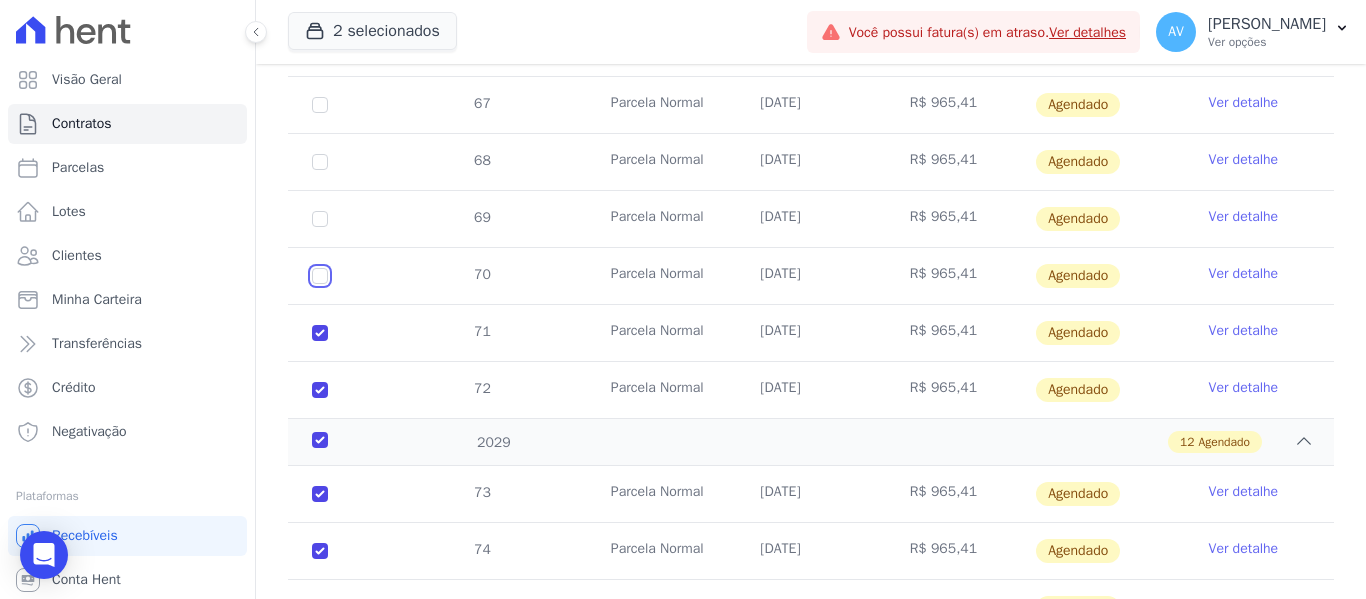 click at bounding box center [320, -237] 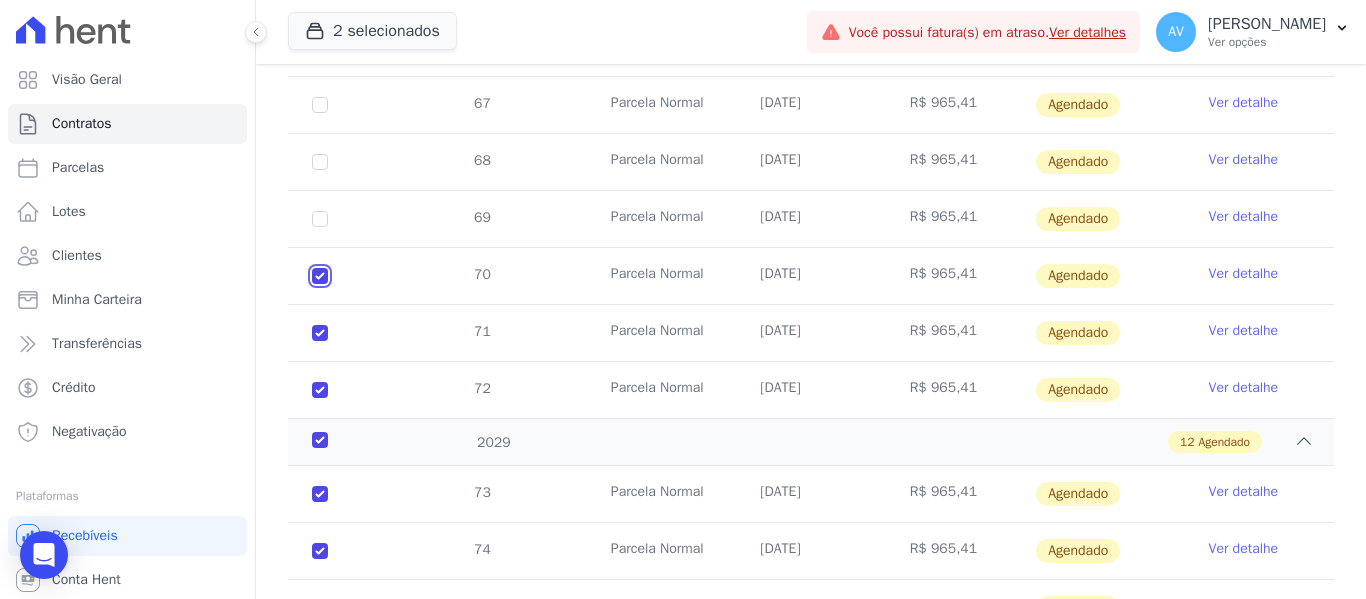 checkbox on "true" 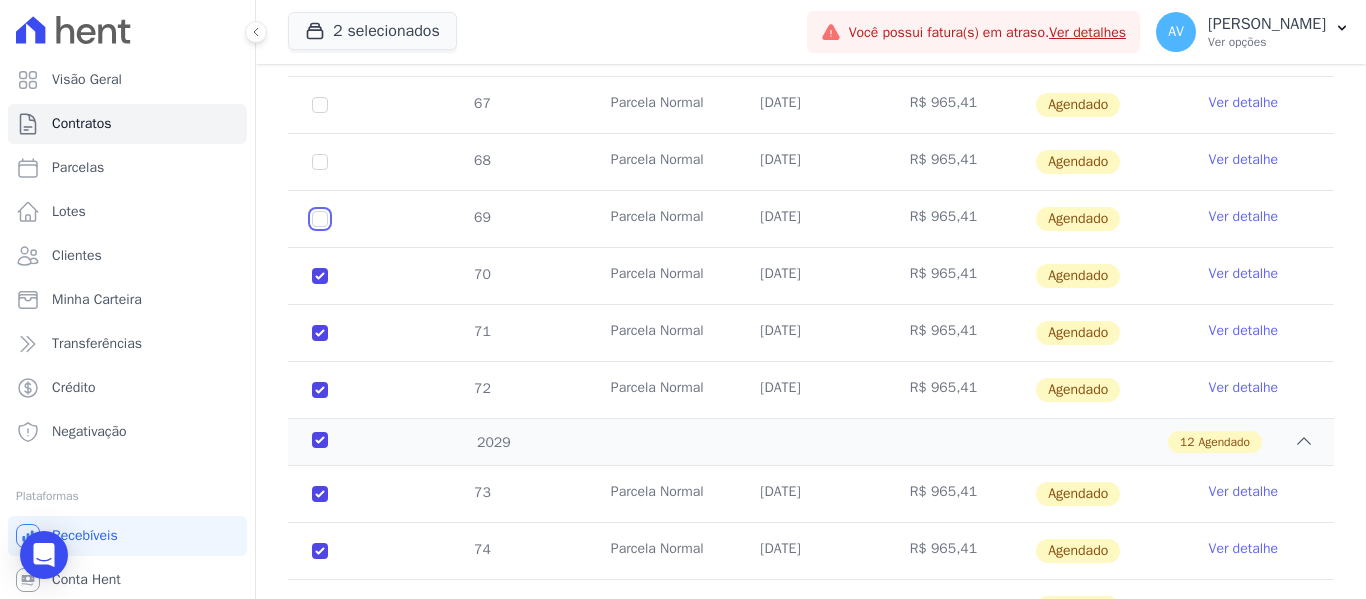 click at bounding box center [320, -237] 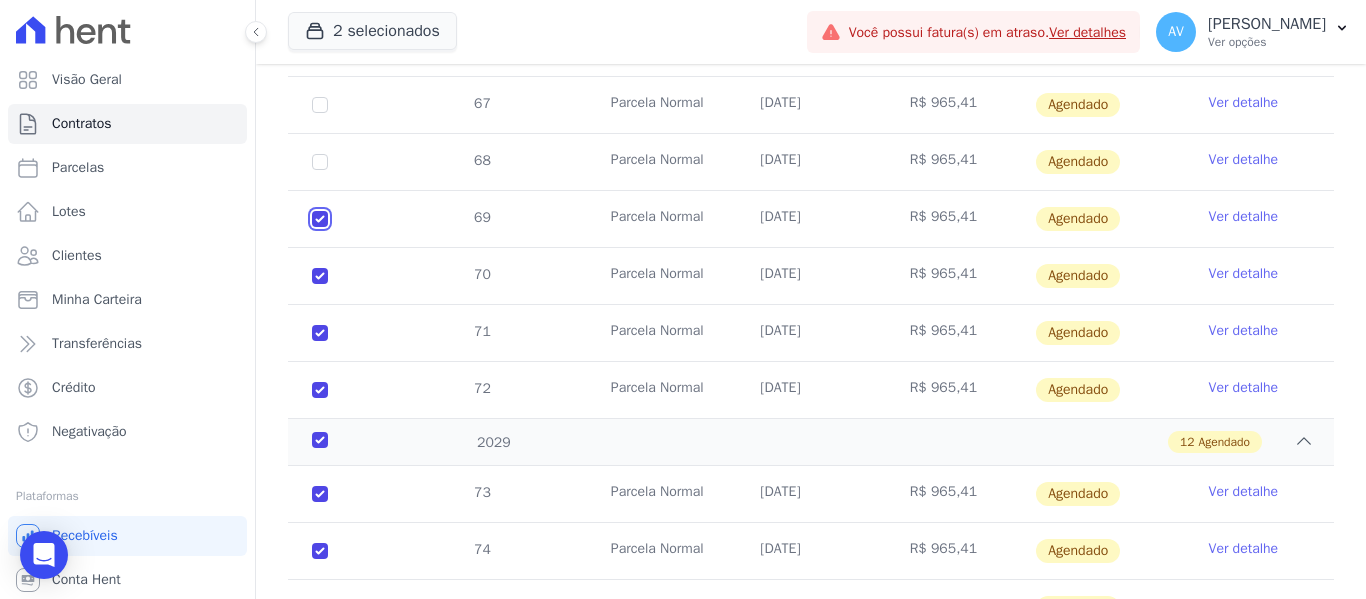 checkbox on "true" 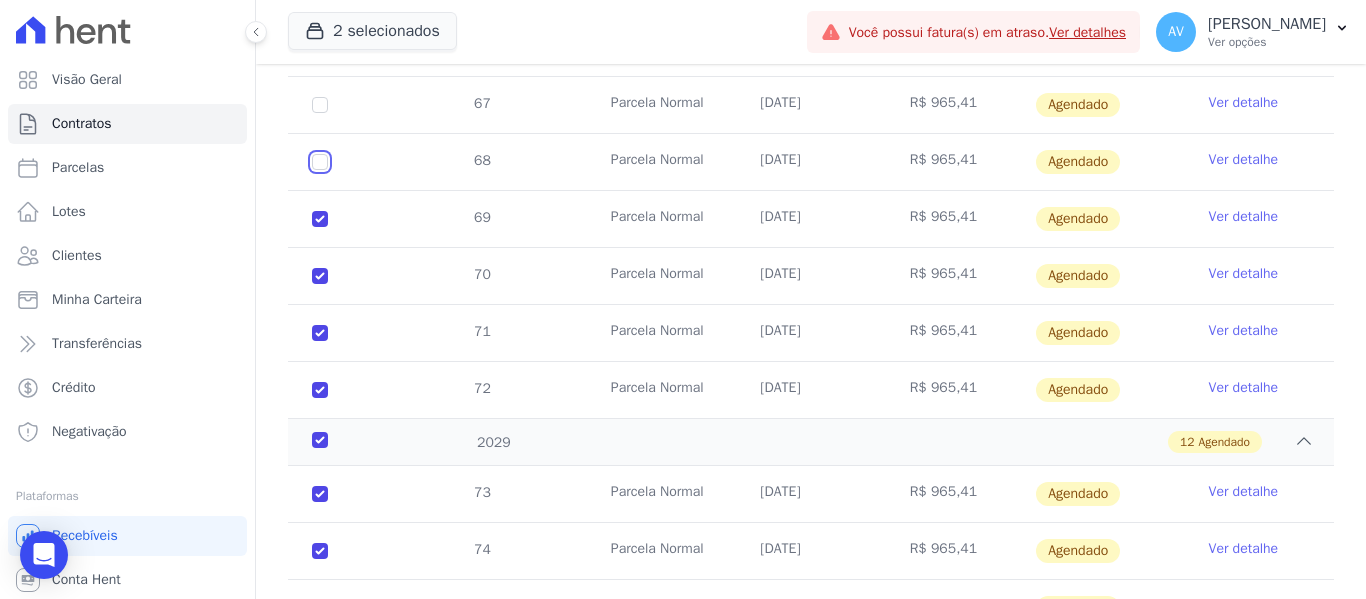 click at bounding box center (320, -237) 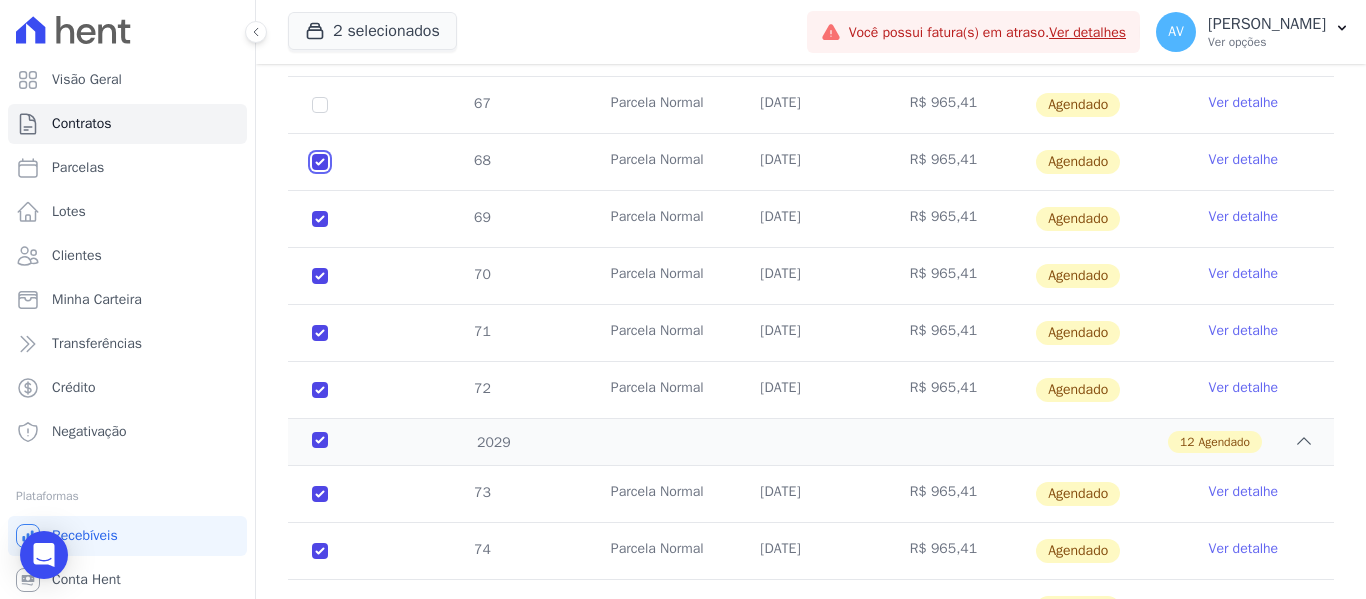 checkbox on "true" 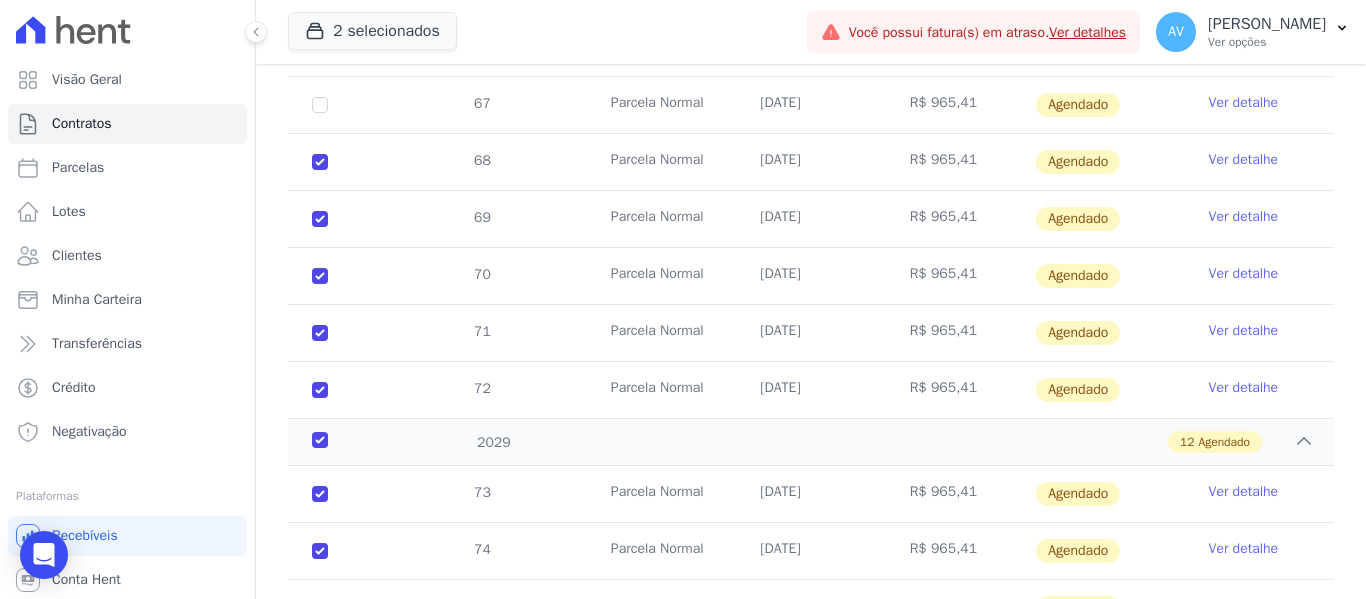 click on "67" at bounding box center (320, 105) 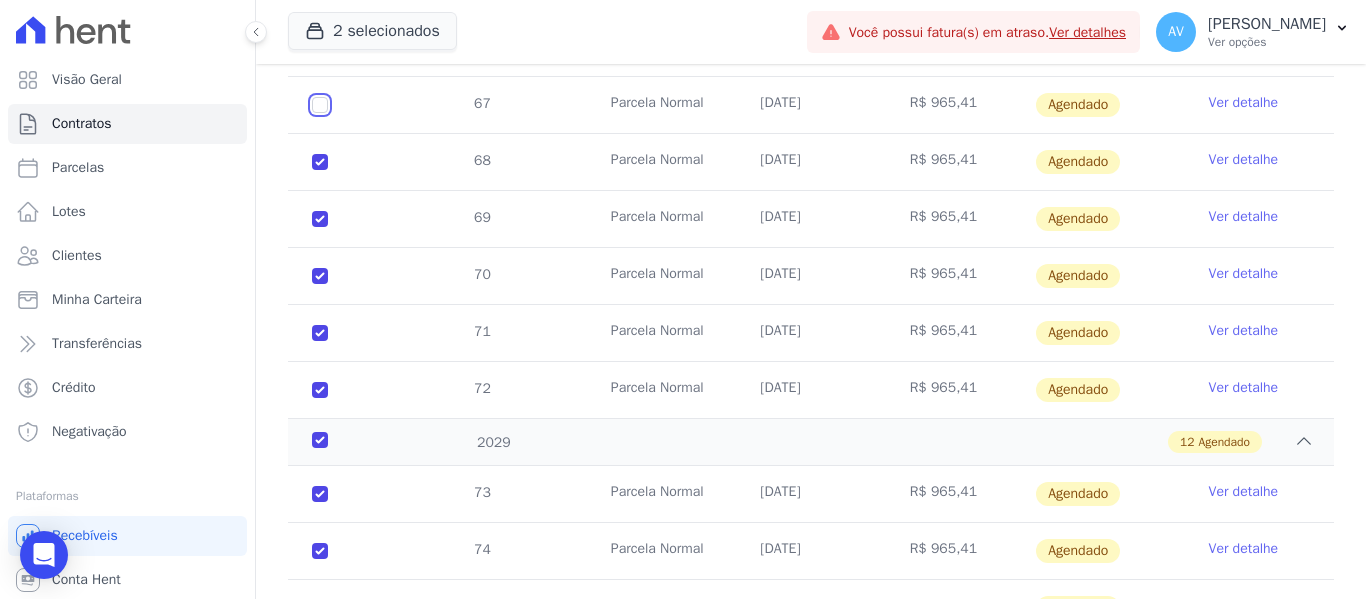 click at bounding box center (320, -237) 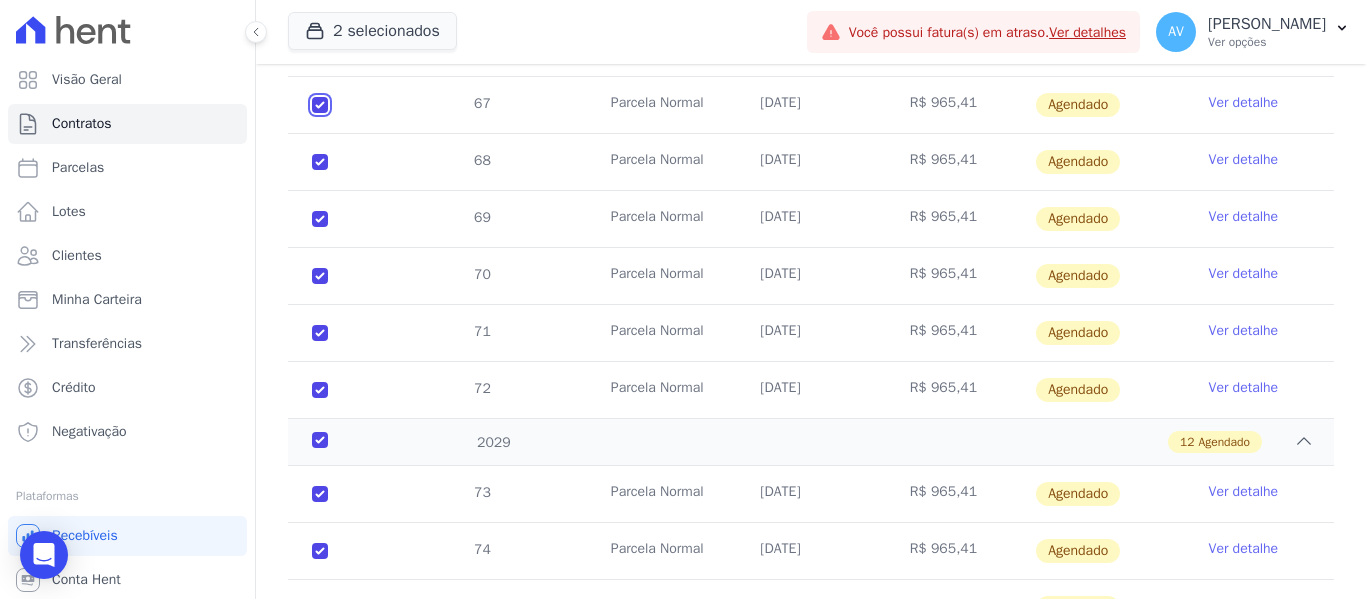 checkbox on "true" 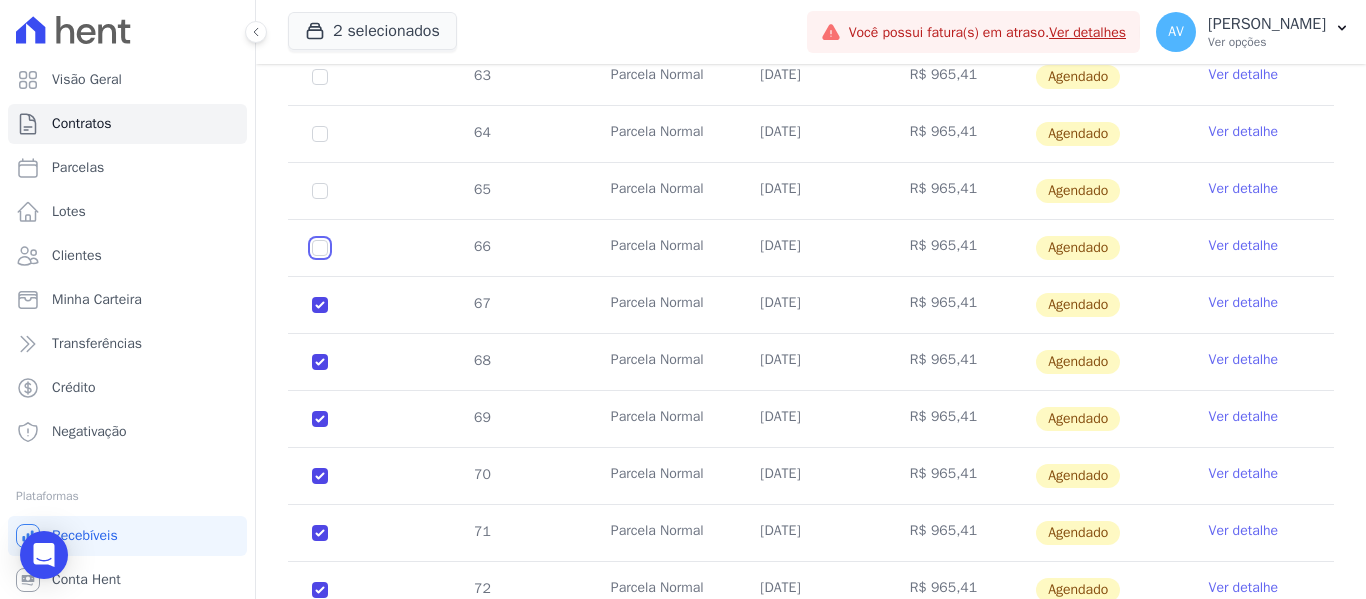 click at bounding box center [320, -37] 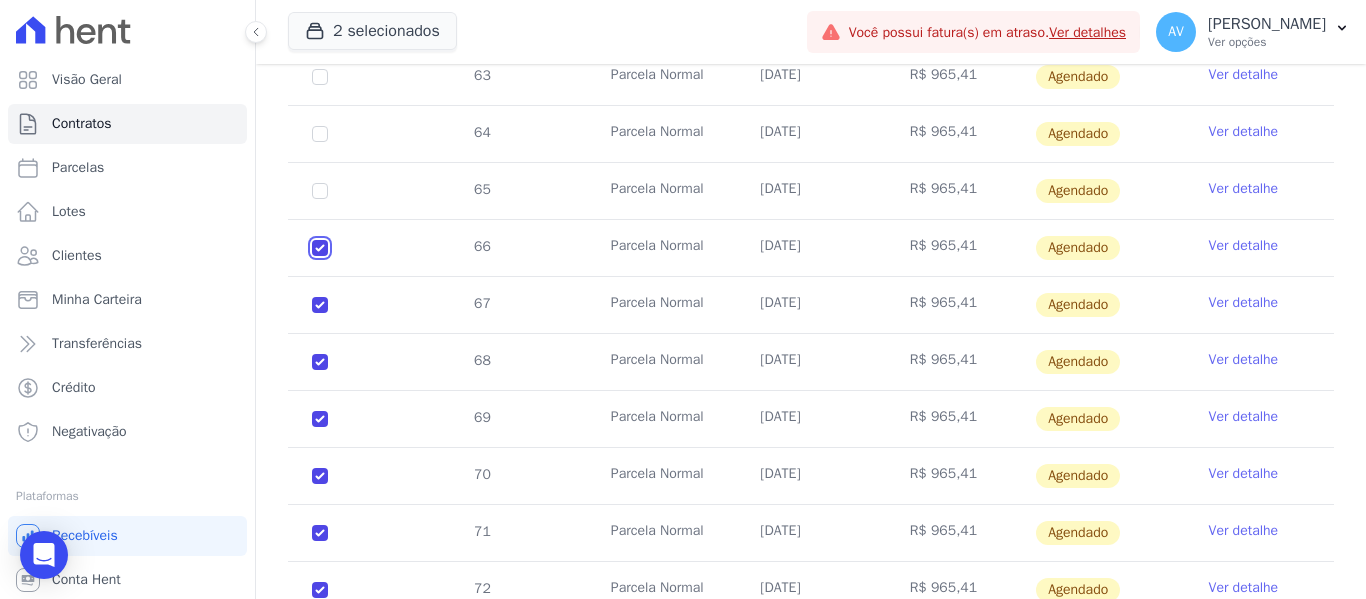 checkbox on "true" 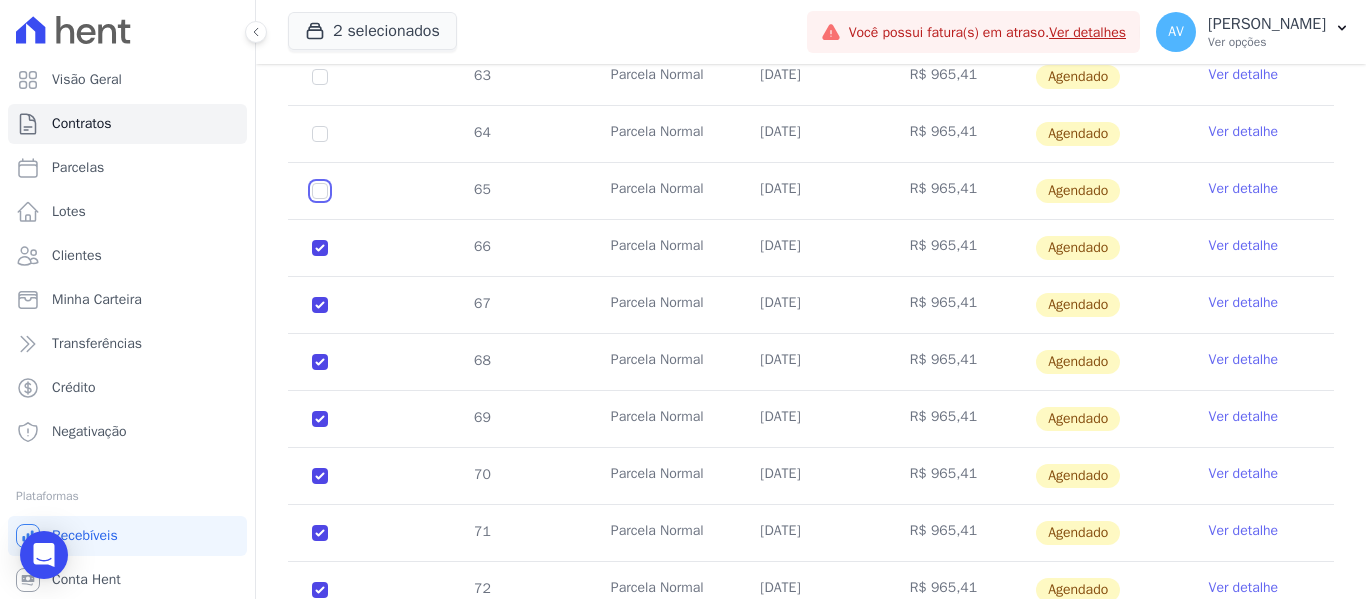 click at bounding box center [320, -37] 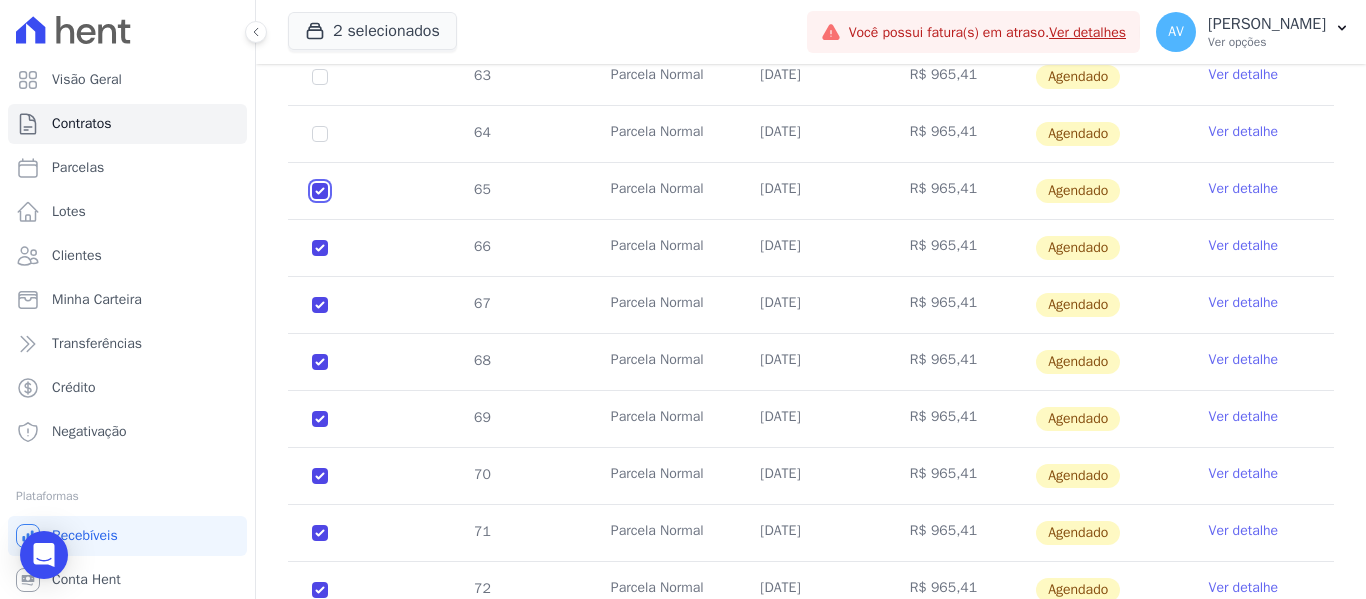 checkbox on "true" 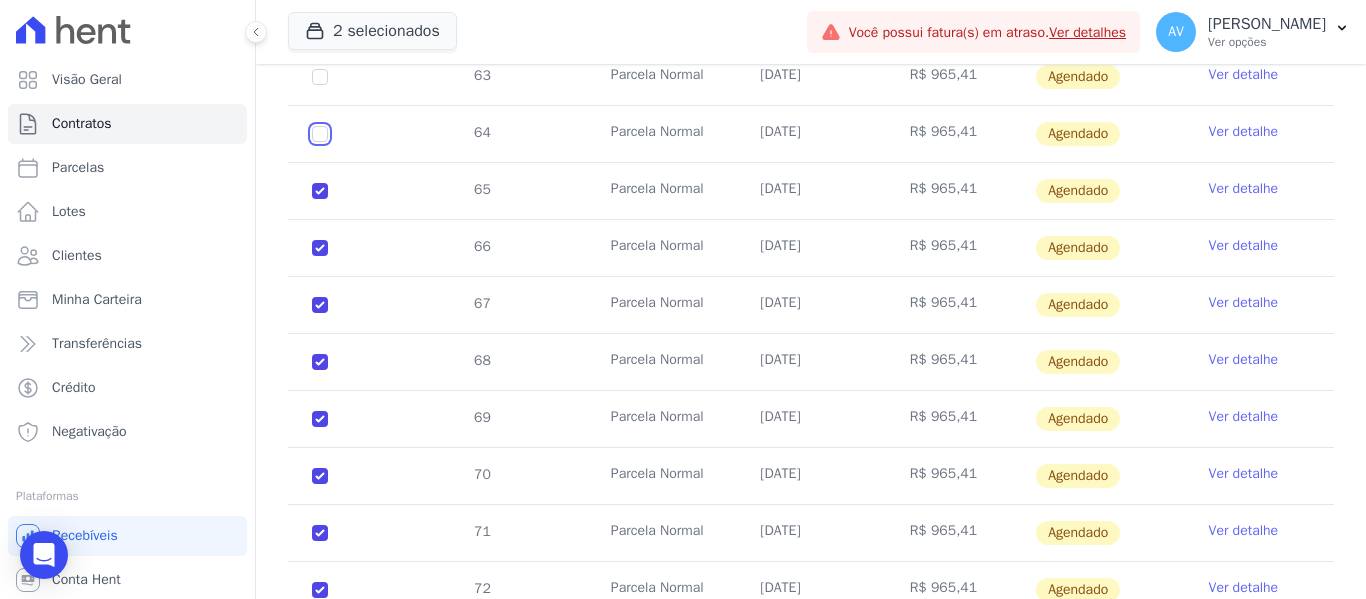 click at bounding box center (320, -37) 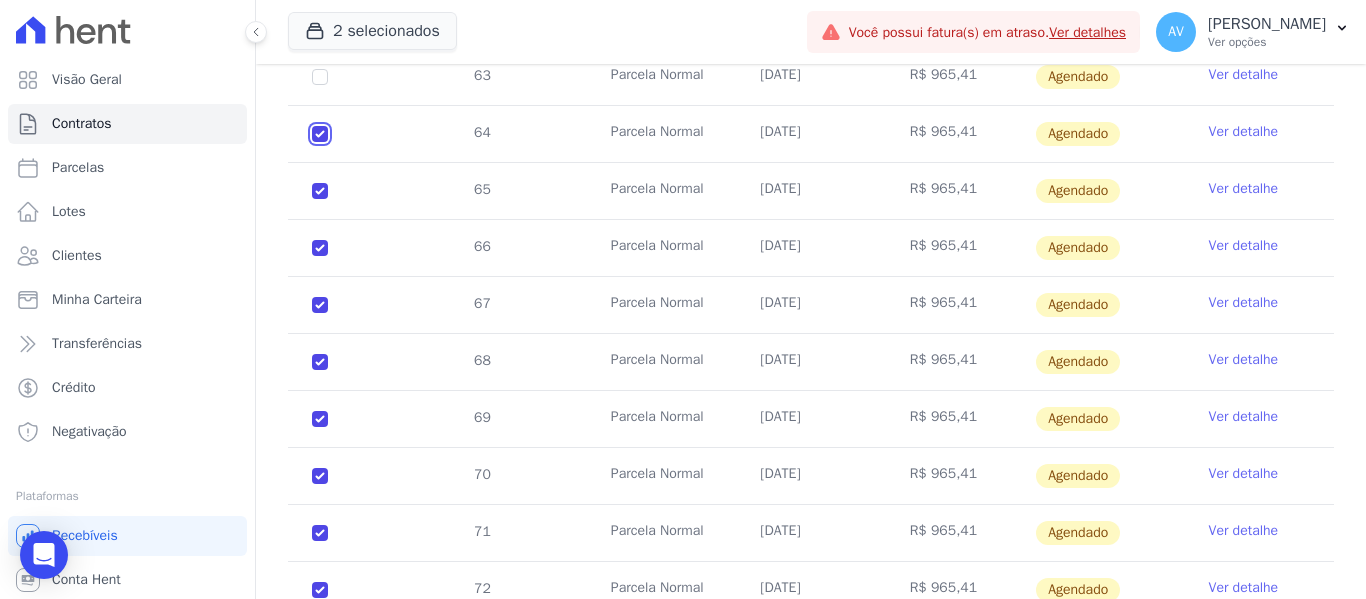 checkbox on "true" 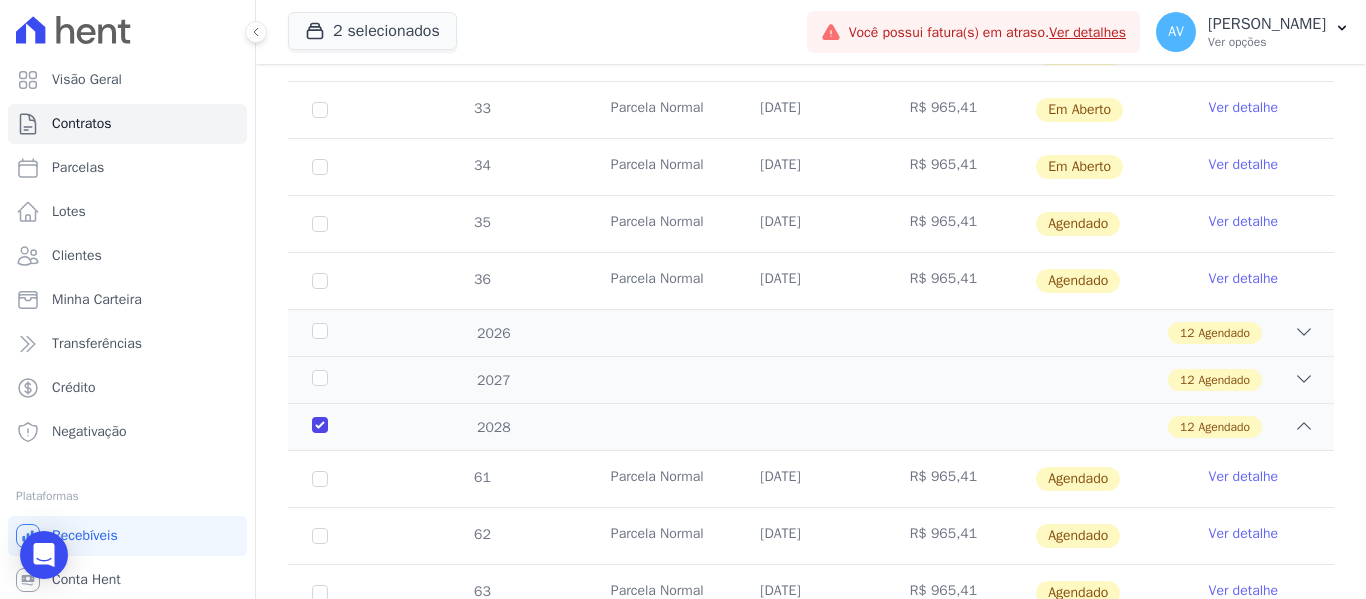 scroll, scrollTop: 1200, scrollLeft: 0, axis: vertical 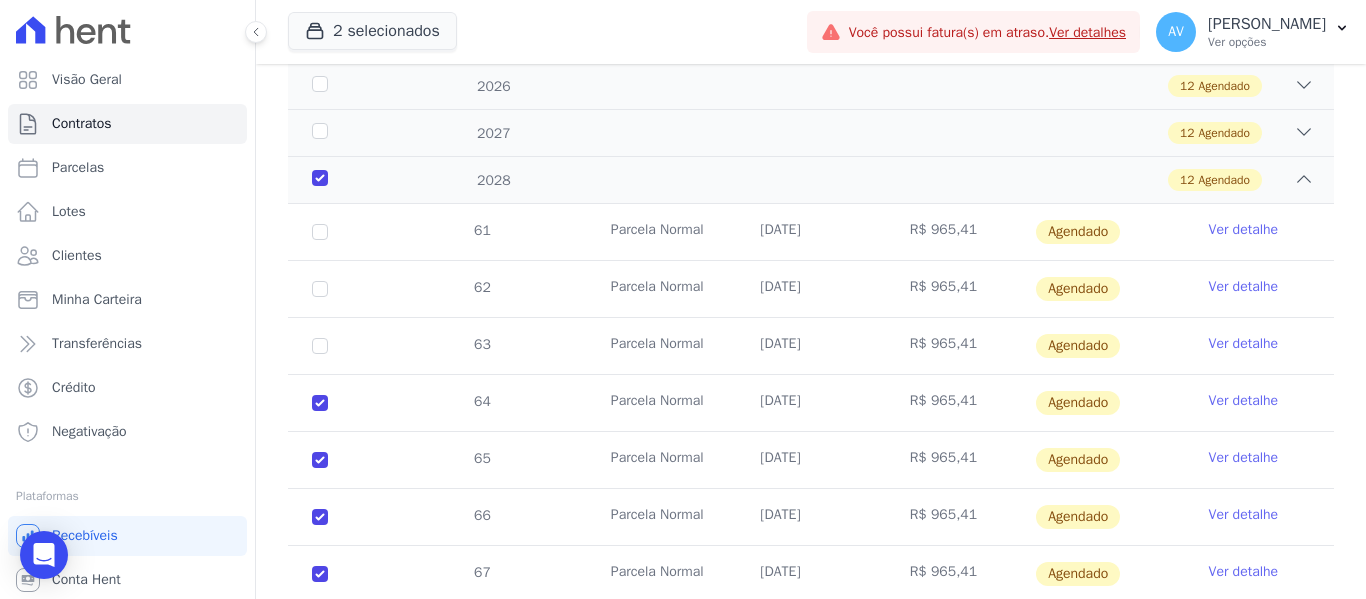 click on "63" at bounding box center [320, 346] 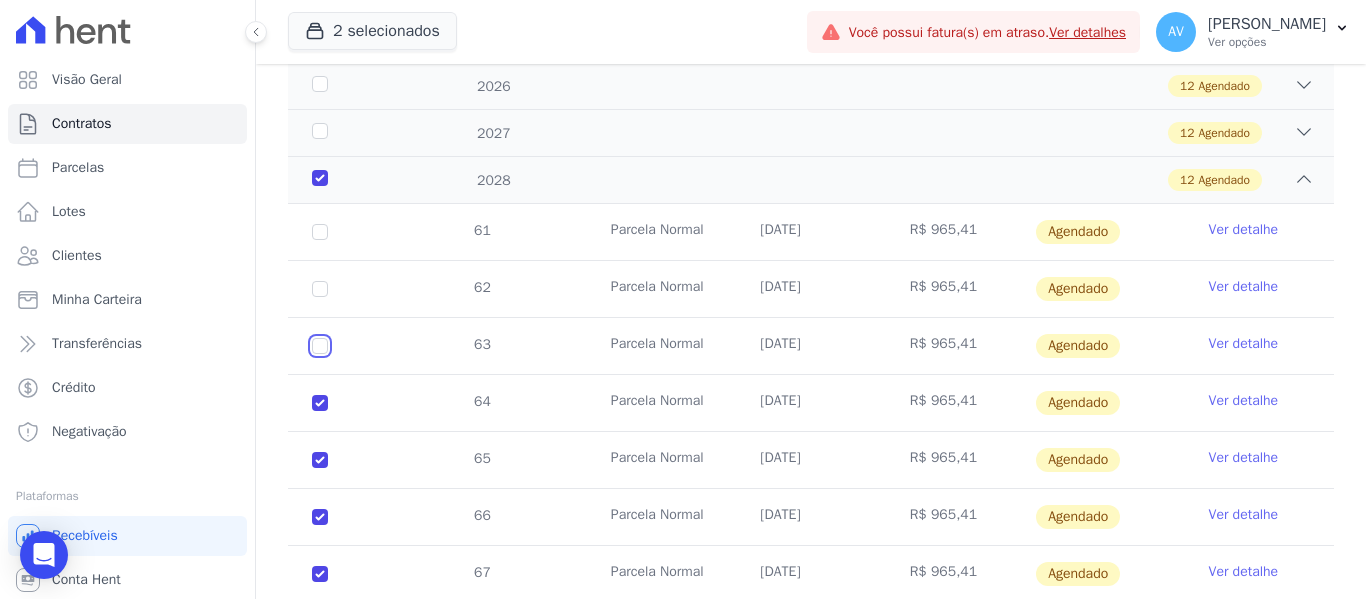 click at bounding box center [320, 232] 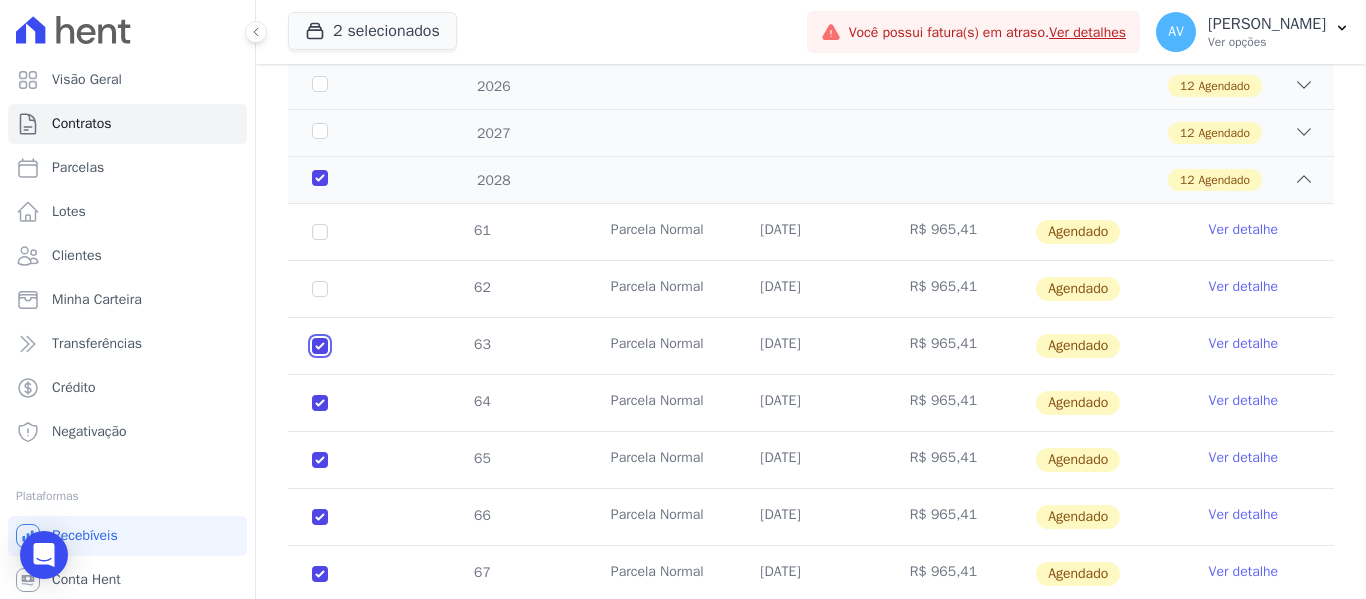 checkbox on "true" 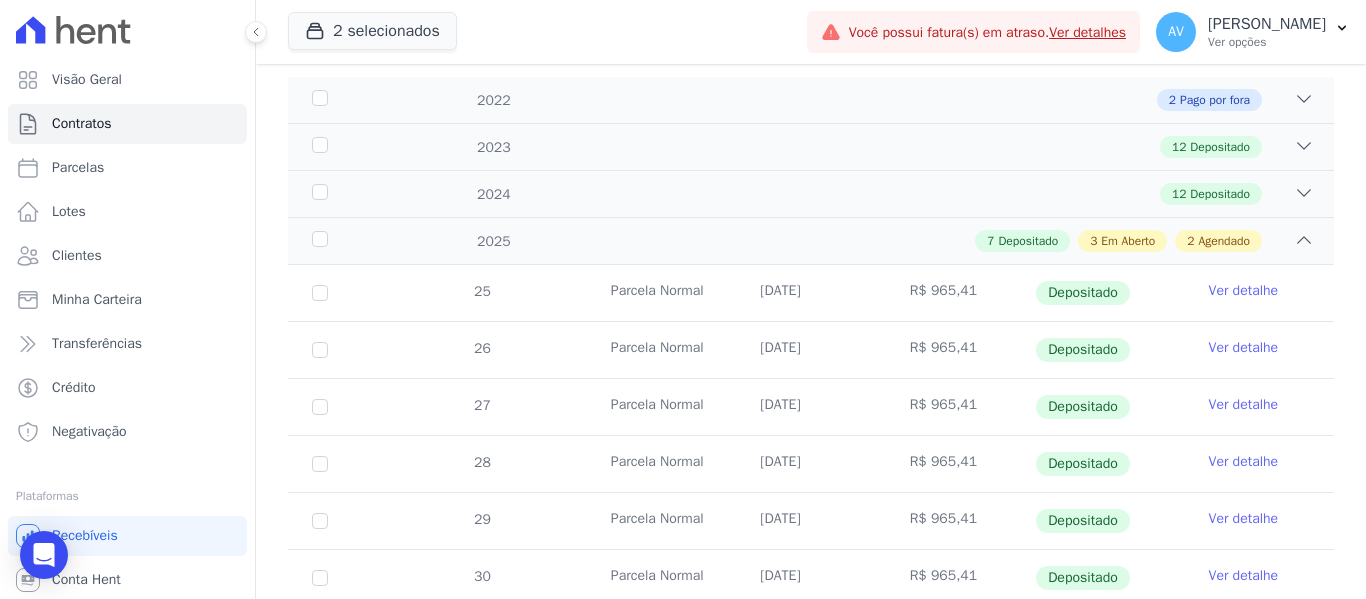 scroll, scrollTop: 300, scrollLeft: 0, axis: vertical 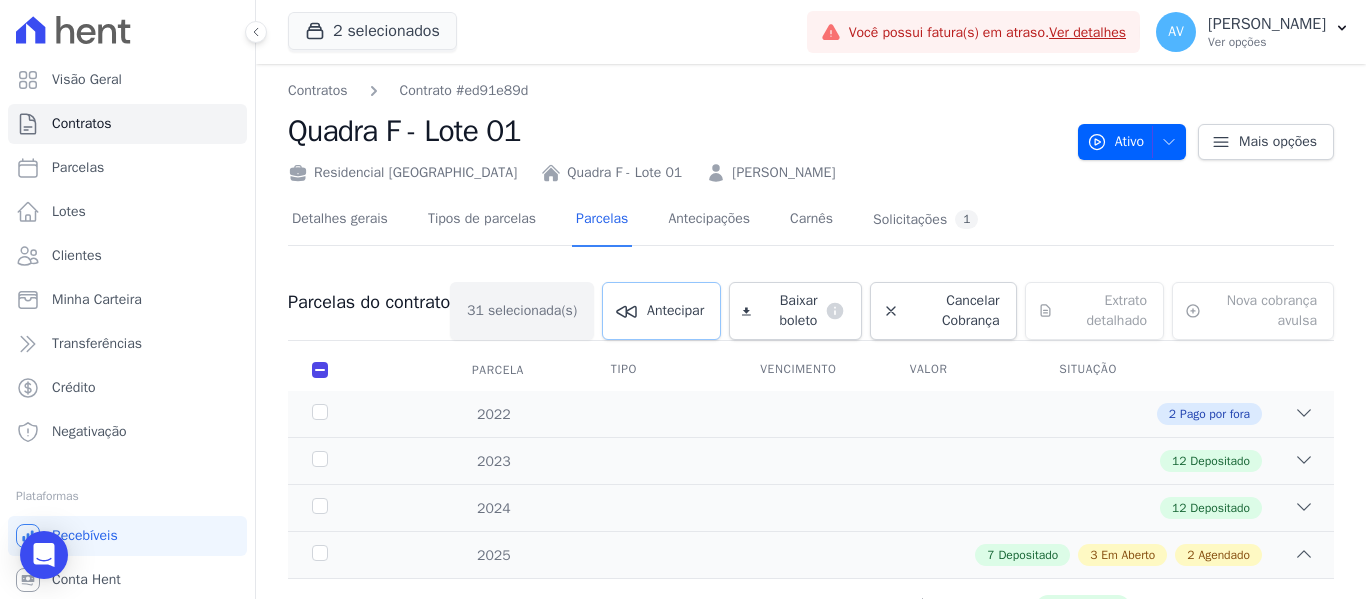 click on "Antecipar" at bounding box center [661, 311] 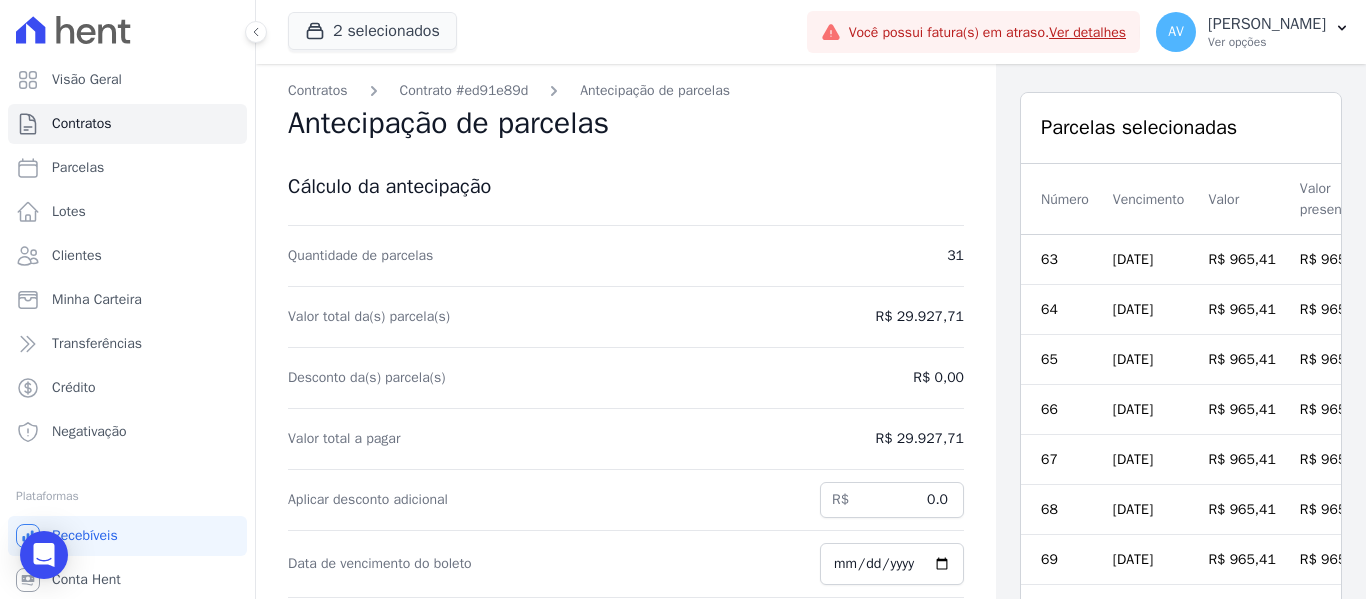 scroll, scrollTop: 100, scrollLeft: 0, axis: vertical 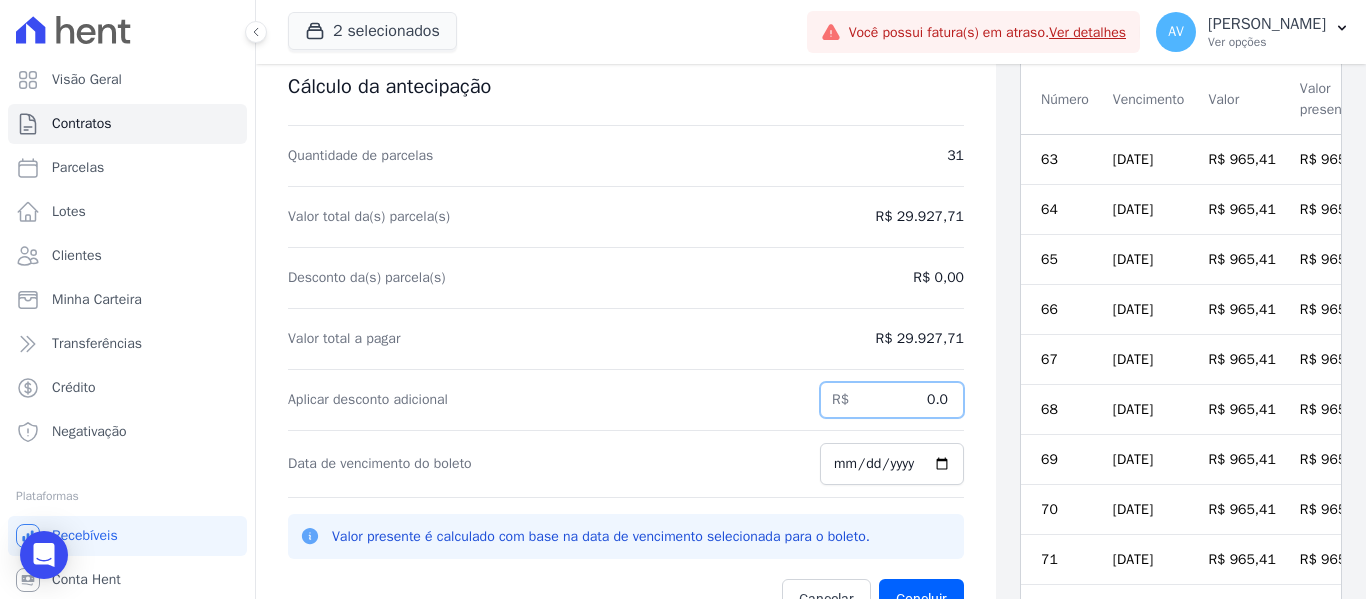 click on "0.0" at bounding box center [892, 400] 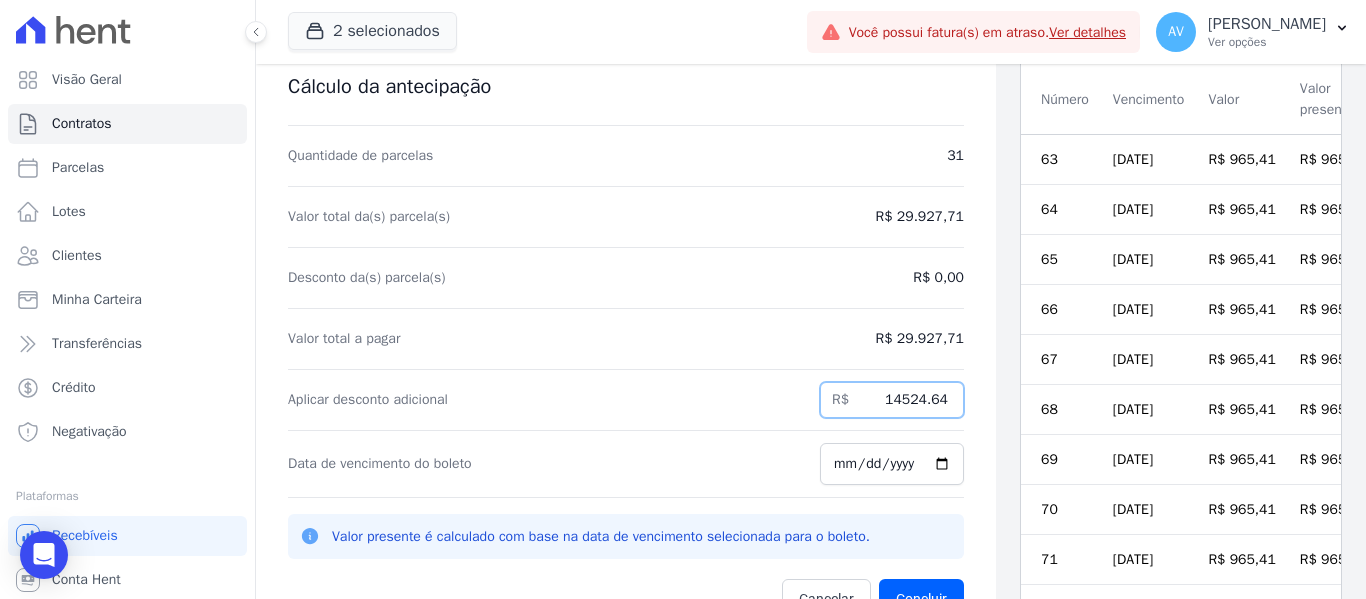 type on "14524.64" 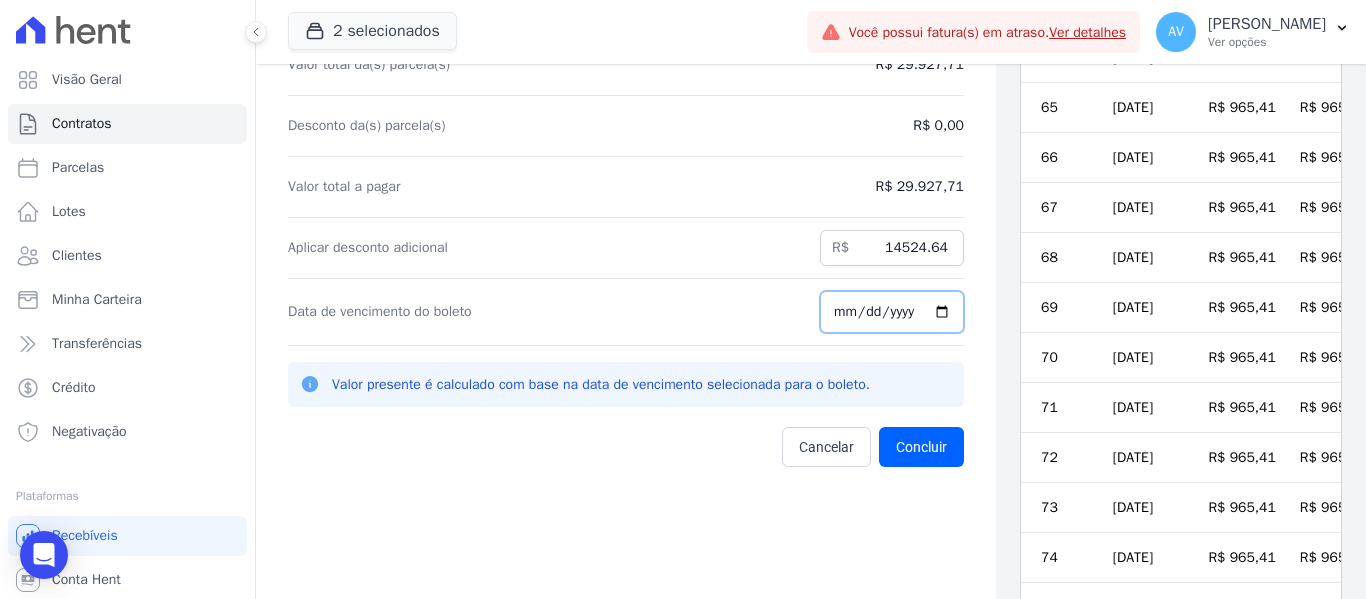 scroll, scrollTop: 200, scrollLeft: 0, axis: vertical 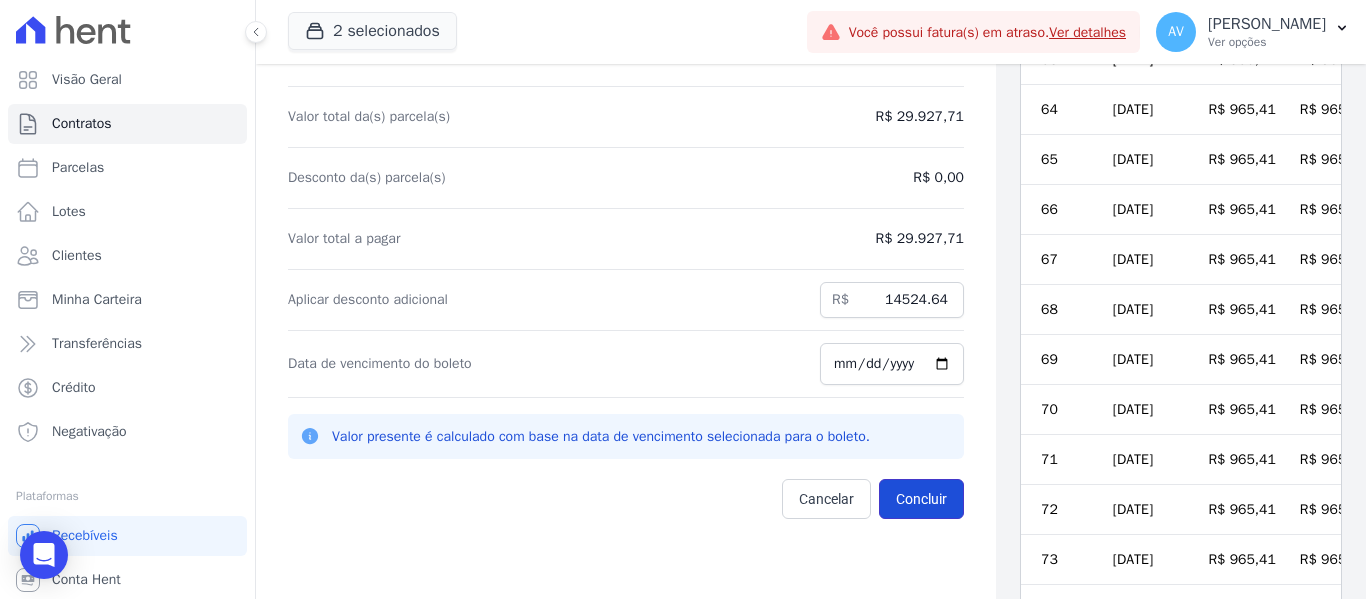 click on "Concluir" at bounding box center (921, 499) 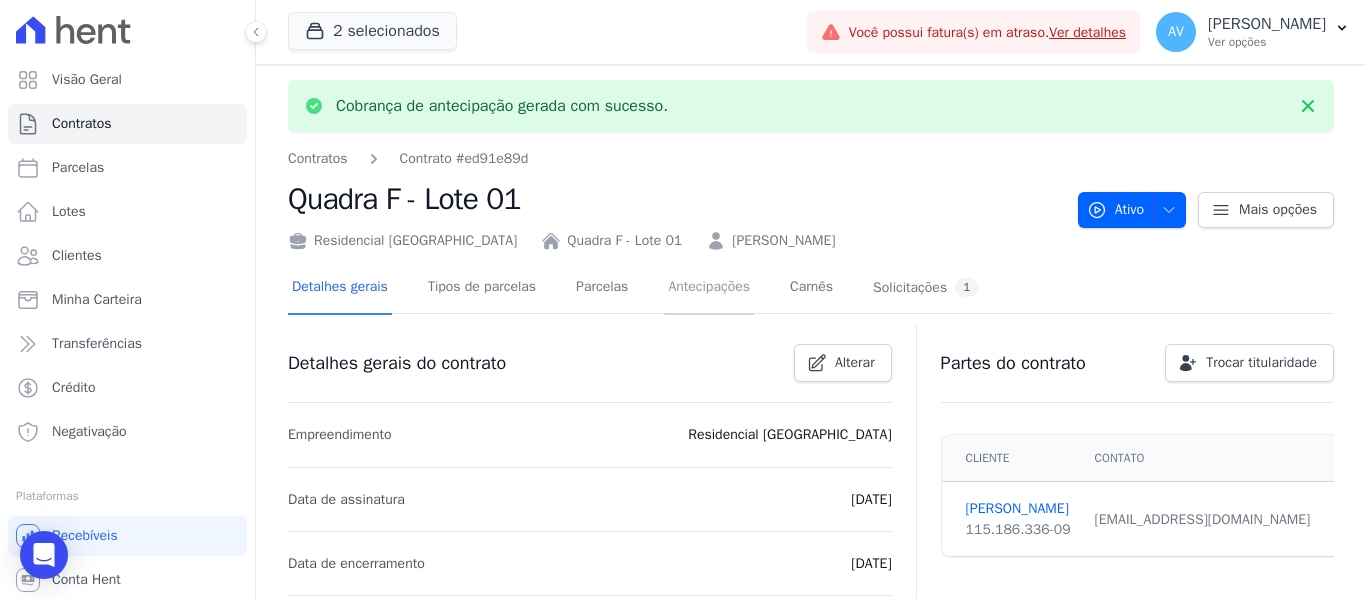click on "Antecipações" at bounding box center [709, 288] 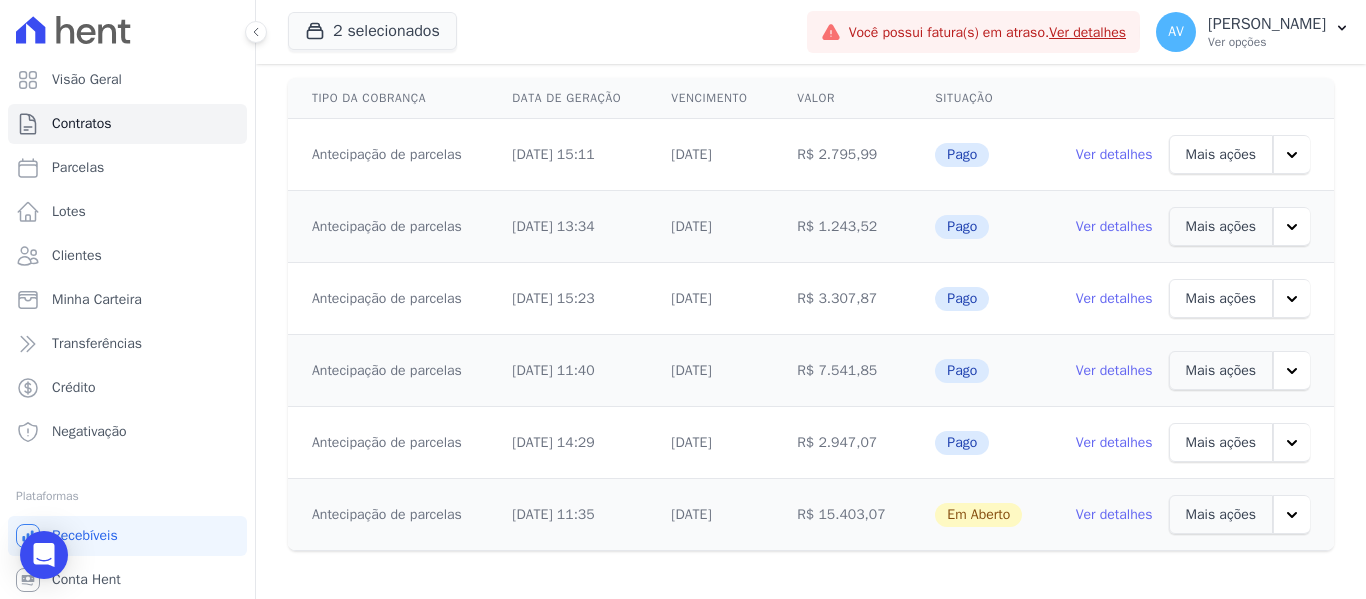 scroll, scrollTop: 283, scrollLeft: 0, axis: vertical 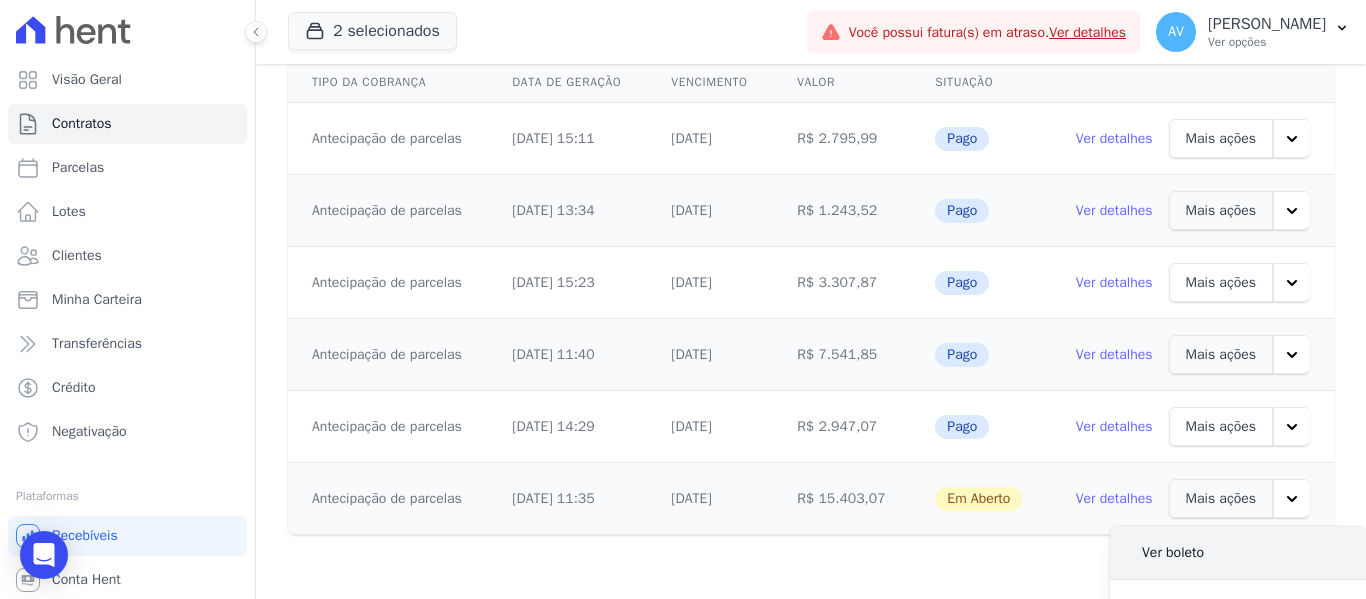 click on "Ver boleto" at bounding box center [1173, 552] 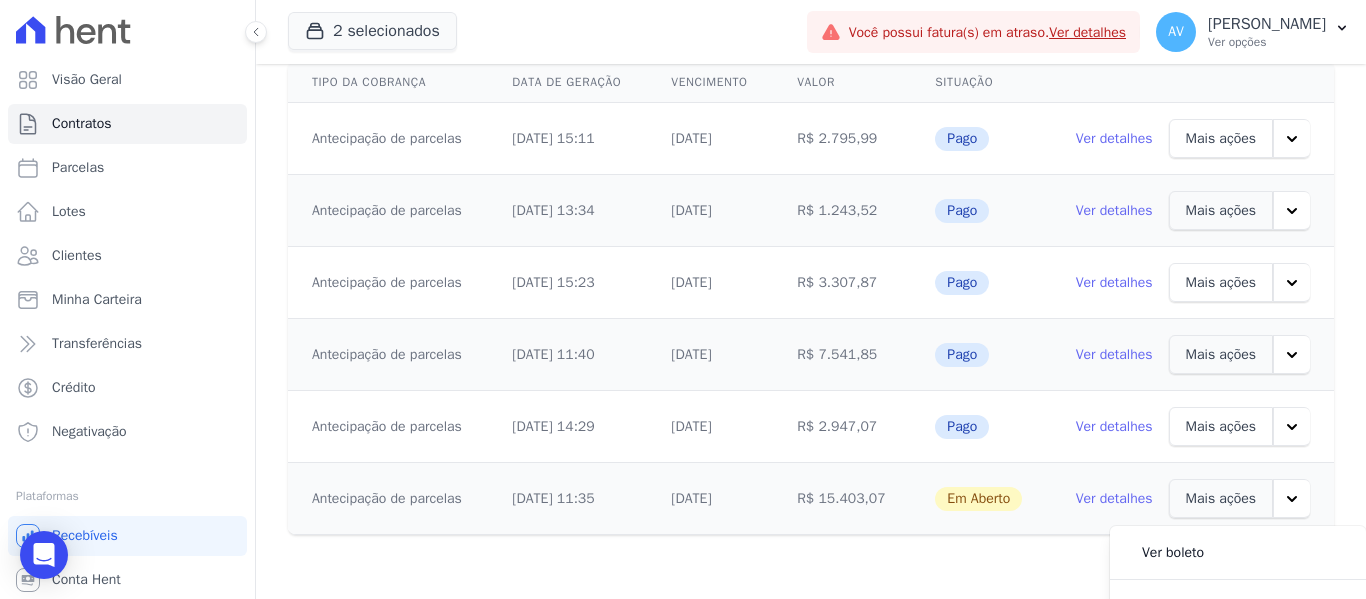 click on "Ver detalhes" at bounding box center (1114, 499) 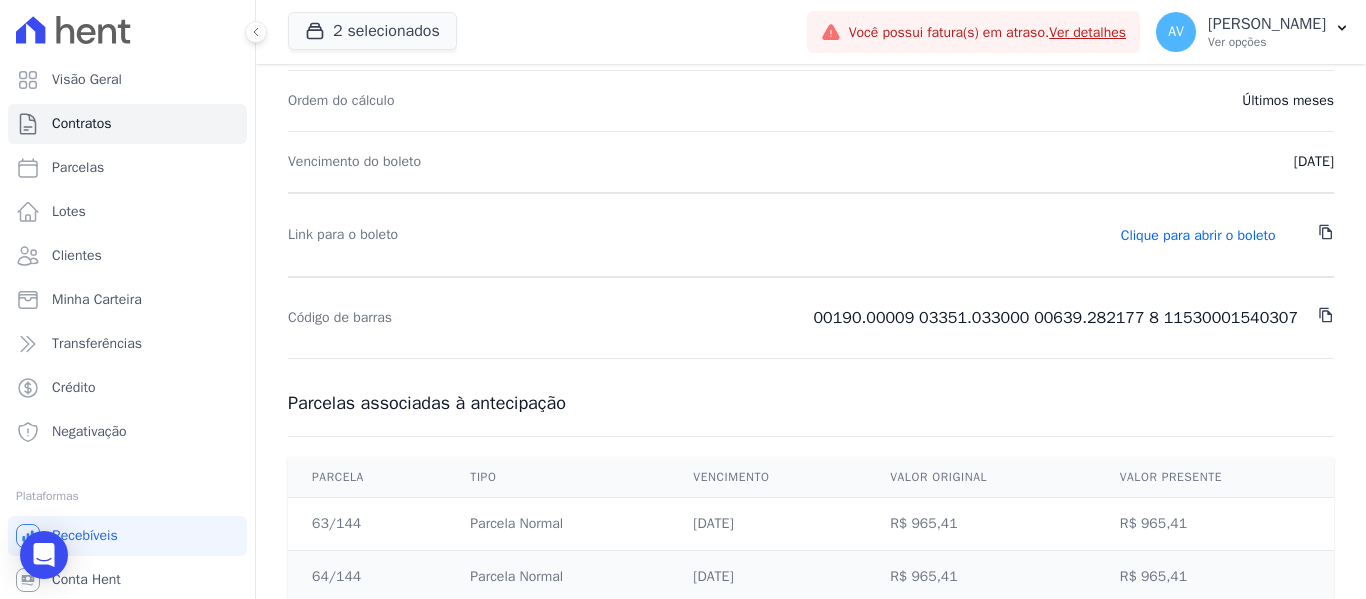 scroll, scrollTop: 400, scrollLeft: 0, axis: vertical 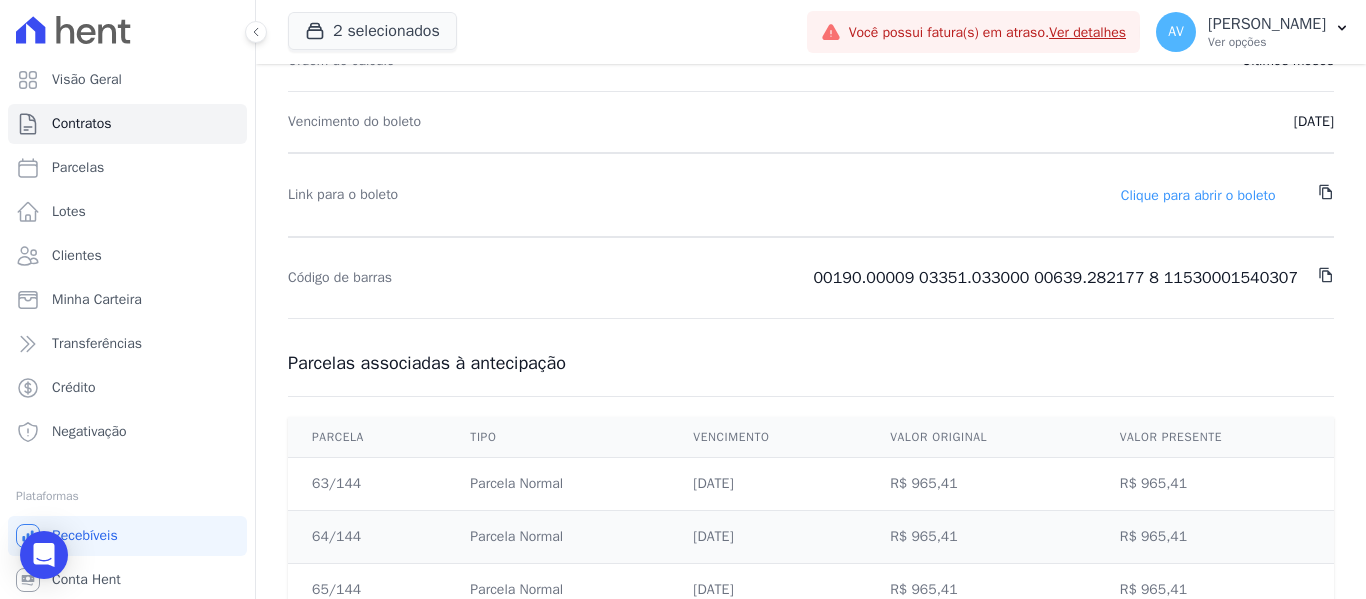 click on "Clique para abrir o boleto" at bounding box center (1198, 195) 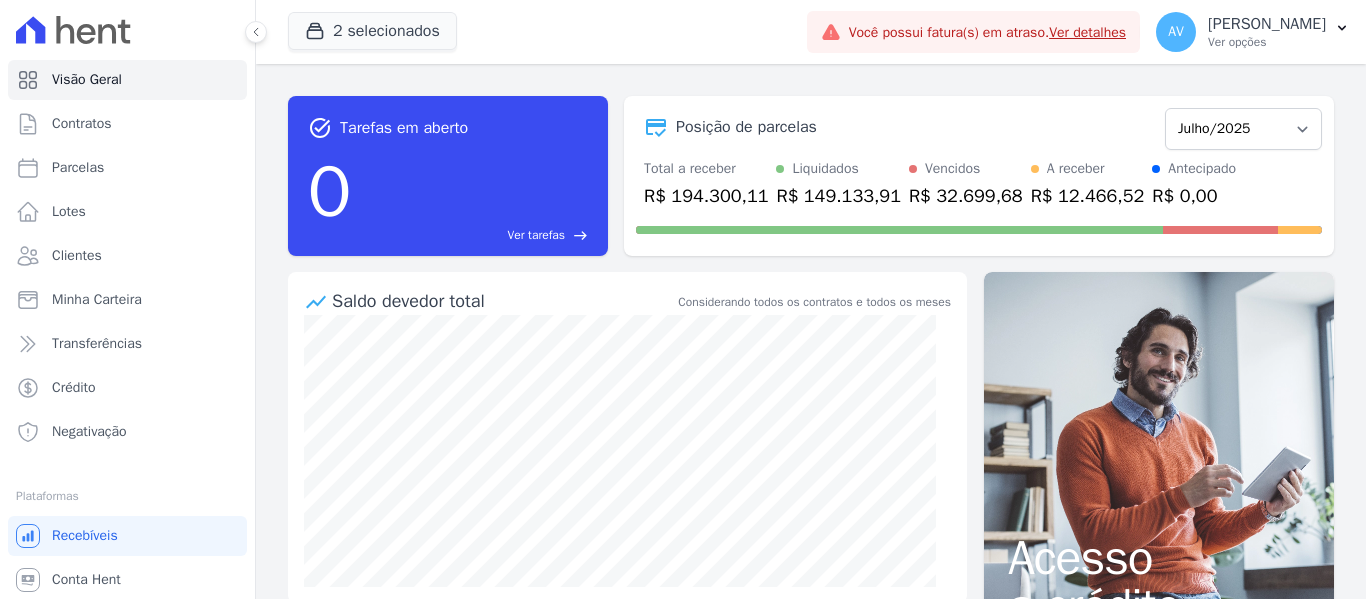 scroll, scrollTop: 0, scrollLeft: 0, axis: both 